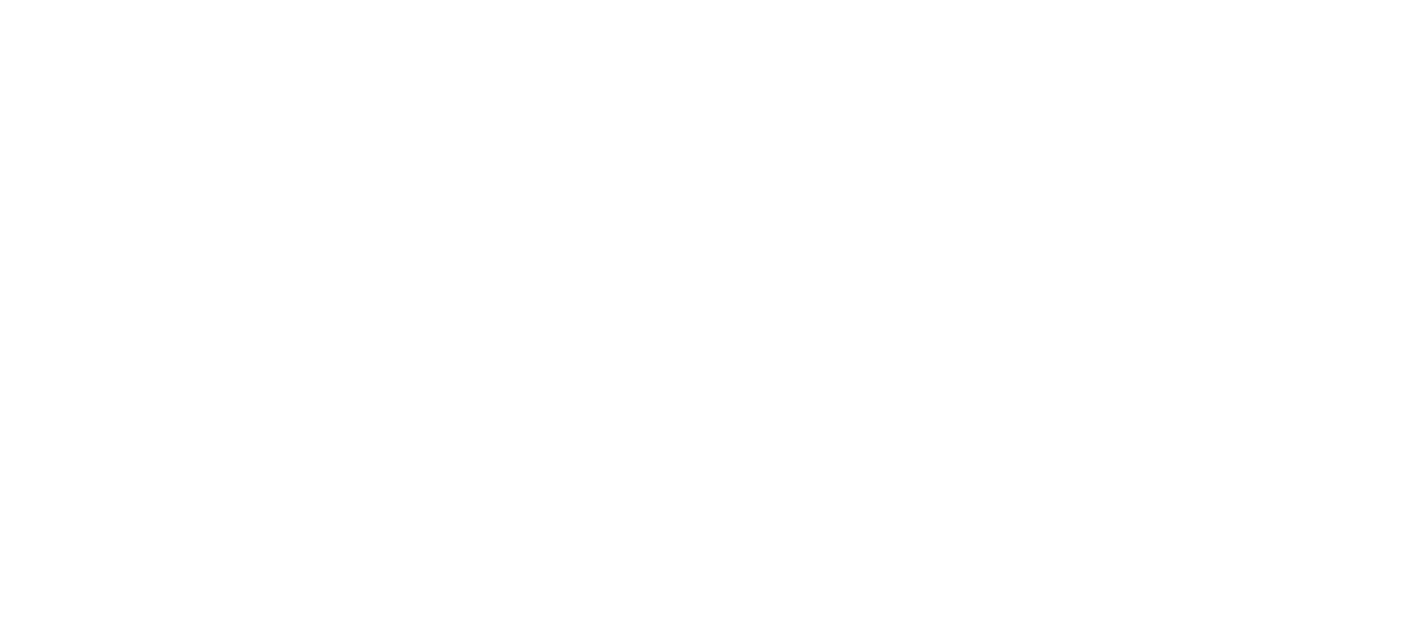 scroll, scrollTop: 0, scrollLeft: 0, axis: both 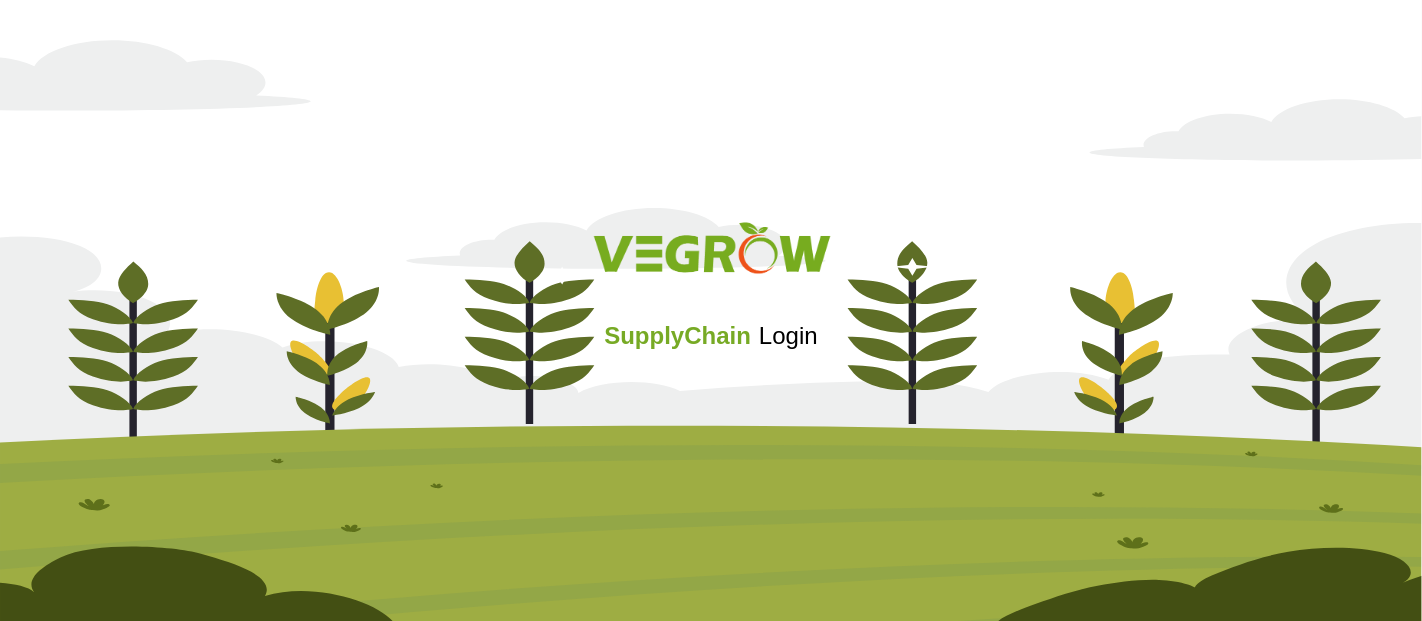 click on "Login" at bounding box center (788, 335) 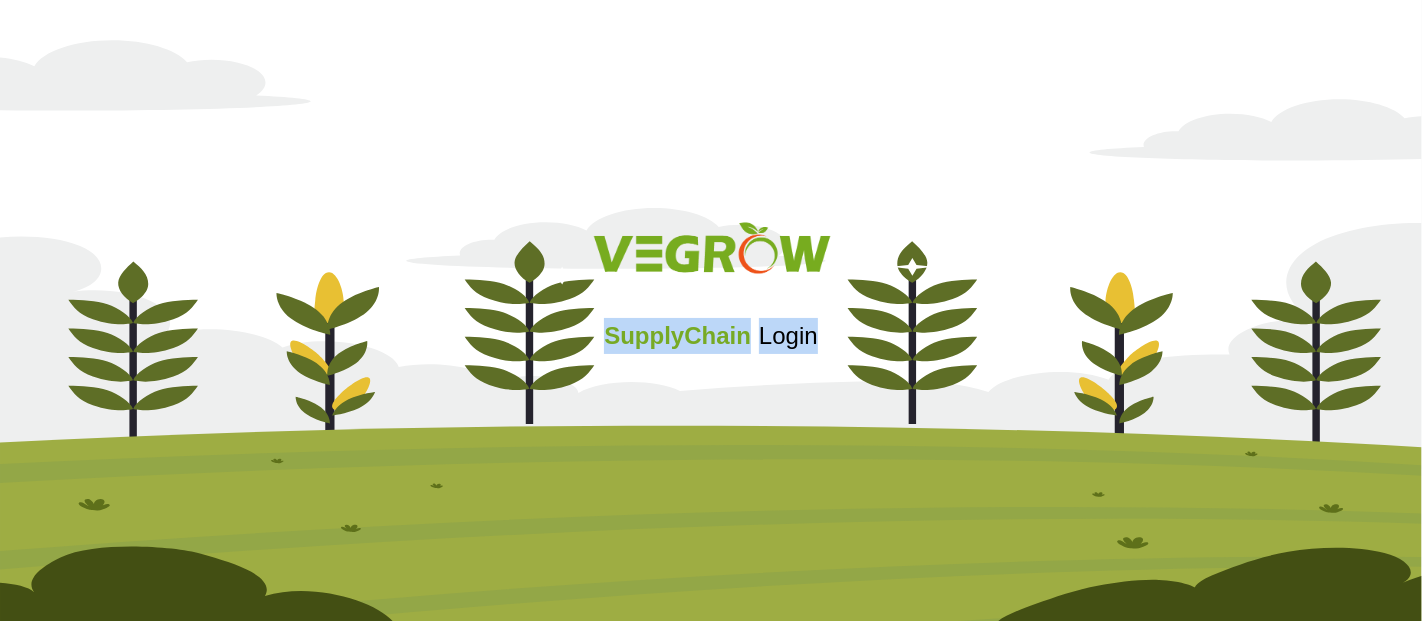 drag, startPoint x: 777, startPoint y: 338, endPoint x: 742, endPoint y: 393, distance: 65.192024 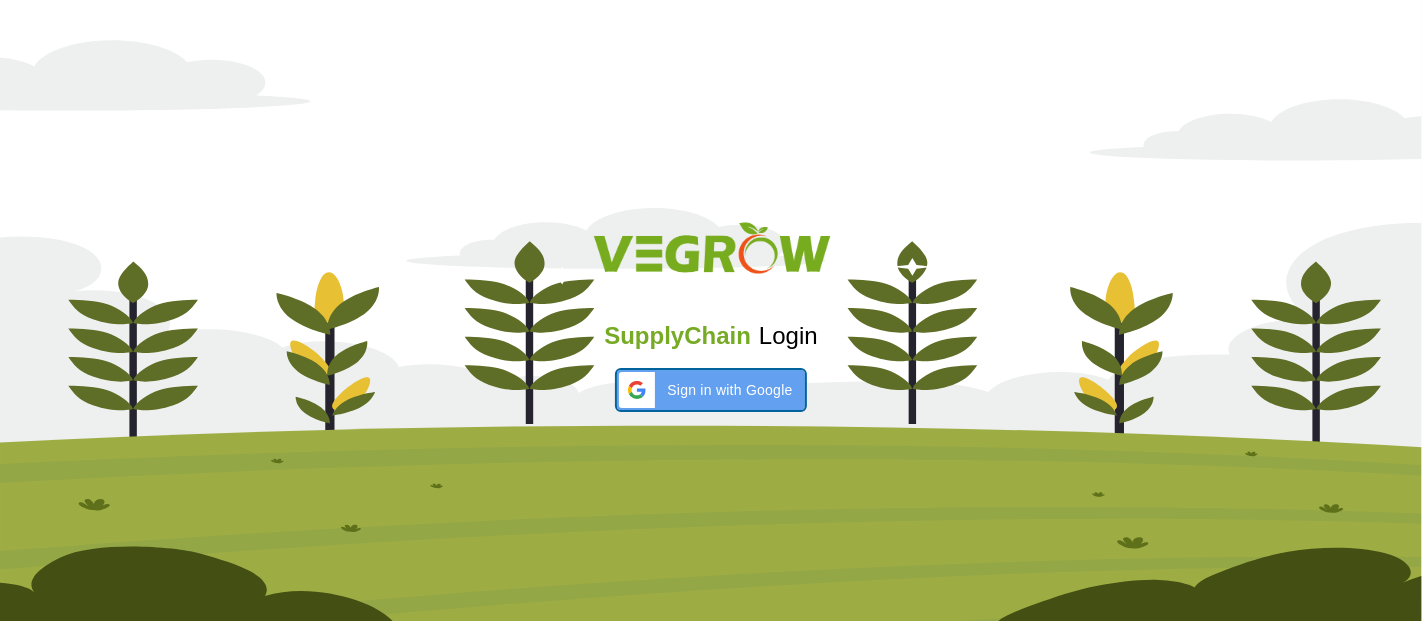 click on "Sign in with Google" at bounding box center (729, 390) 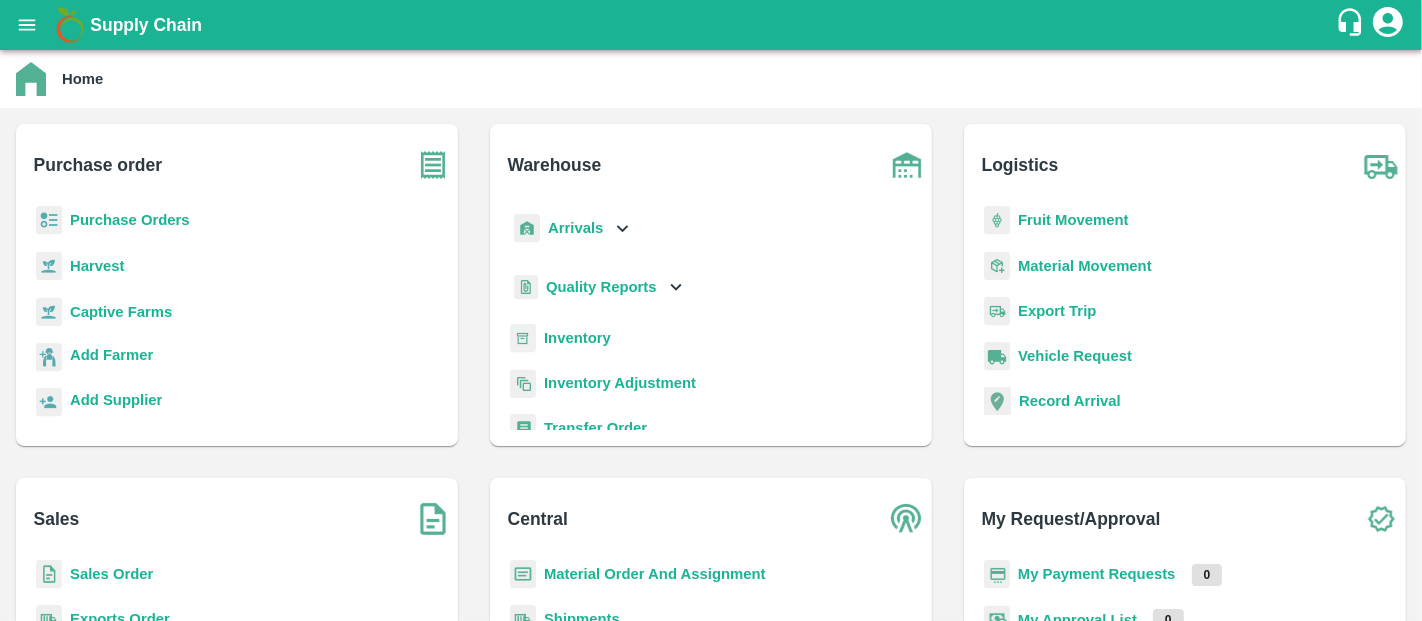 click on "Inventory" at bounding box center [577, 338] 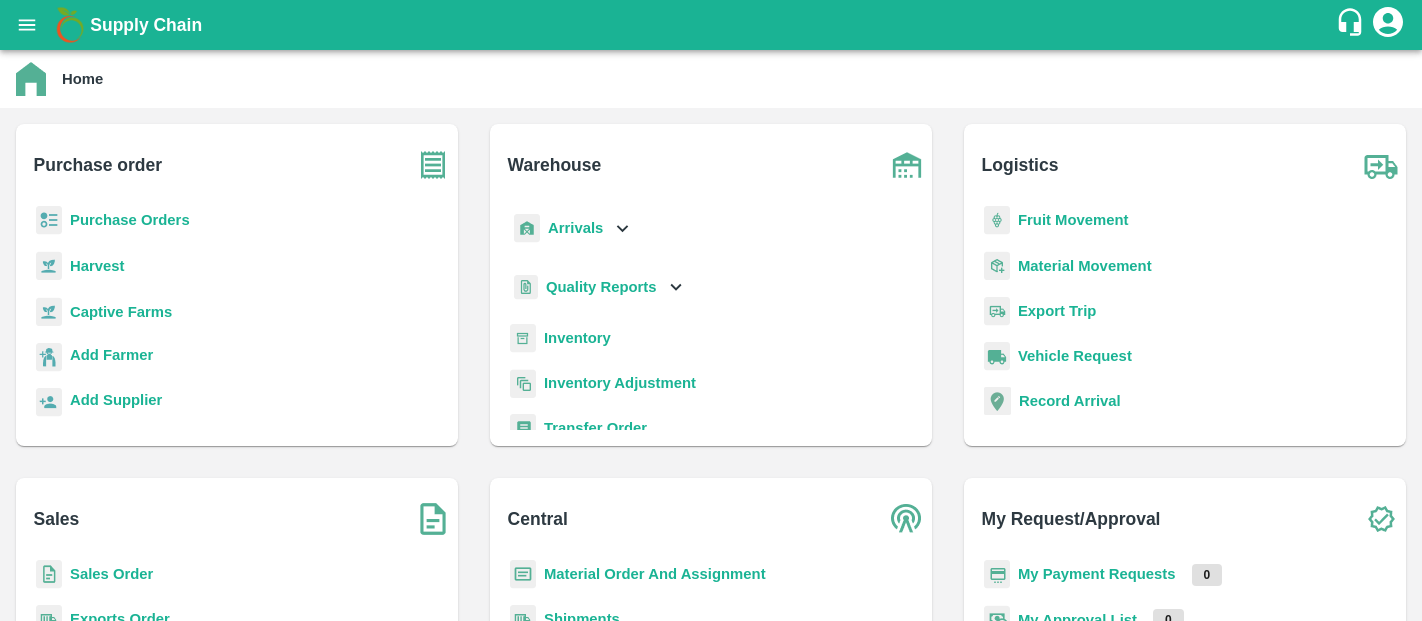 scroll, scrollTop: 0, scrollLeft: 0, axis: both 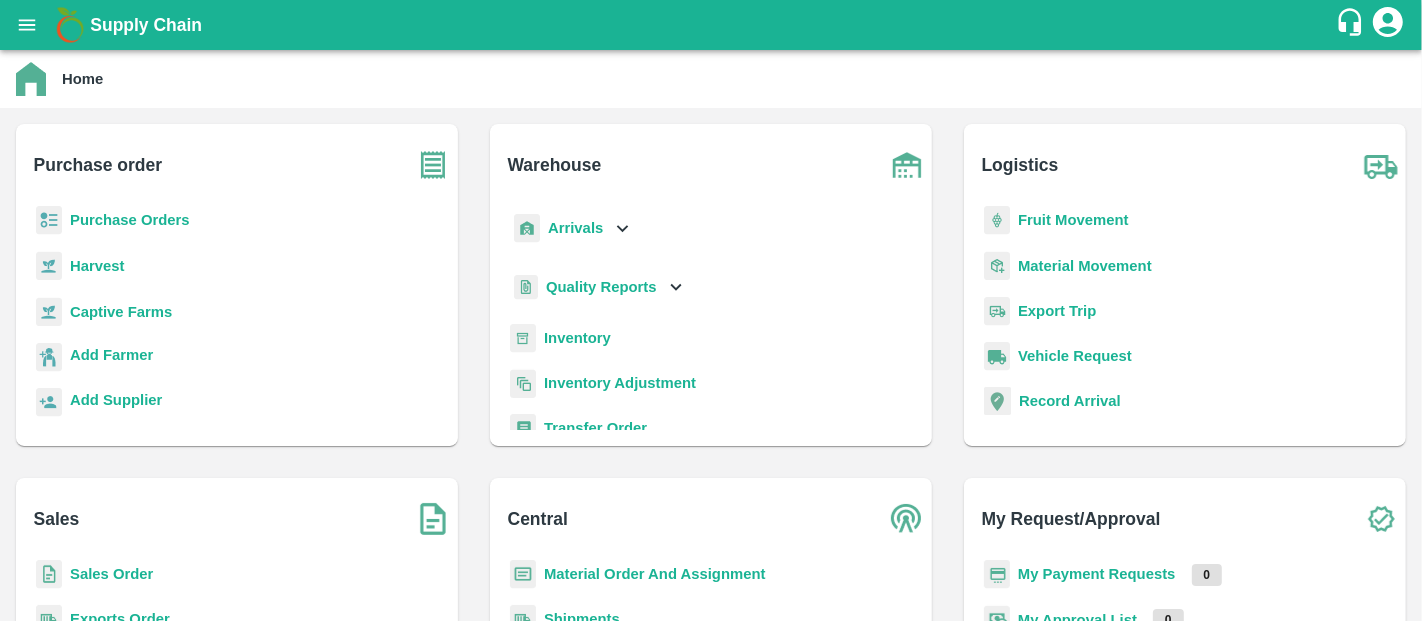 click on "Inventory" at bounding box center [577, 338] 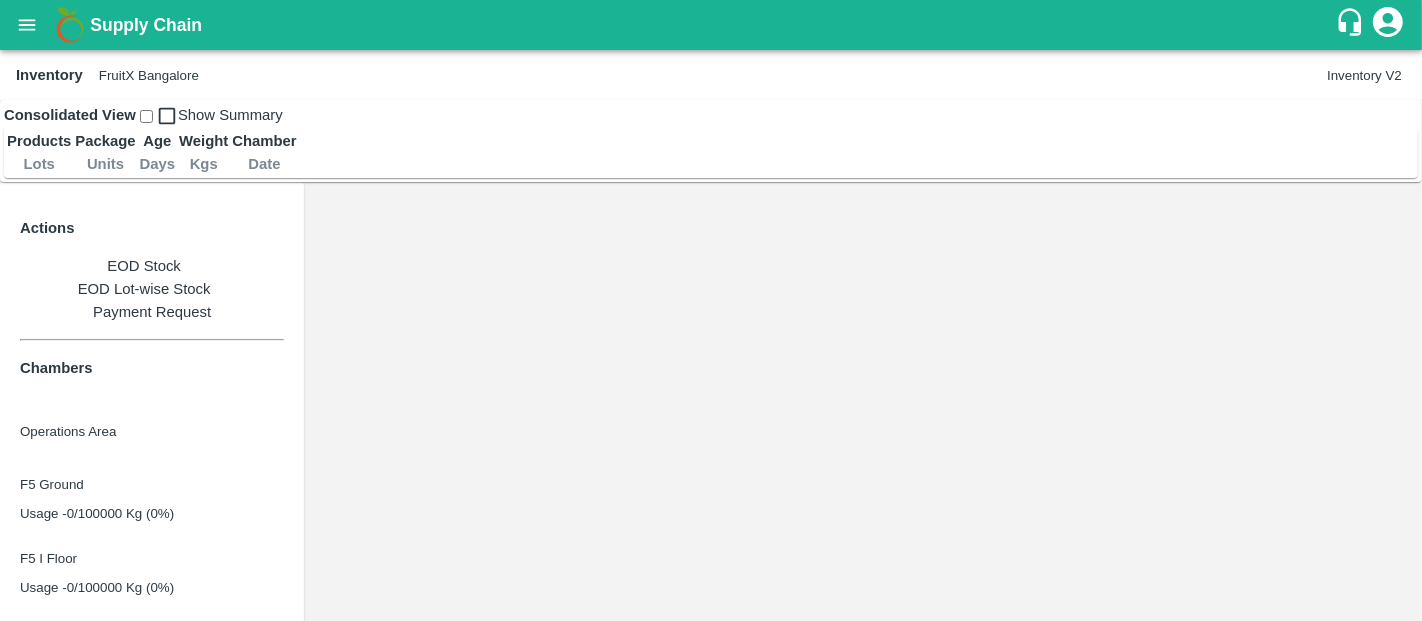 click on "Inventory V2" at bounding box center (1364, 75) 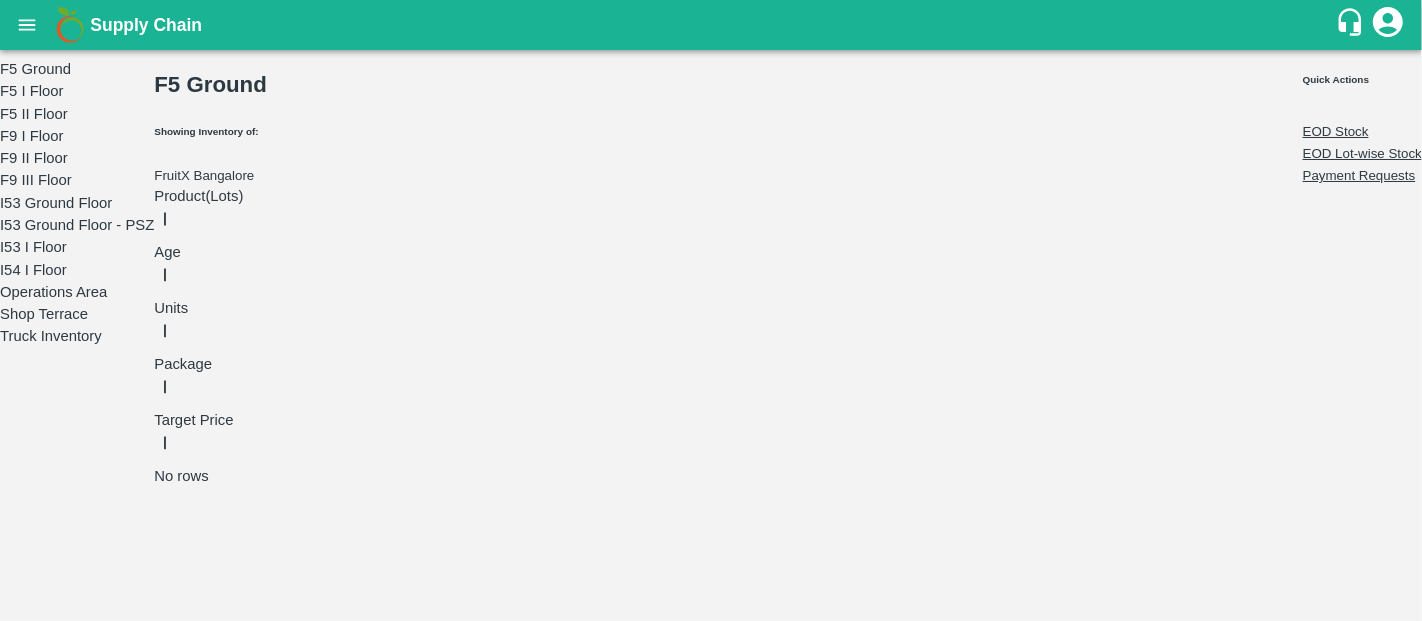 scroll, scrollTop: 182, scrollLeft: 0, axis: vertical 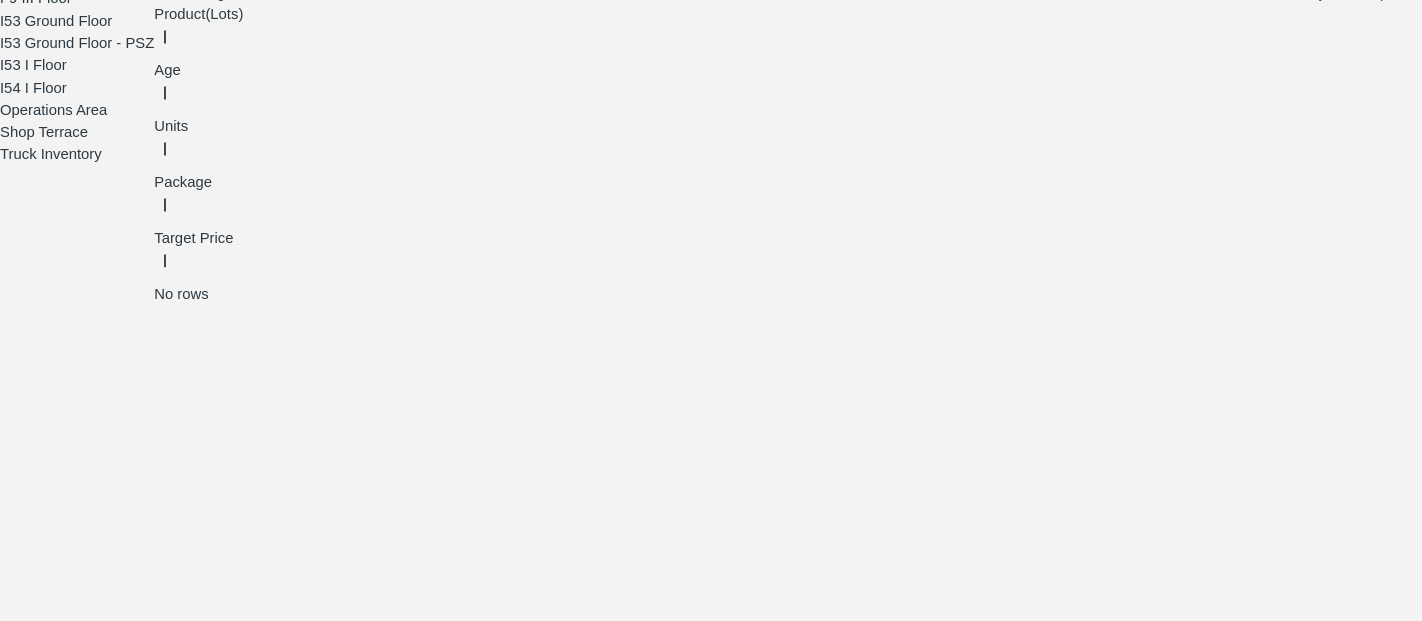 click on "Operations Area" at bounding box center [53, 110] 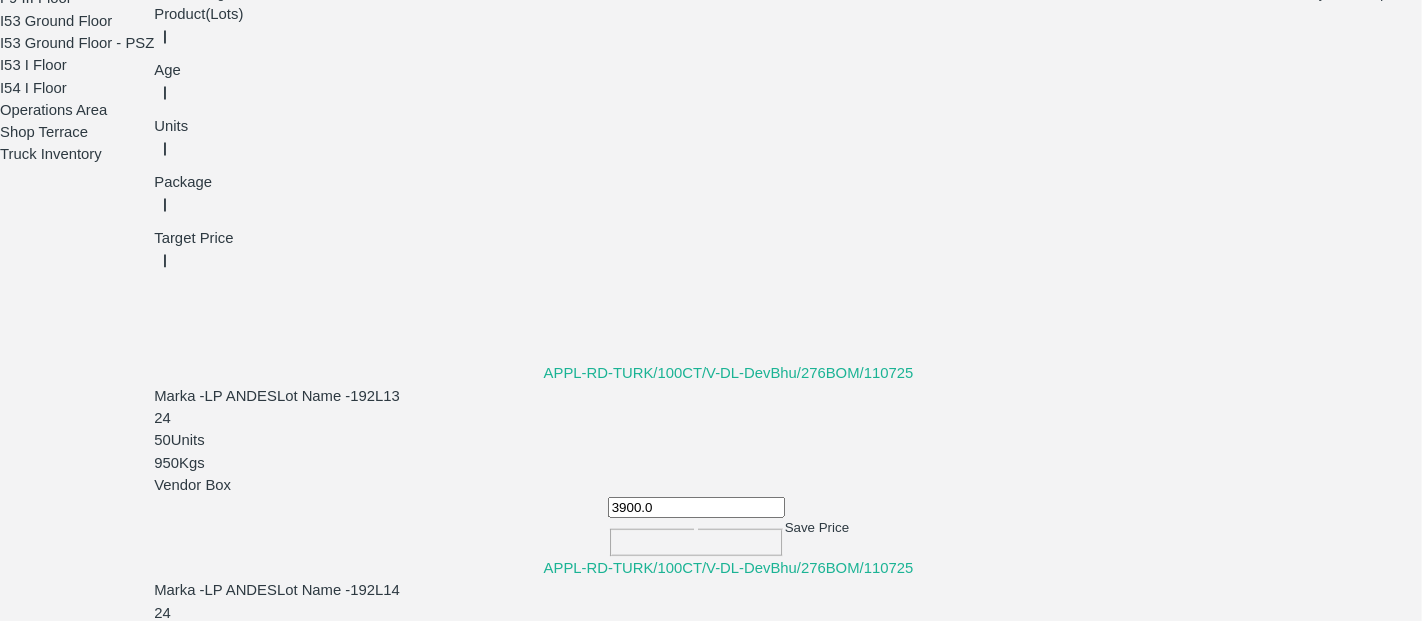 scroll, scrollTop: 148, scrollLeft: 0, axis: vertical 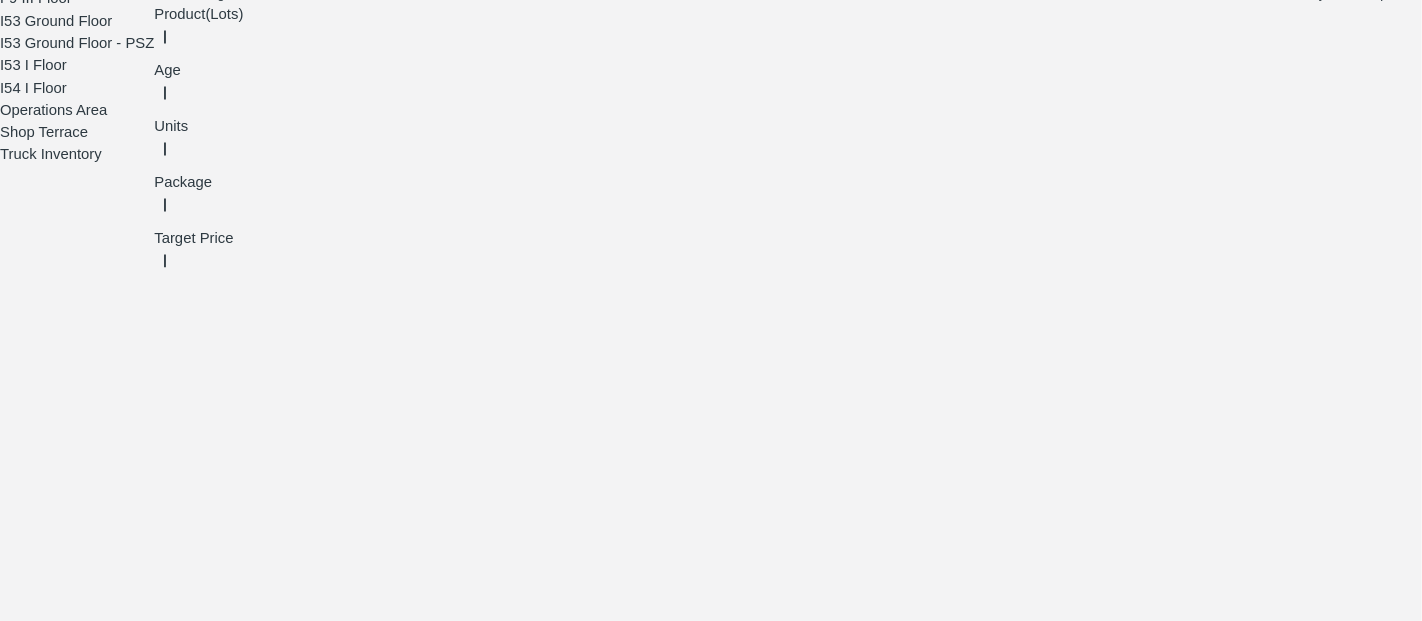 click at bounding box center (696, 2186) 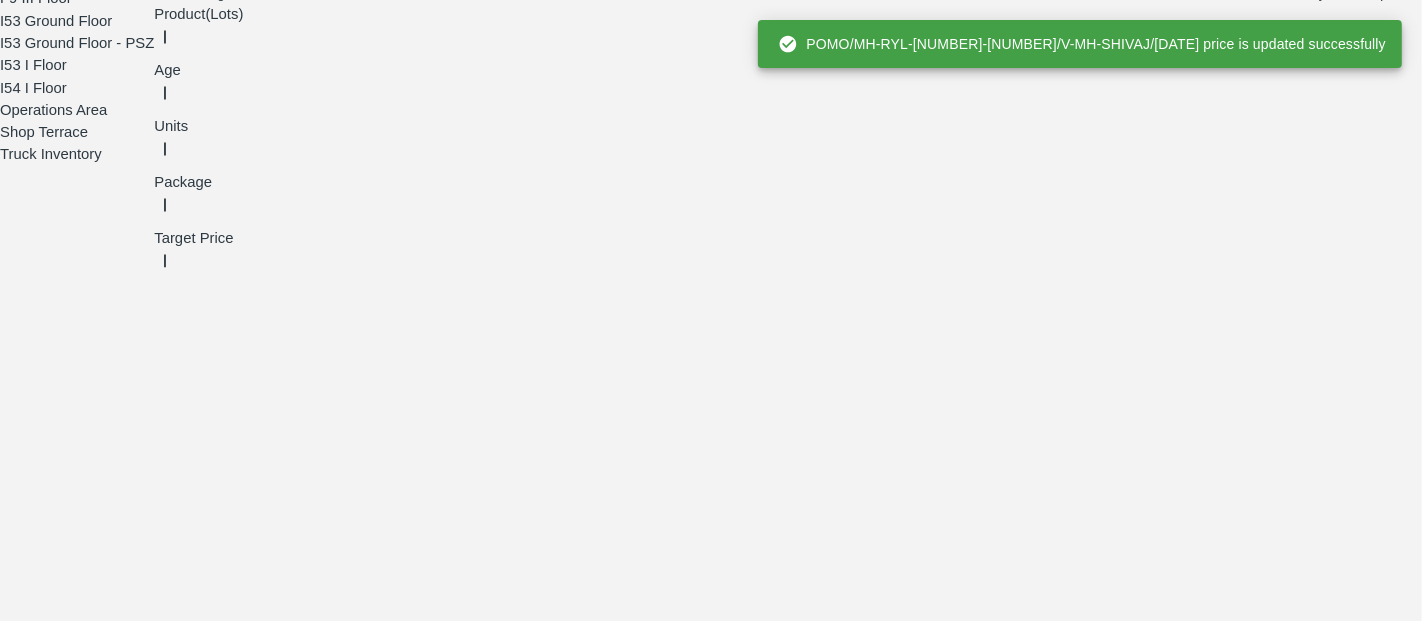click at bounding box center [696, 2733] 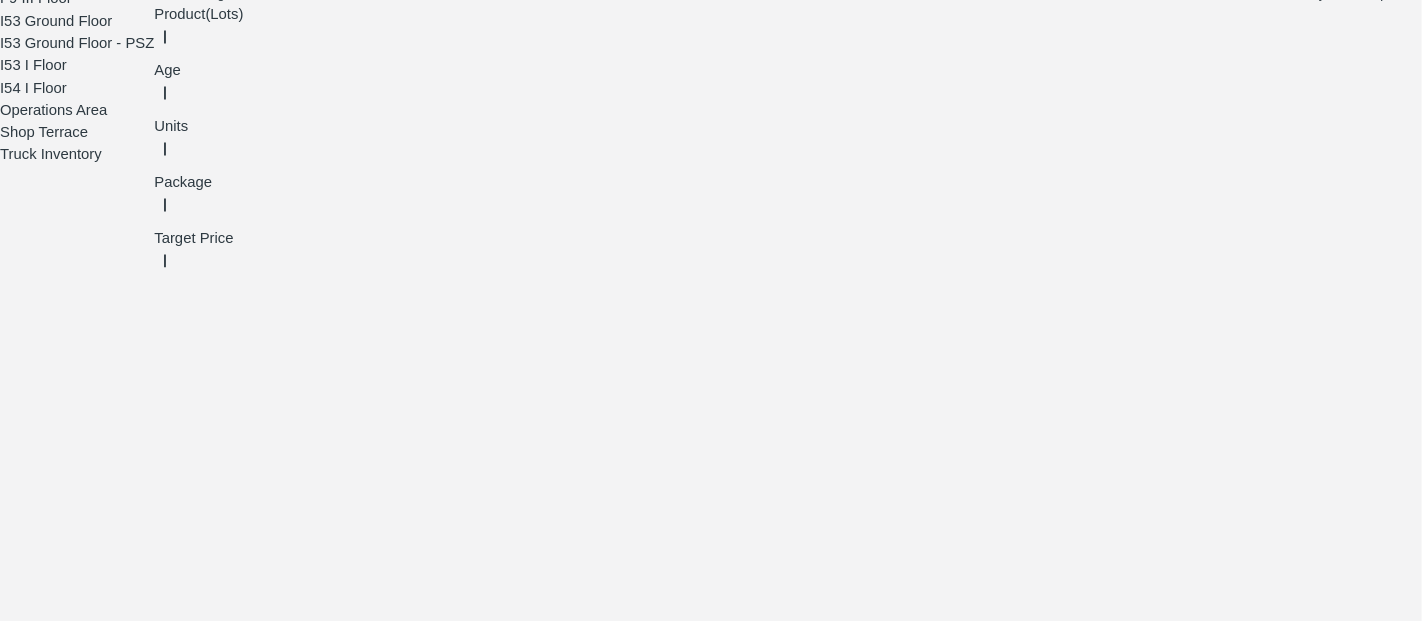 type on "800" 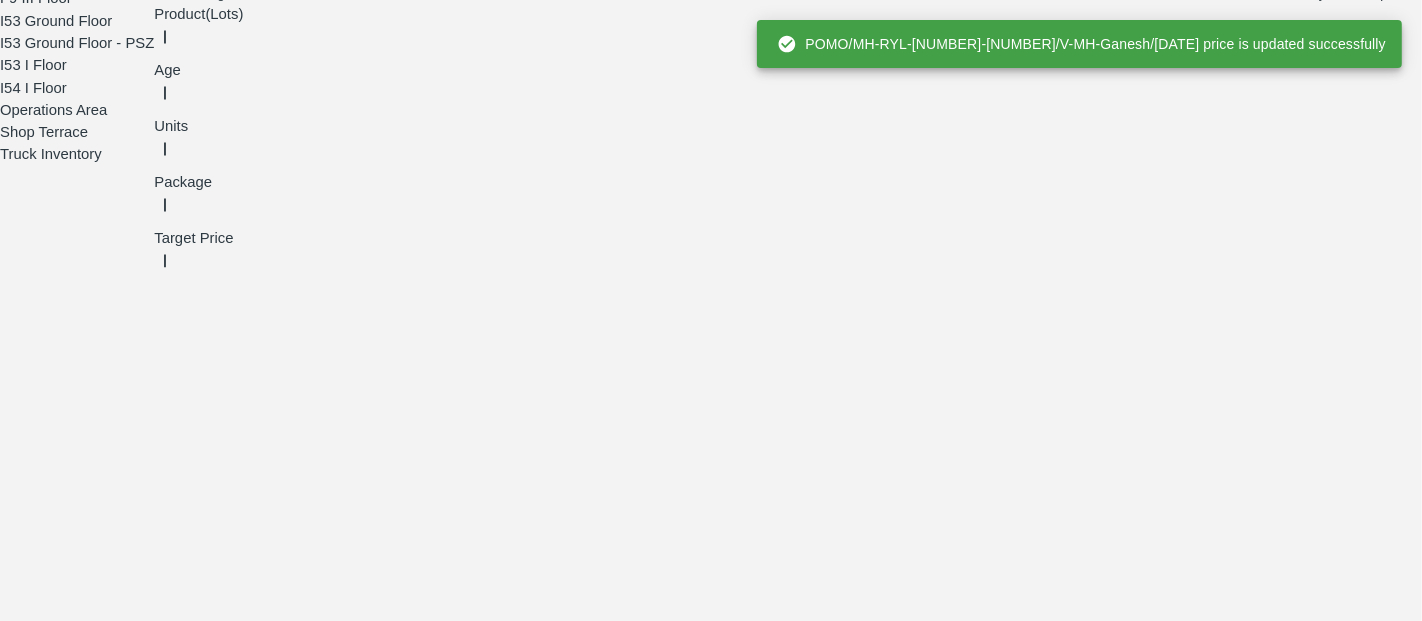 scroll, scrollTop: 937, scrollLeft: 0, axis: vertical 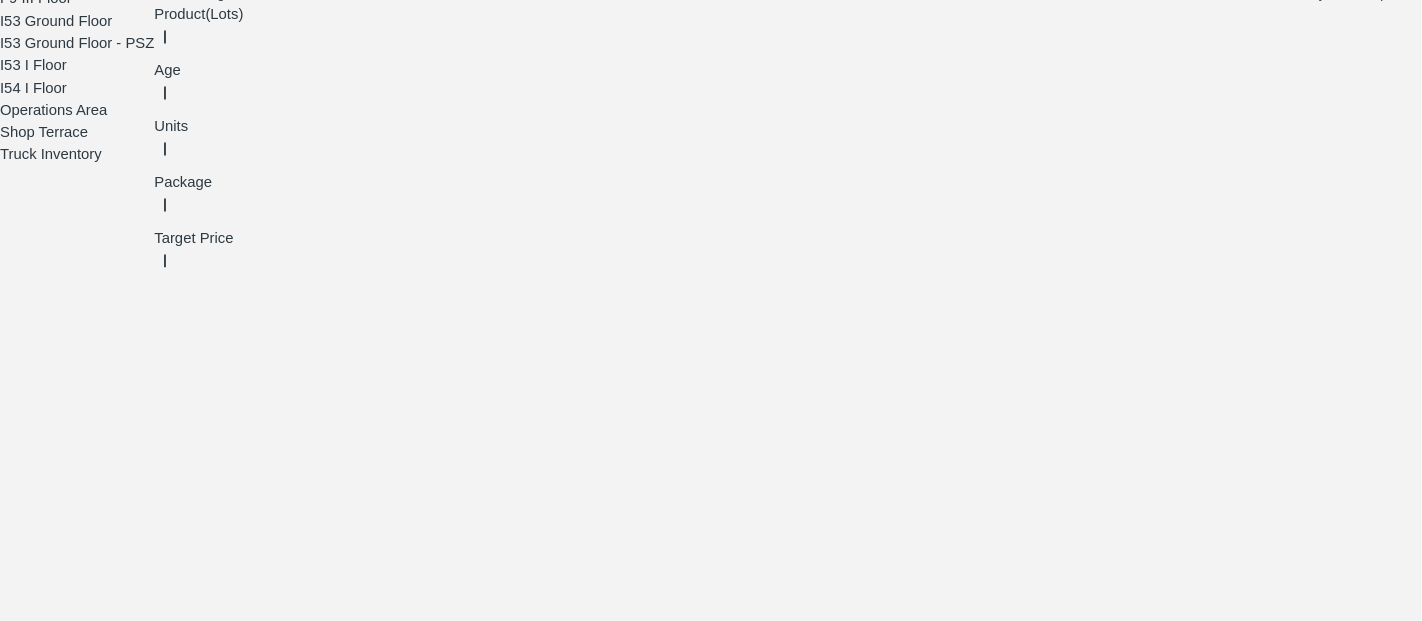 click at bounding box center (696, 2464) 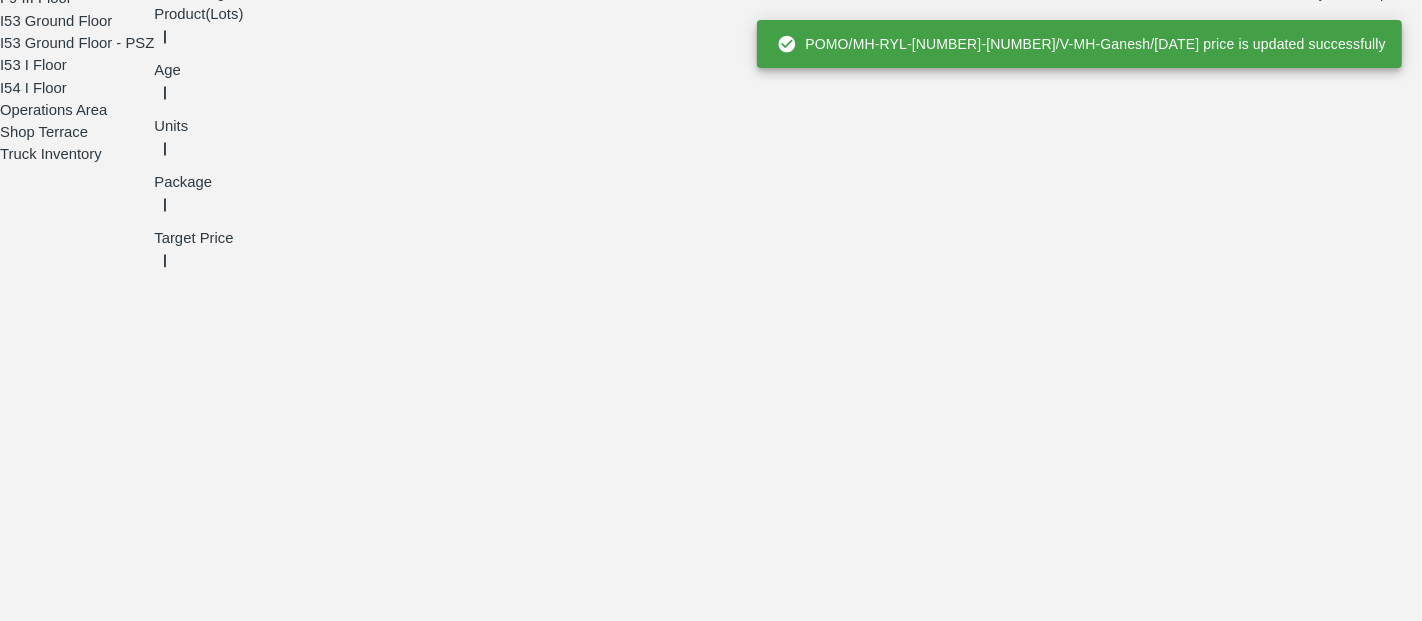 scroll, scrollTop: 1175, scrollLeft: 0, axis: vertical 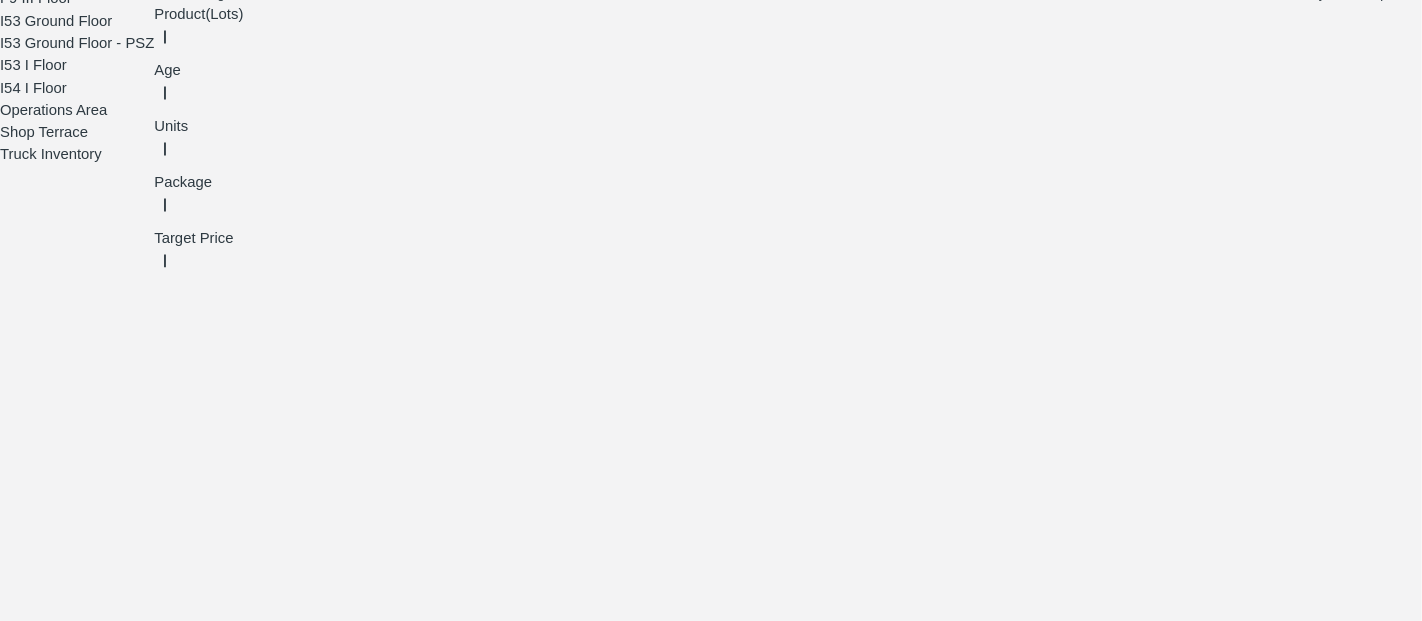 click at bounding box center [696, 2390] 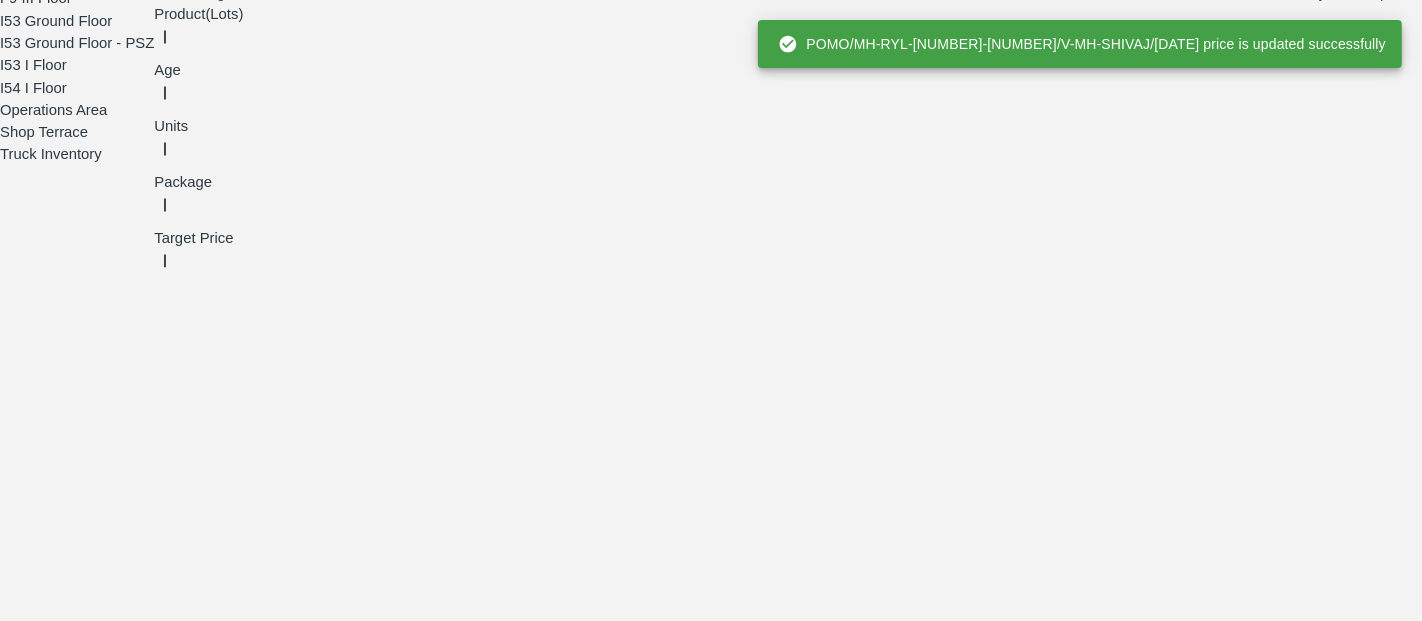 click at bounding box center (696, 2585) 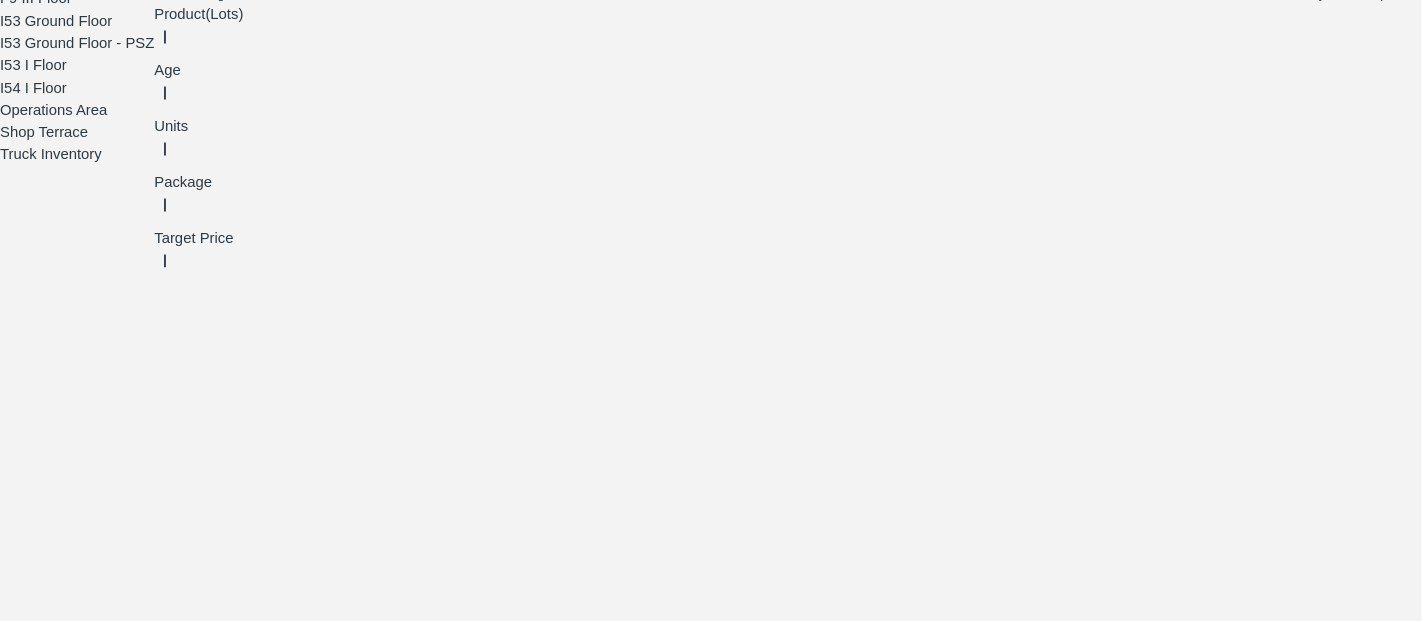 type on "1000" 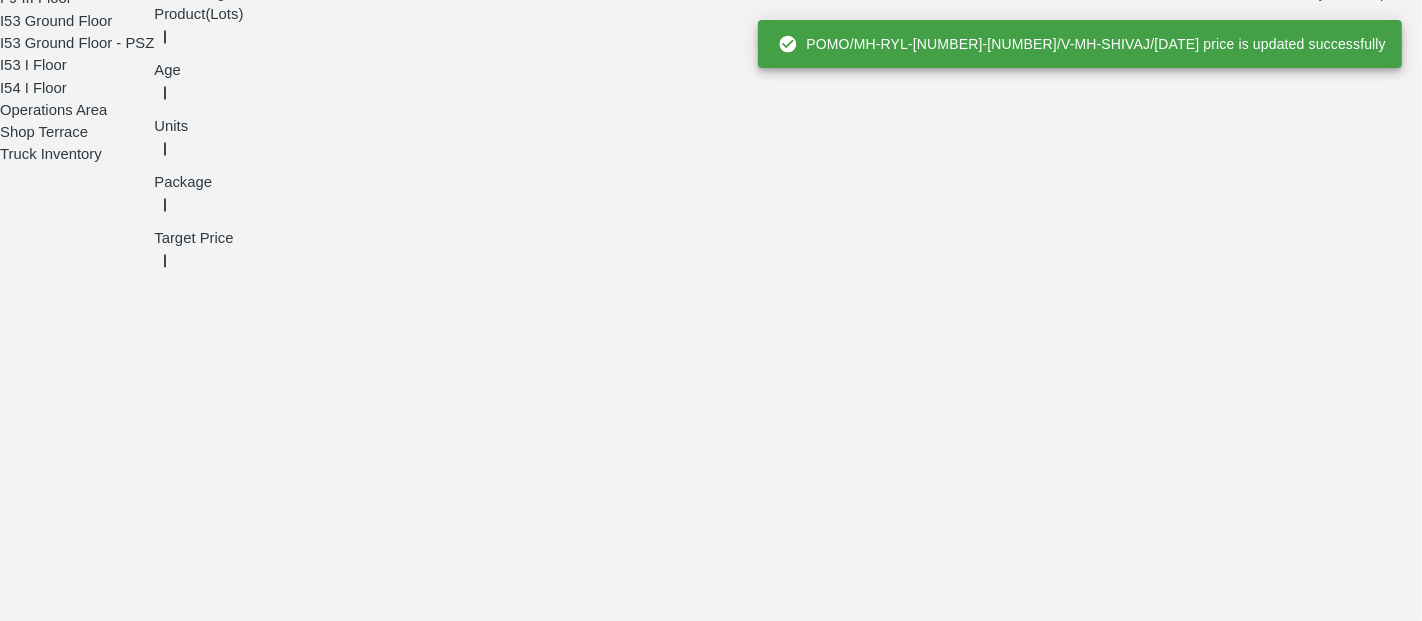 click at bounding box center (696, 2779) 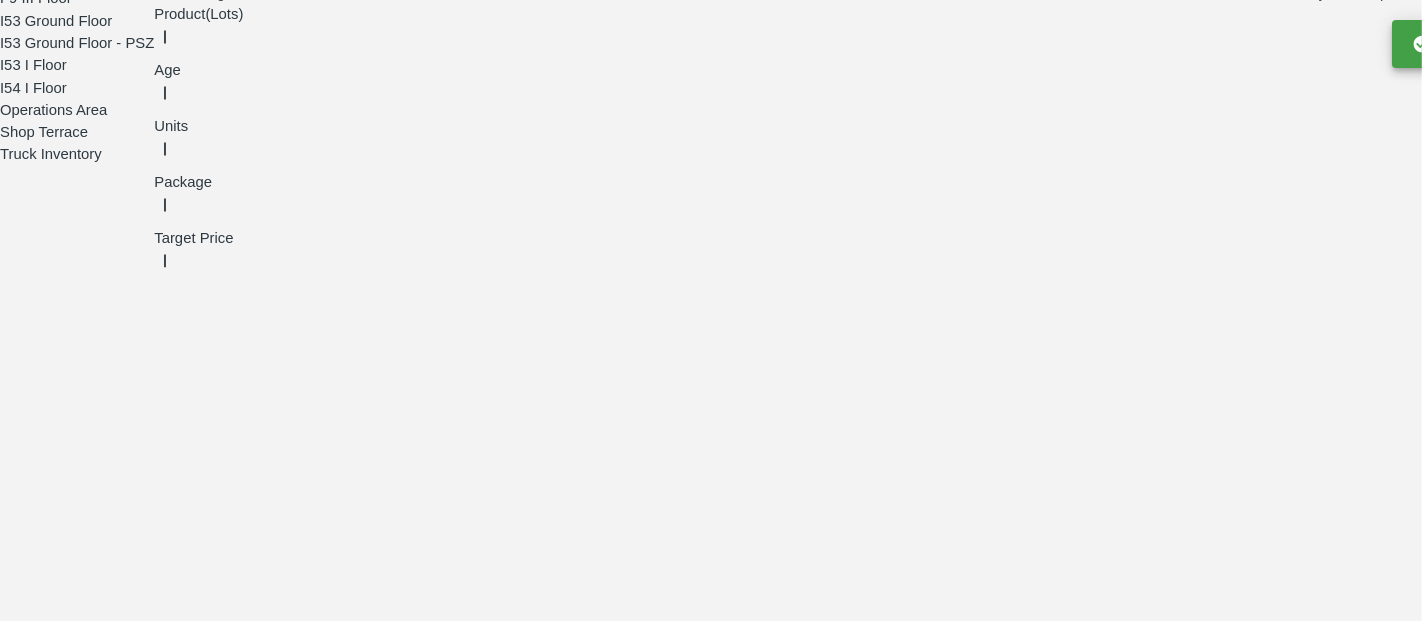 click on "Save Price" at bounding box center (817, 2799) 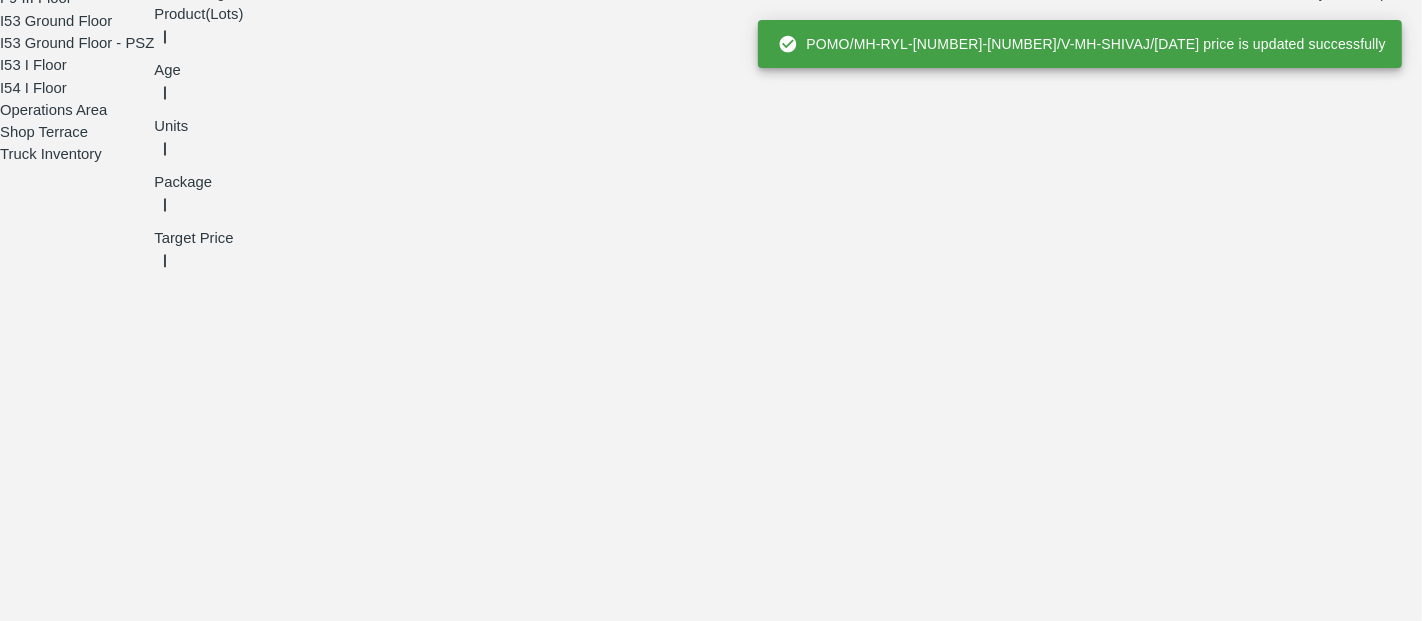 click at bounding box center [696, 2974] 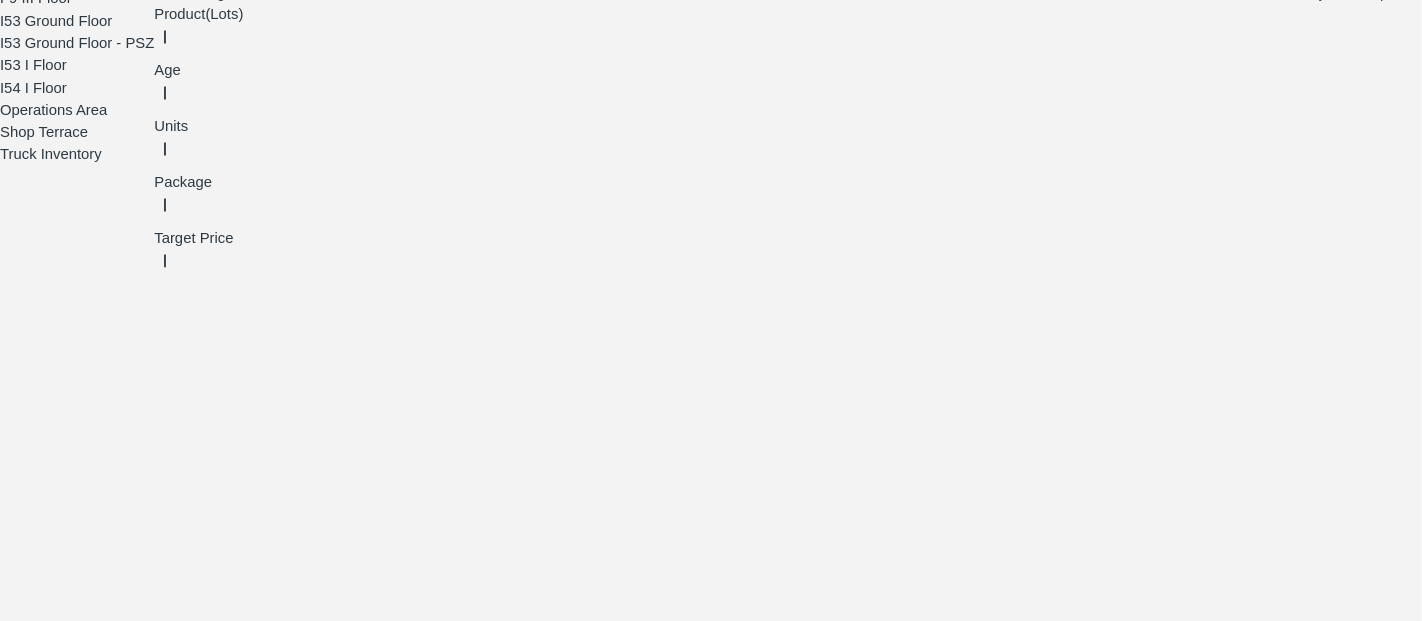 type on "1000" 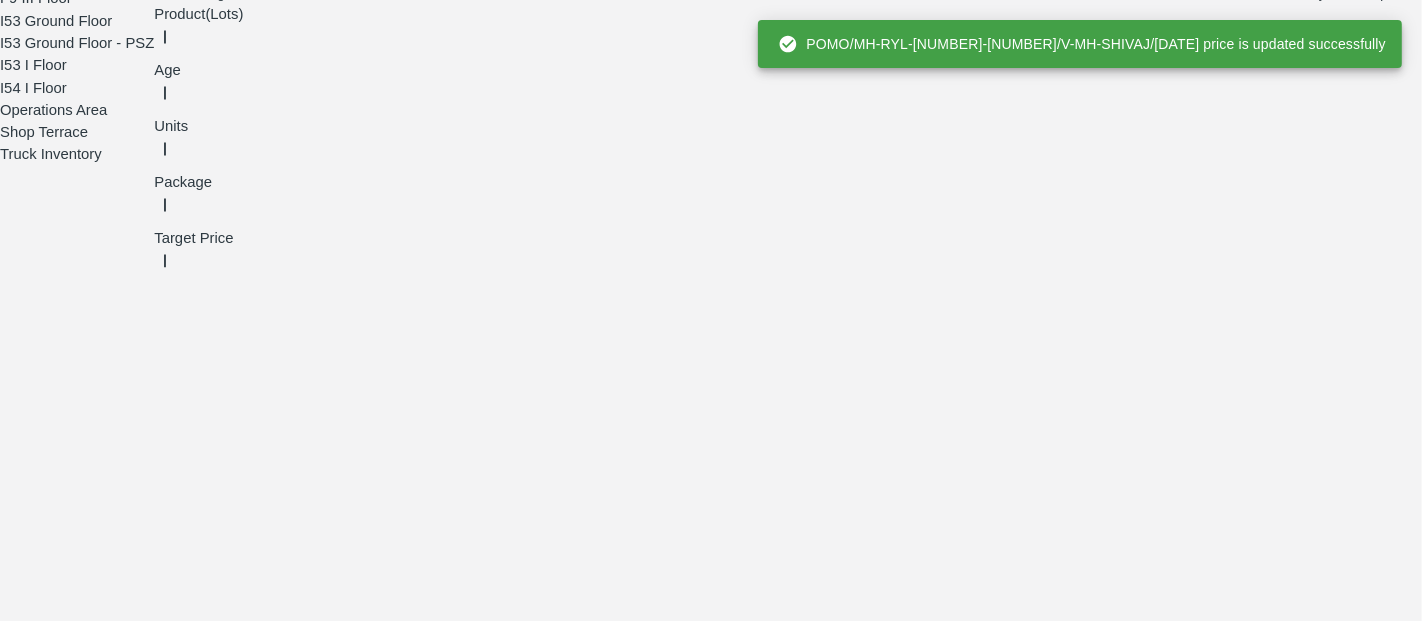 click at bounding box center [696, 3169] 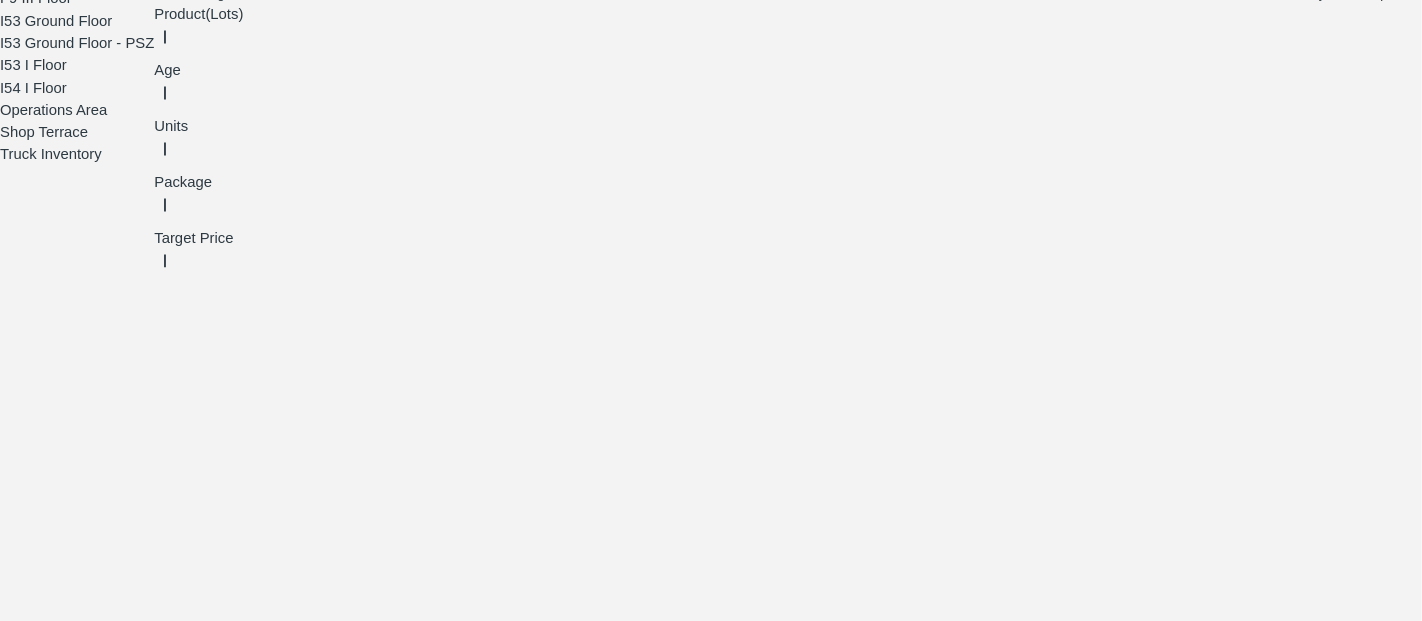 type on "1000" 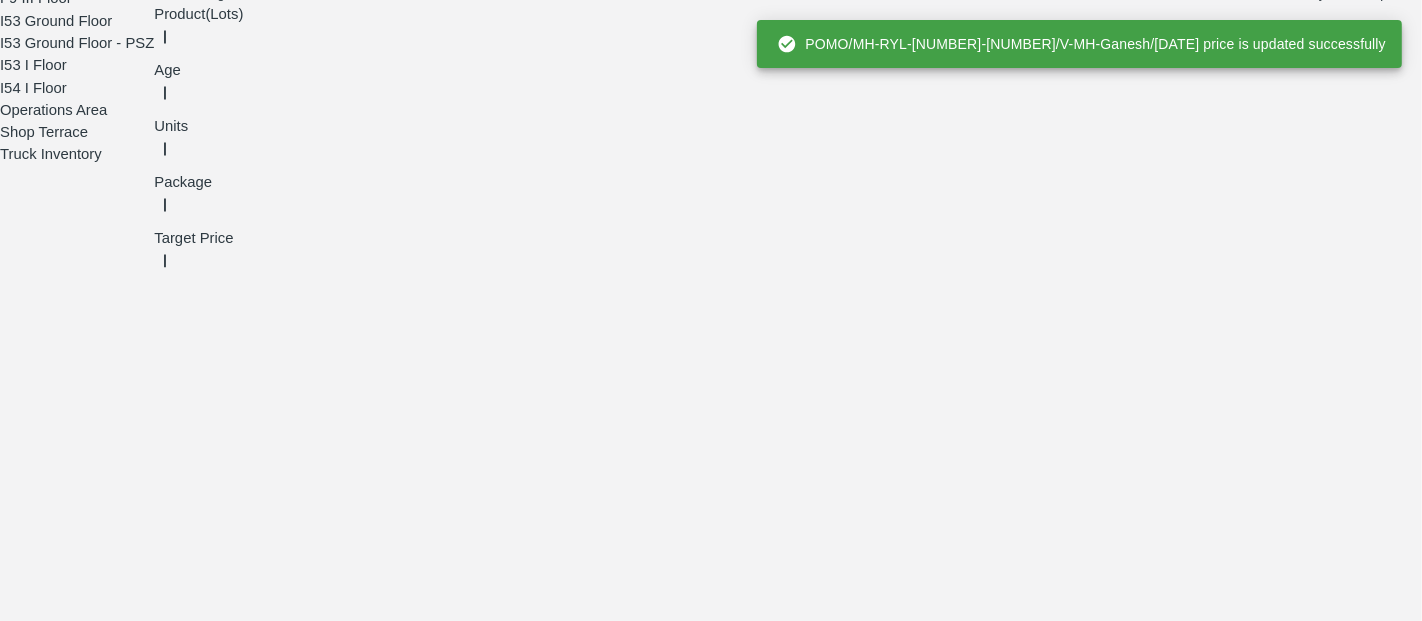 click at bounding box center (696, 3364) 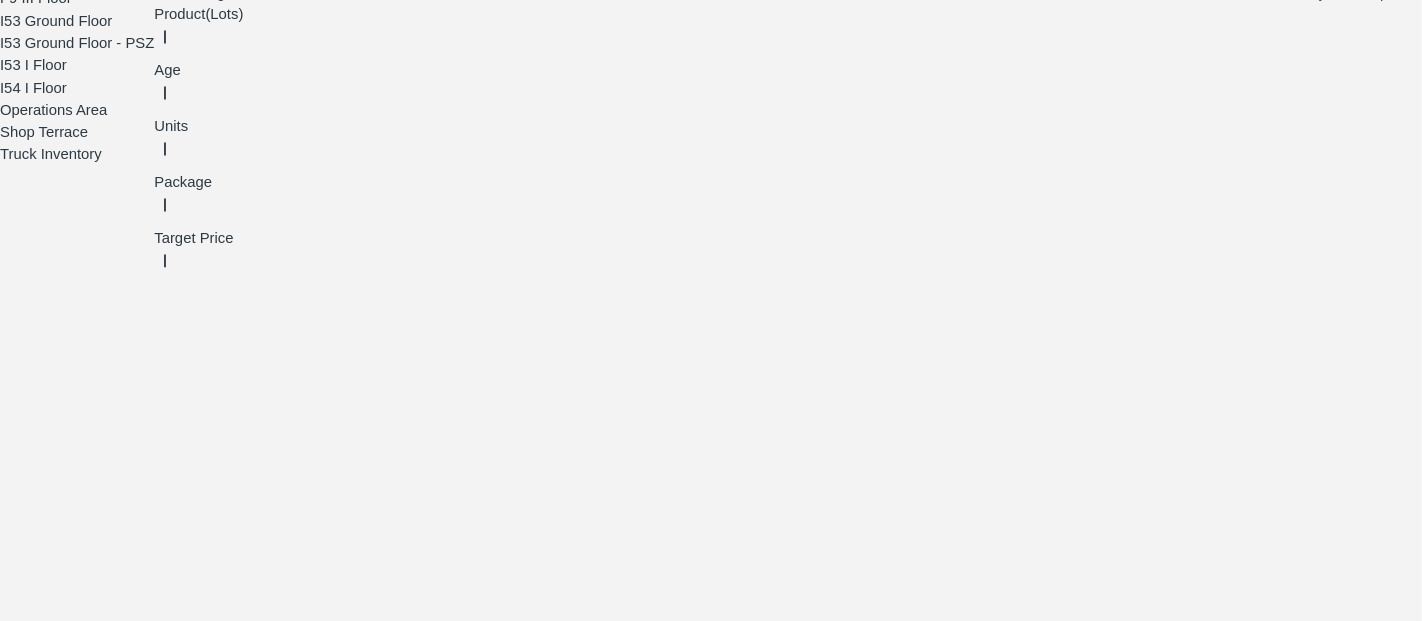 type on "1000" 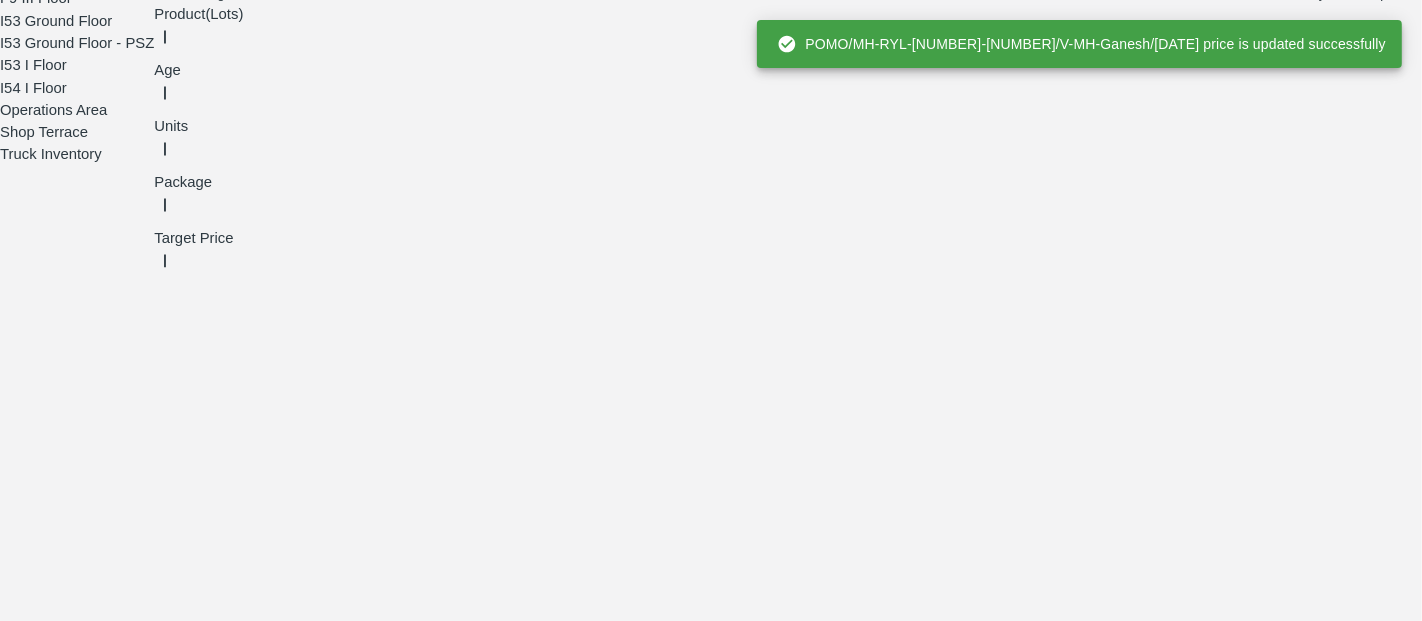 scroll, scrollTop: 1592, scrollLeft: 0, axis: vertical 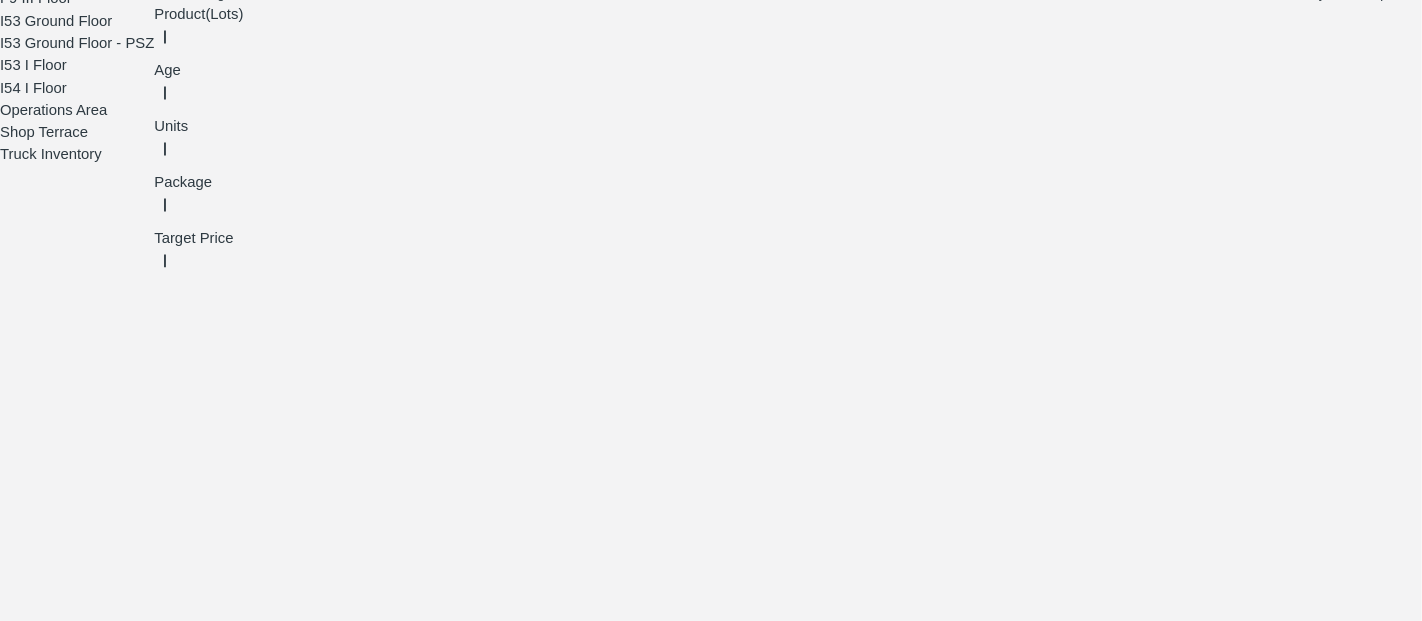 click at bounding box center (696, 3174) 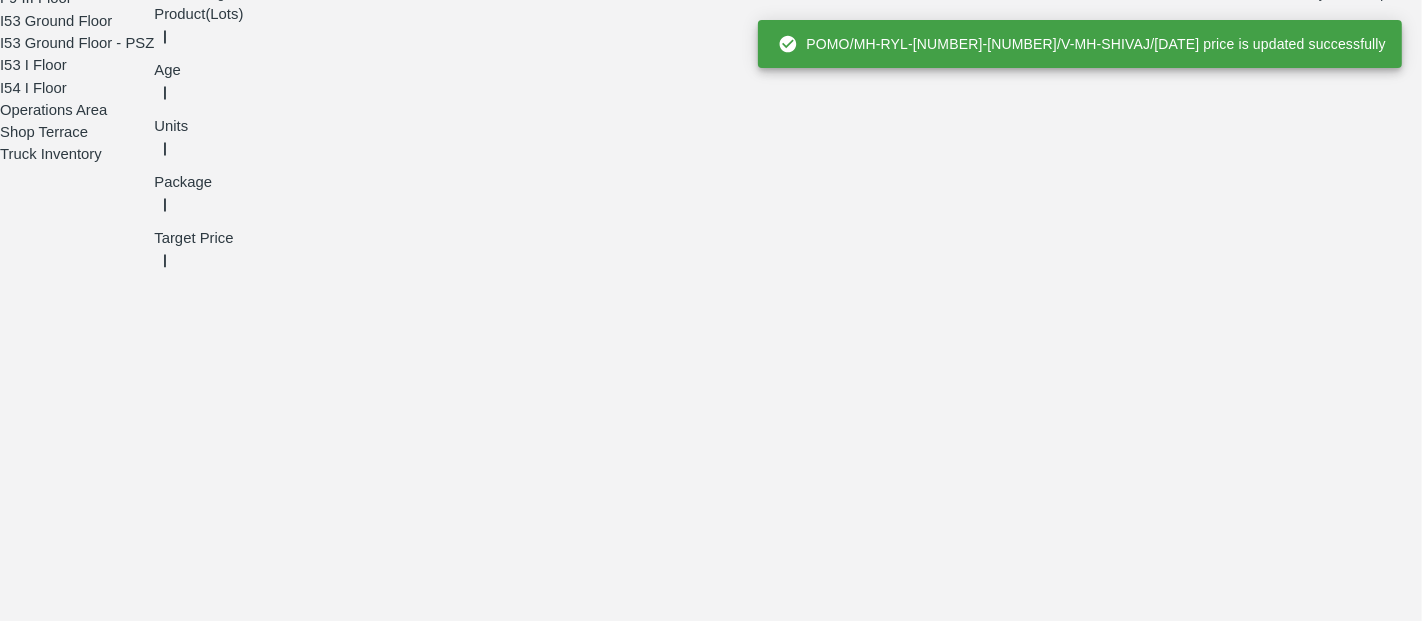 click at bounding box center [696, 3368] 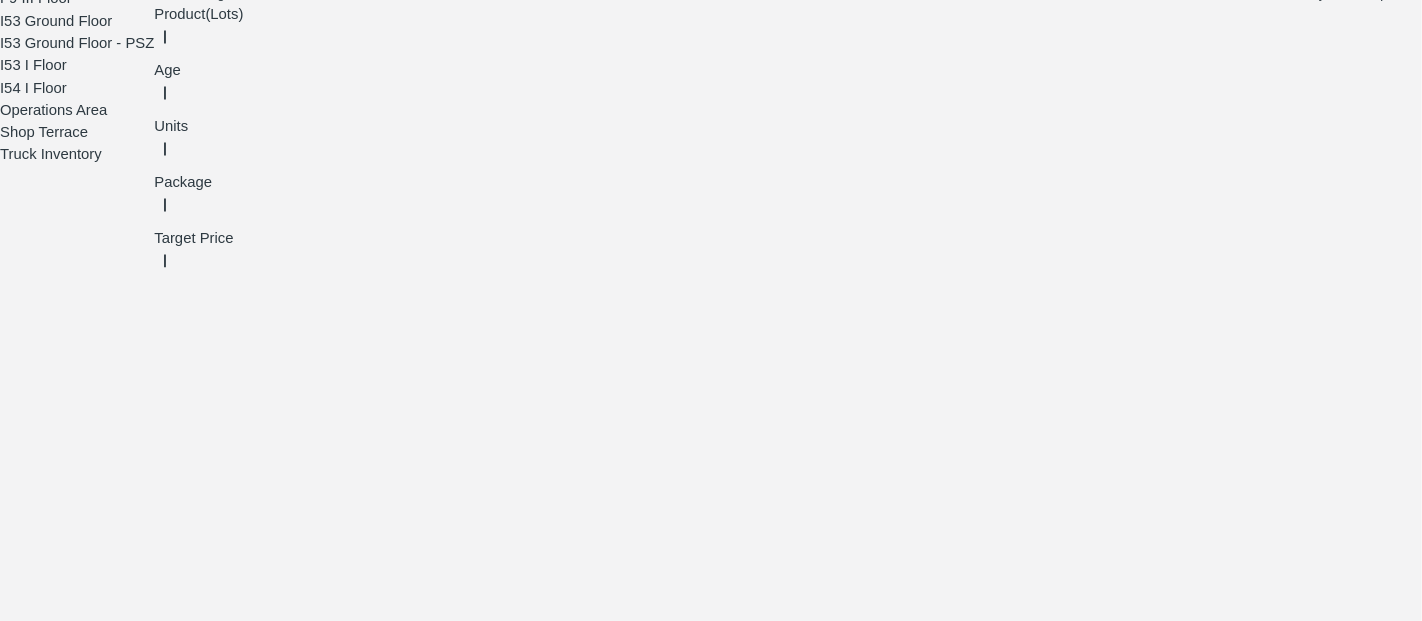 type on "1200" 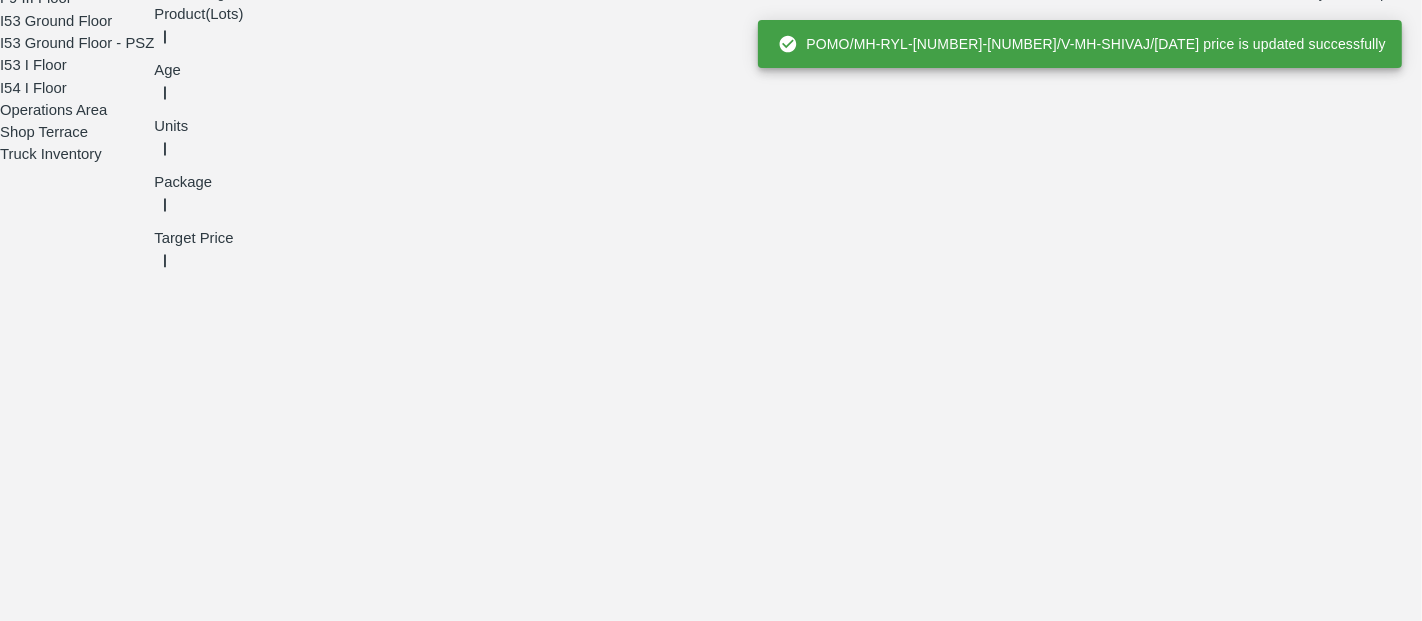 click at bounding box center (696, 3563) 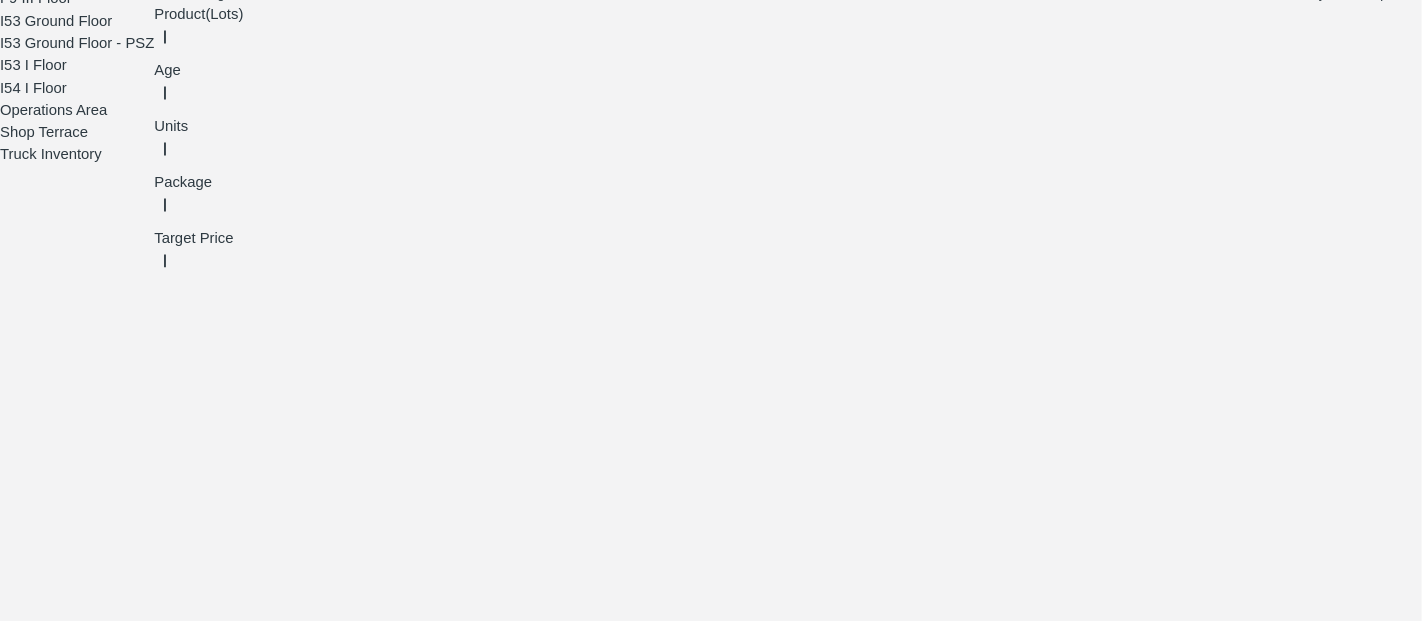 type on "1200" 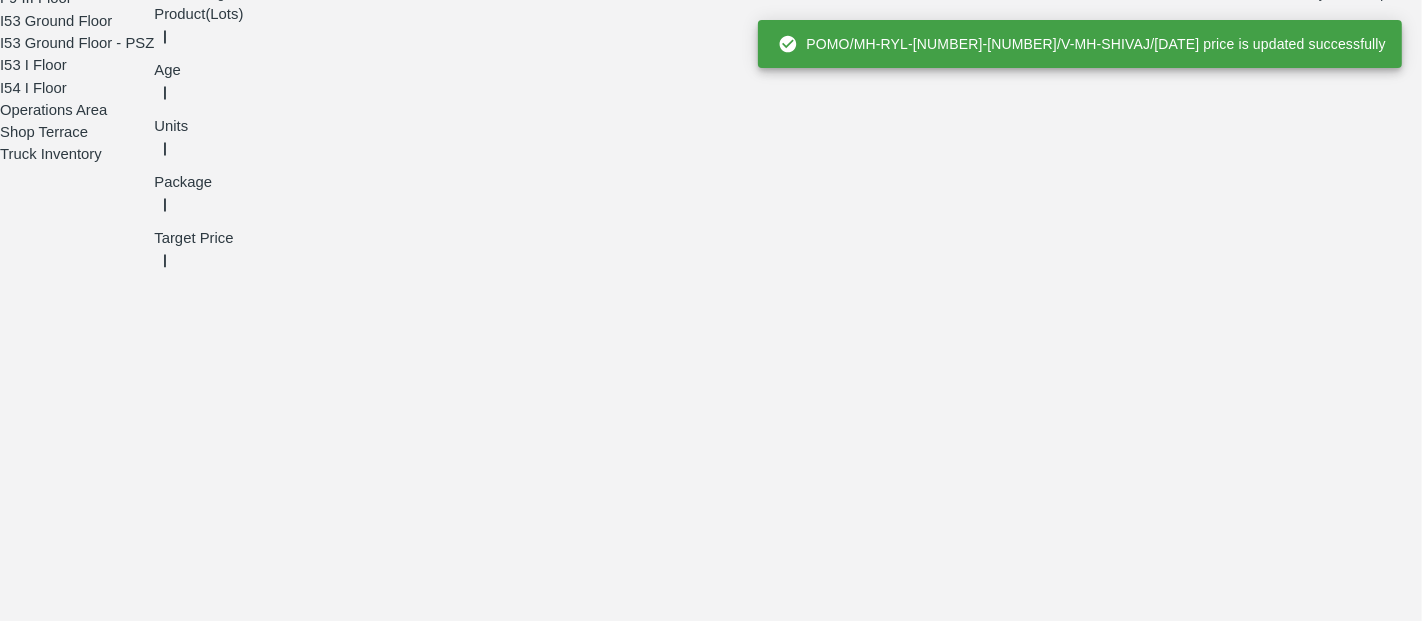 click at bounding box center [696, 3758] 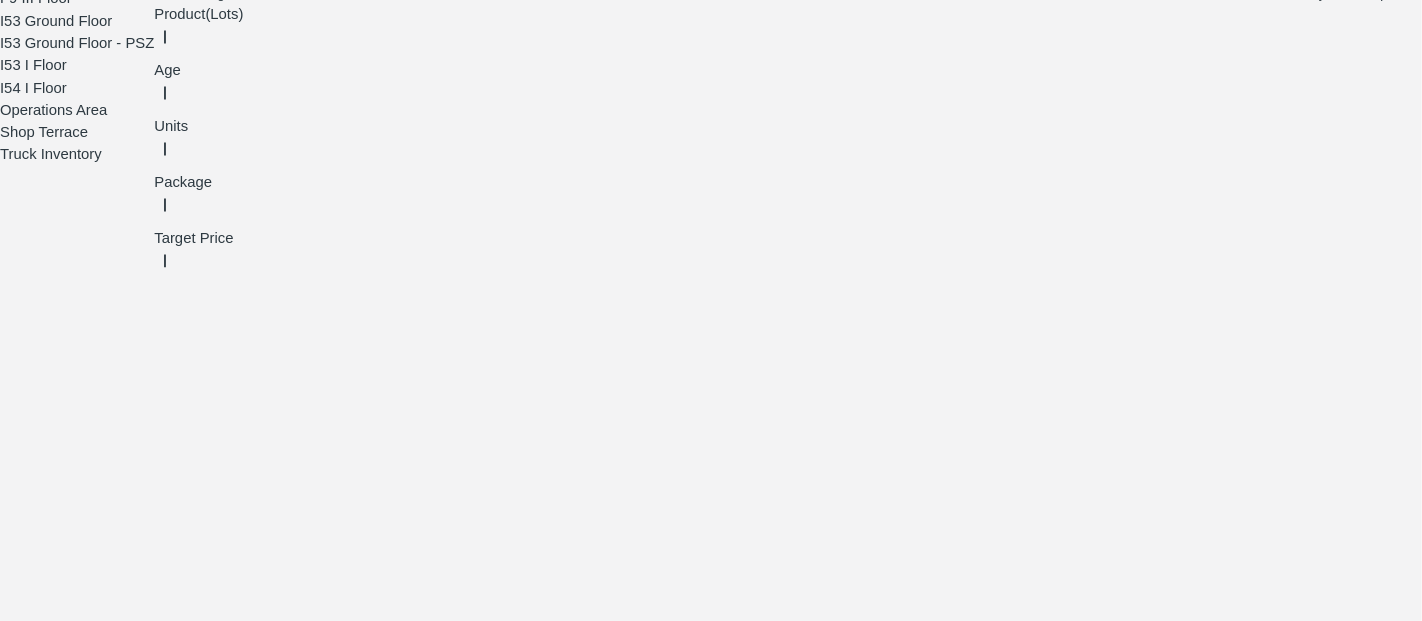 type on "1200" 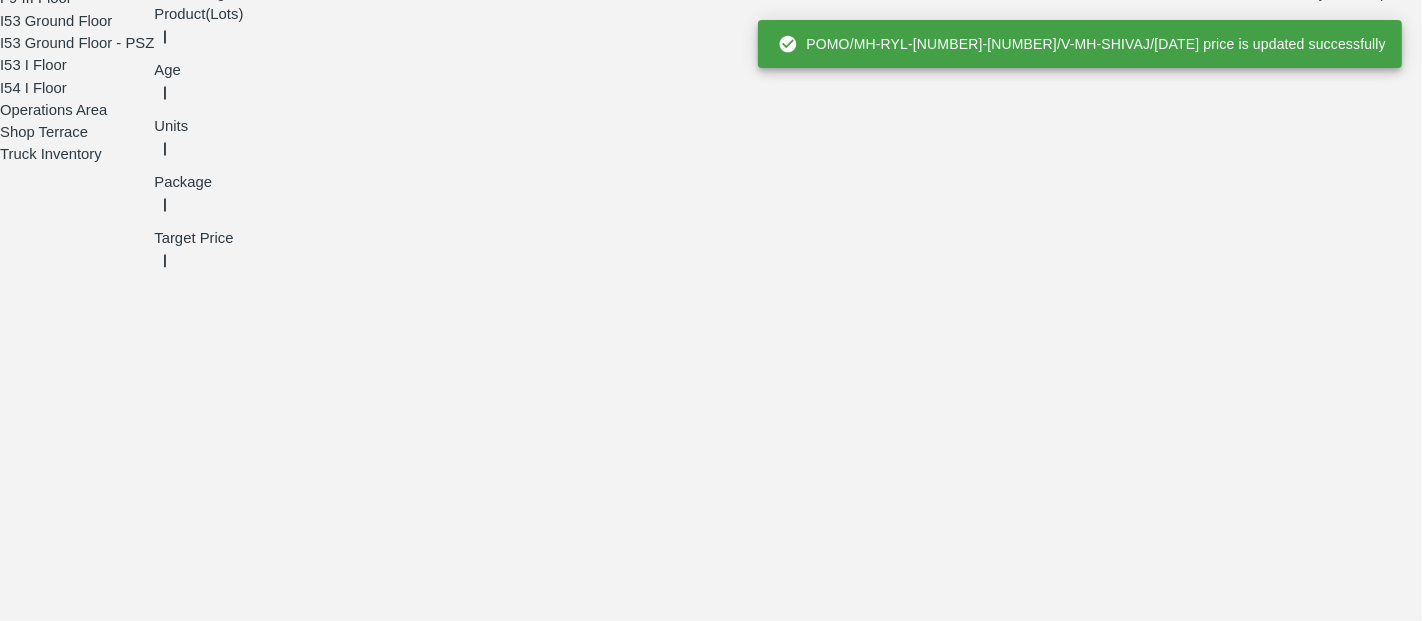 scroll, scrollTop: 1919, scrollLeft: 0, axis: vertical 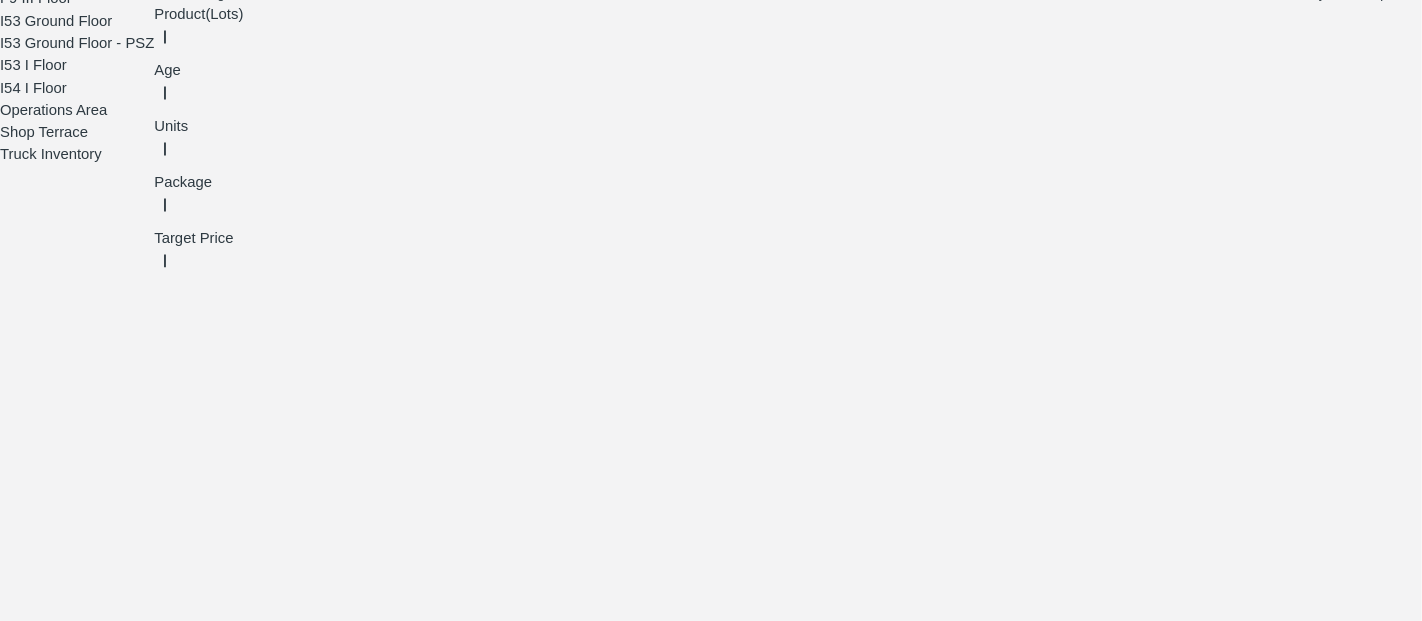 click at bounding box center [696, 3489] 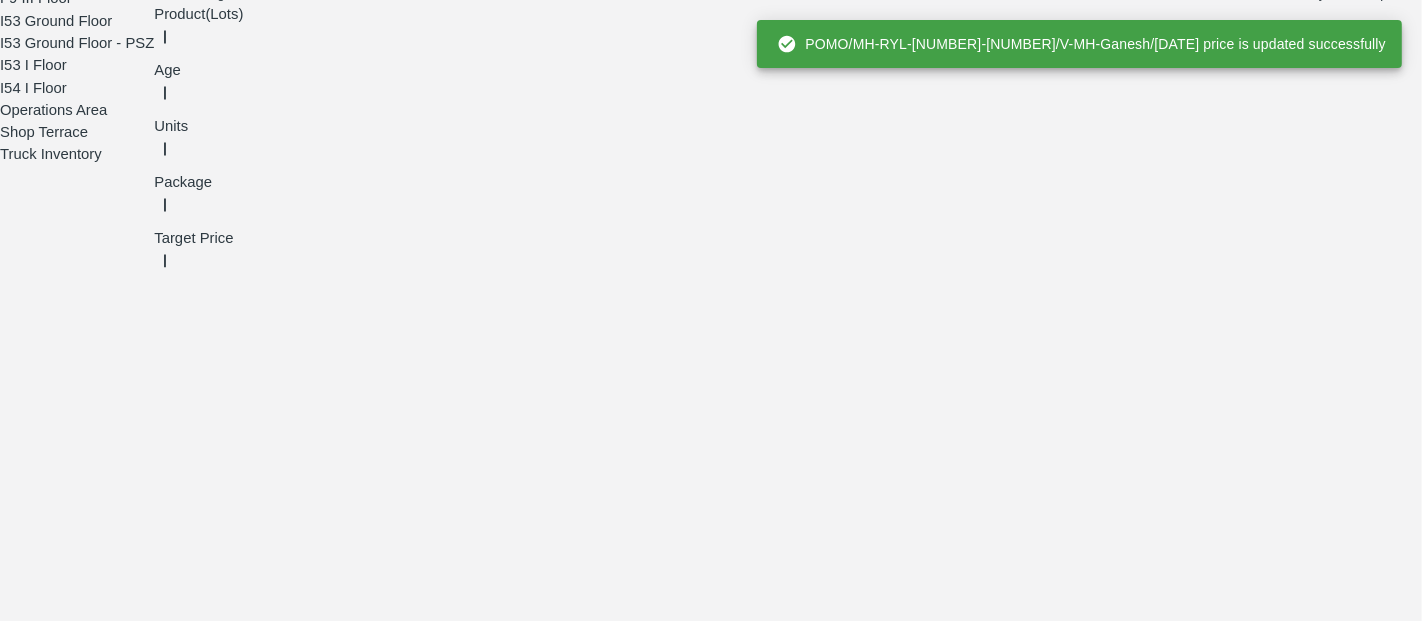 click at bounding box center (696, 3684) 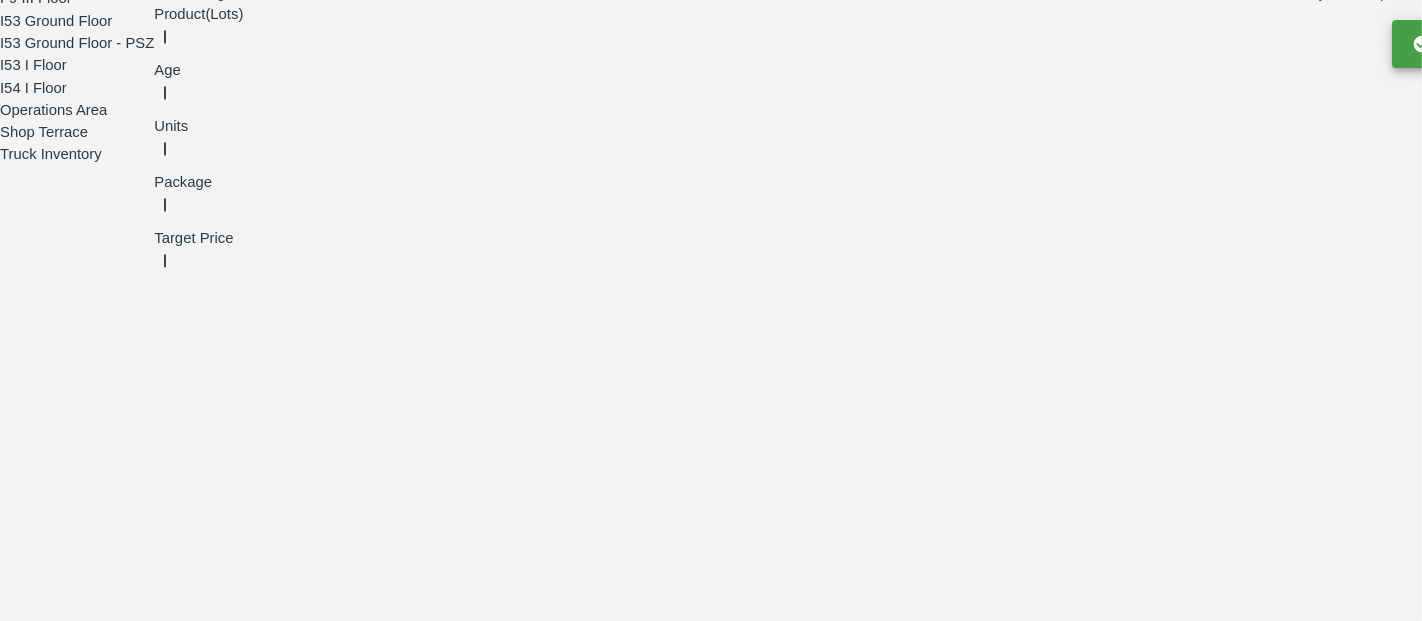 type on "1200" 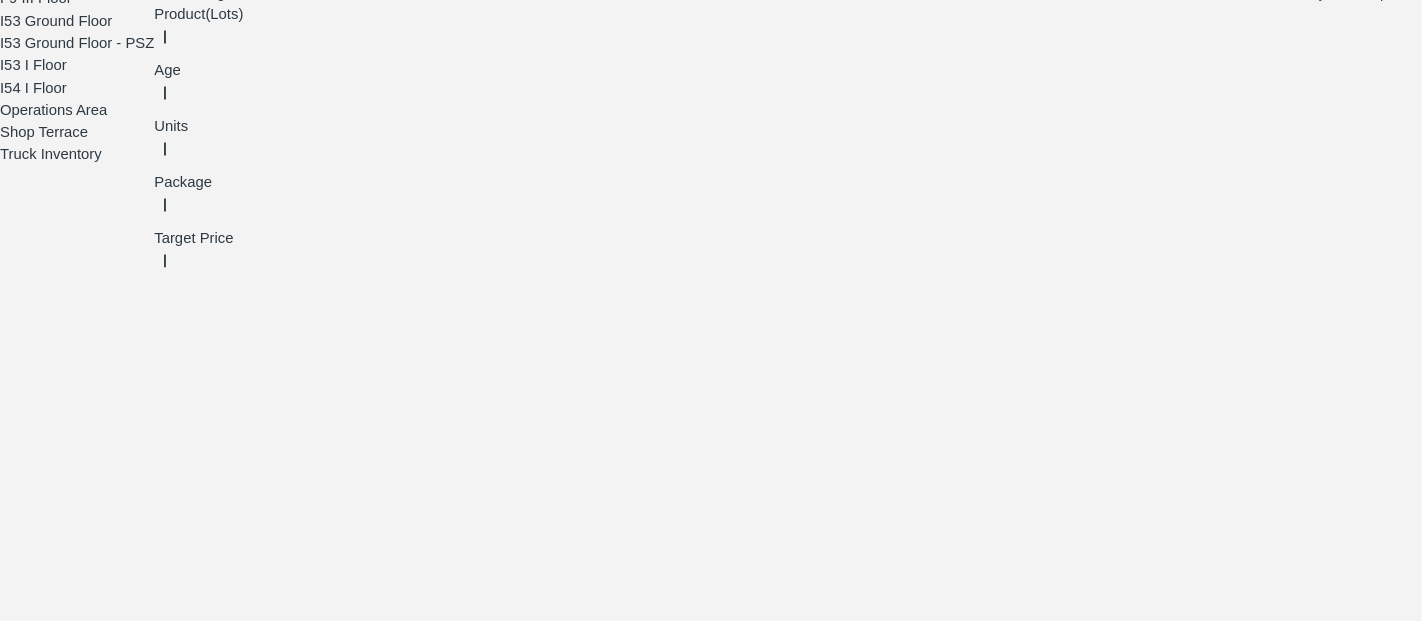 click on "Save Price" at bounding box center (817, 3704) 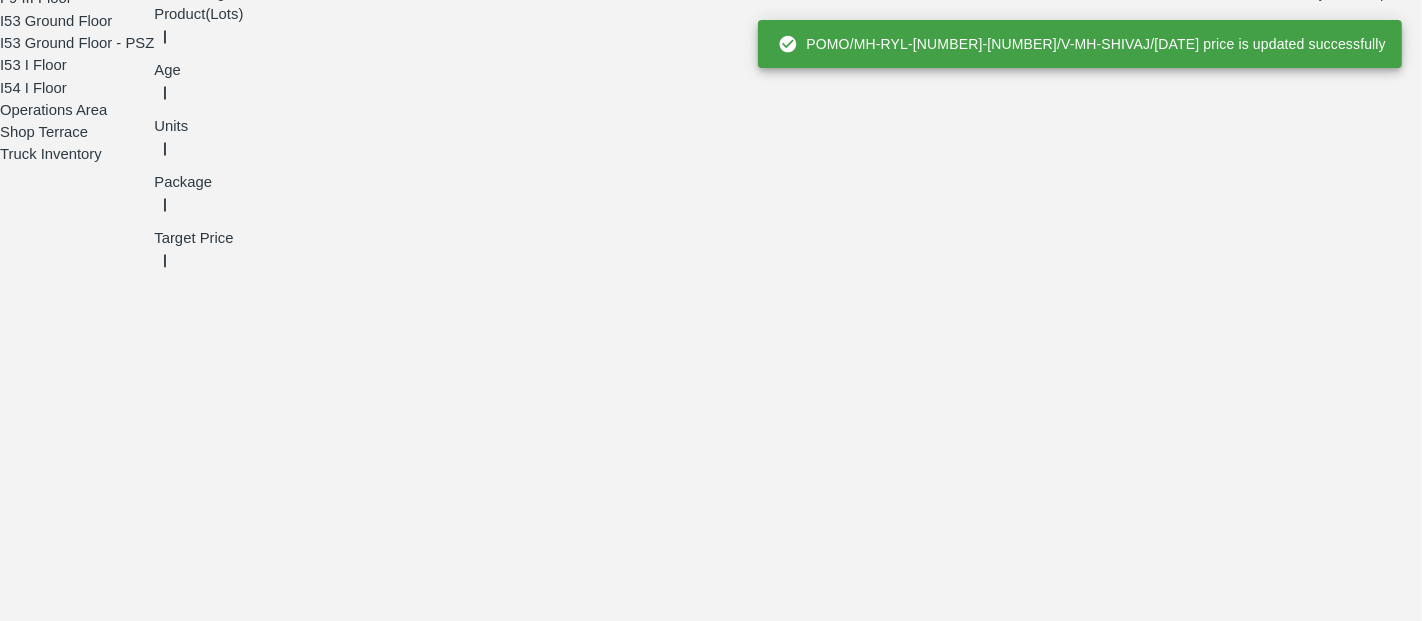 click at bounding box center [696, 3920] 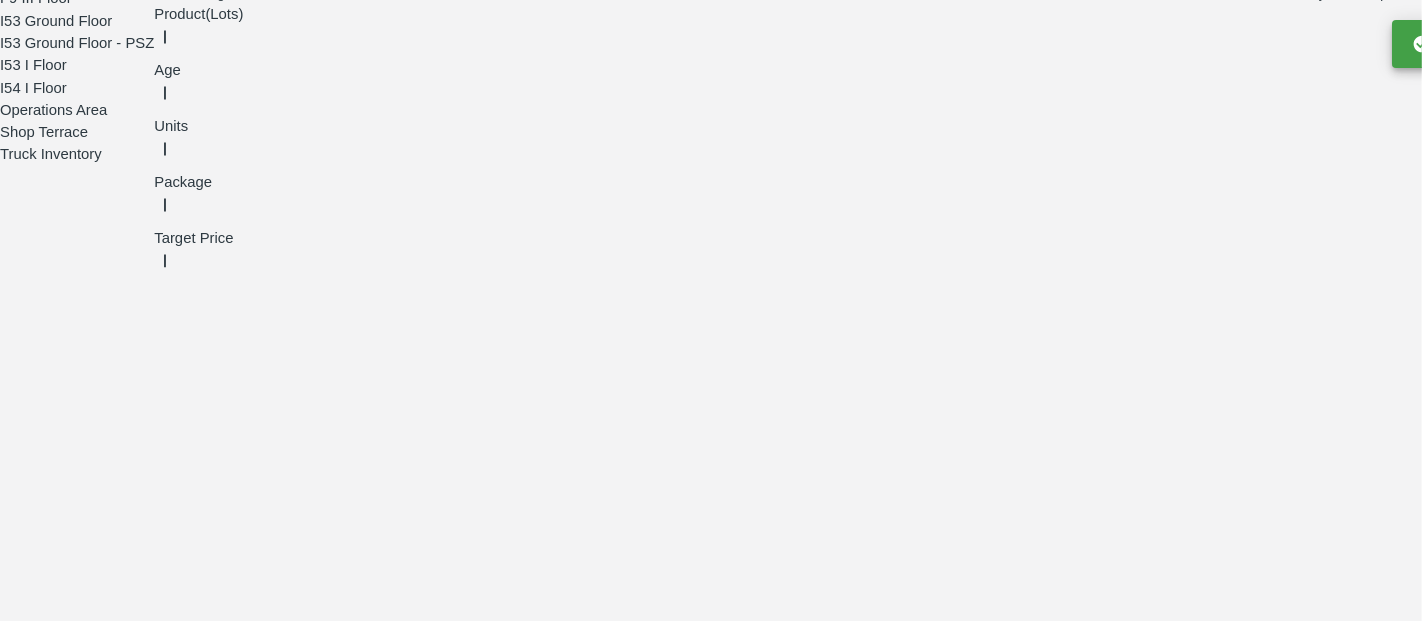 type on "1400" 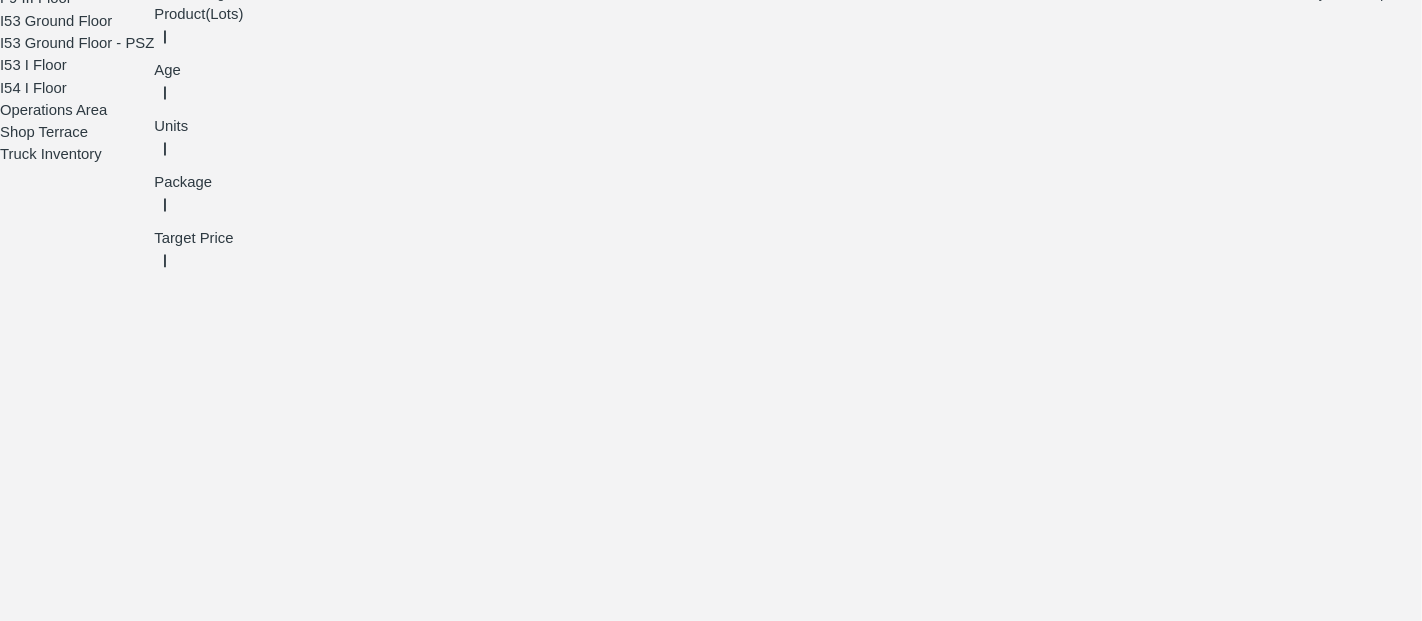 click on "Save Price" at bounding box center [817, 3940] 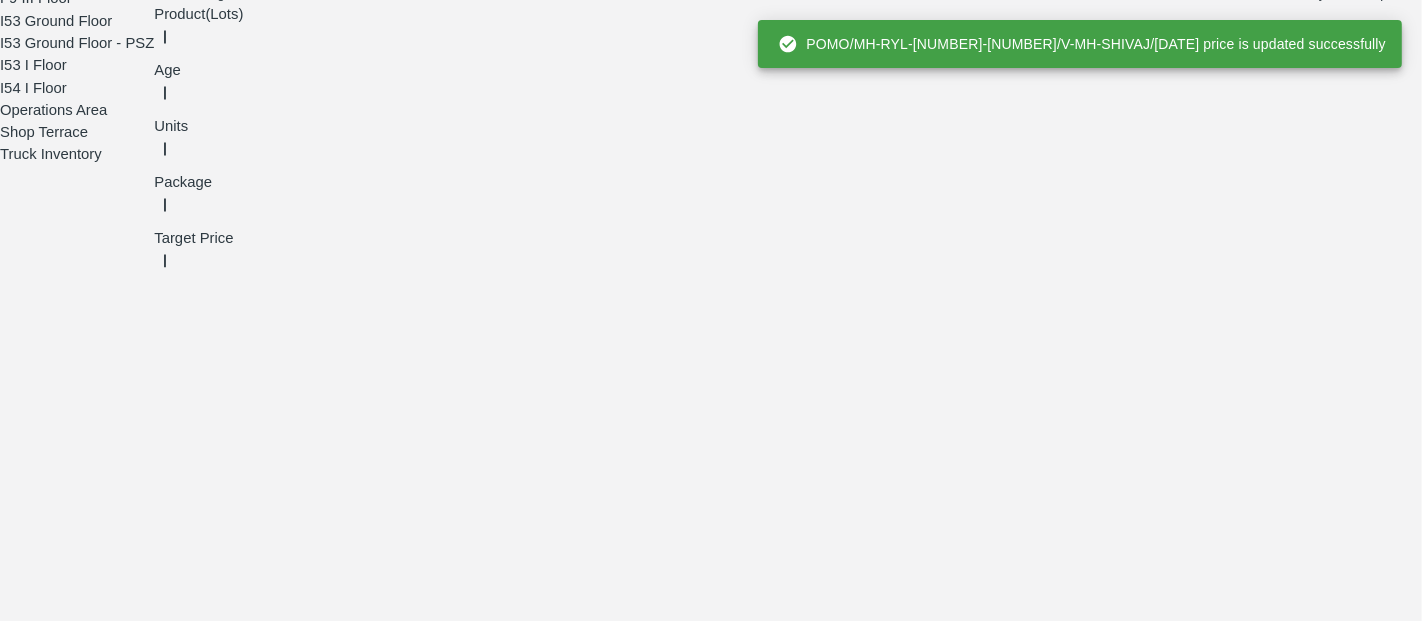 click at bounding box center [696, 4115] 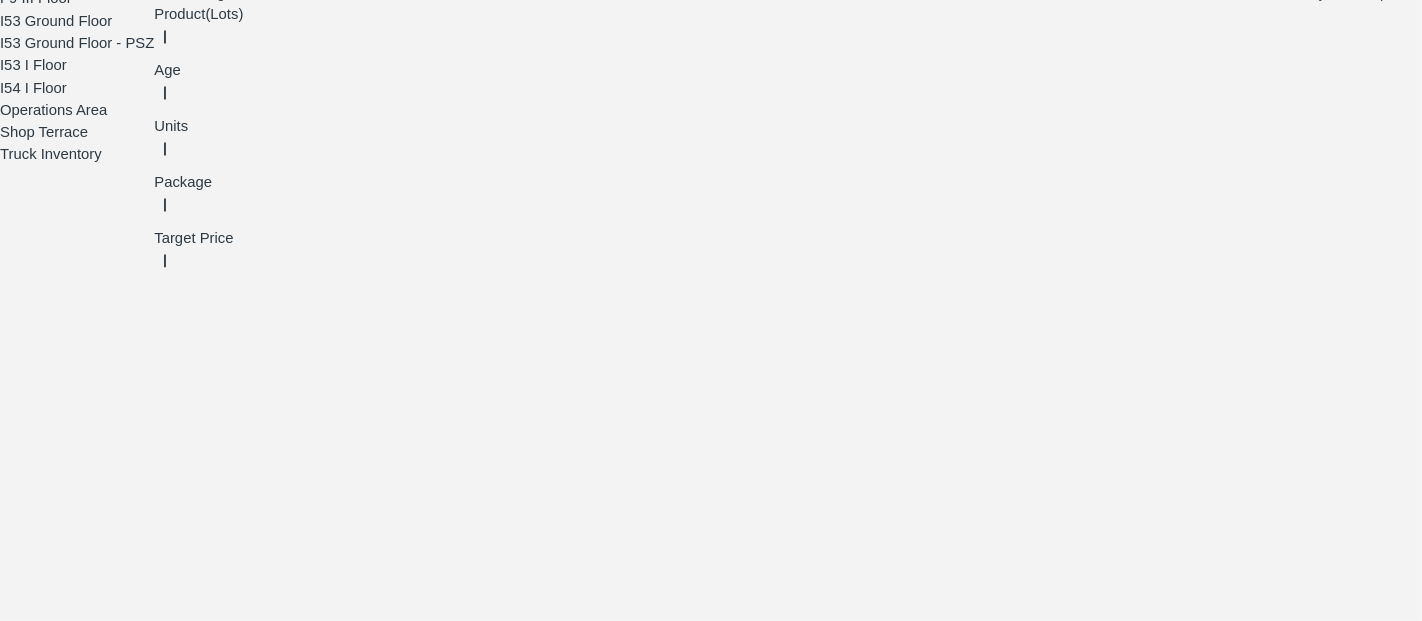 type on "1400" 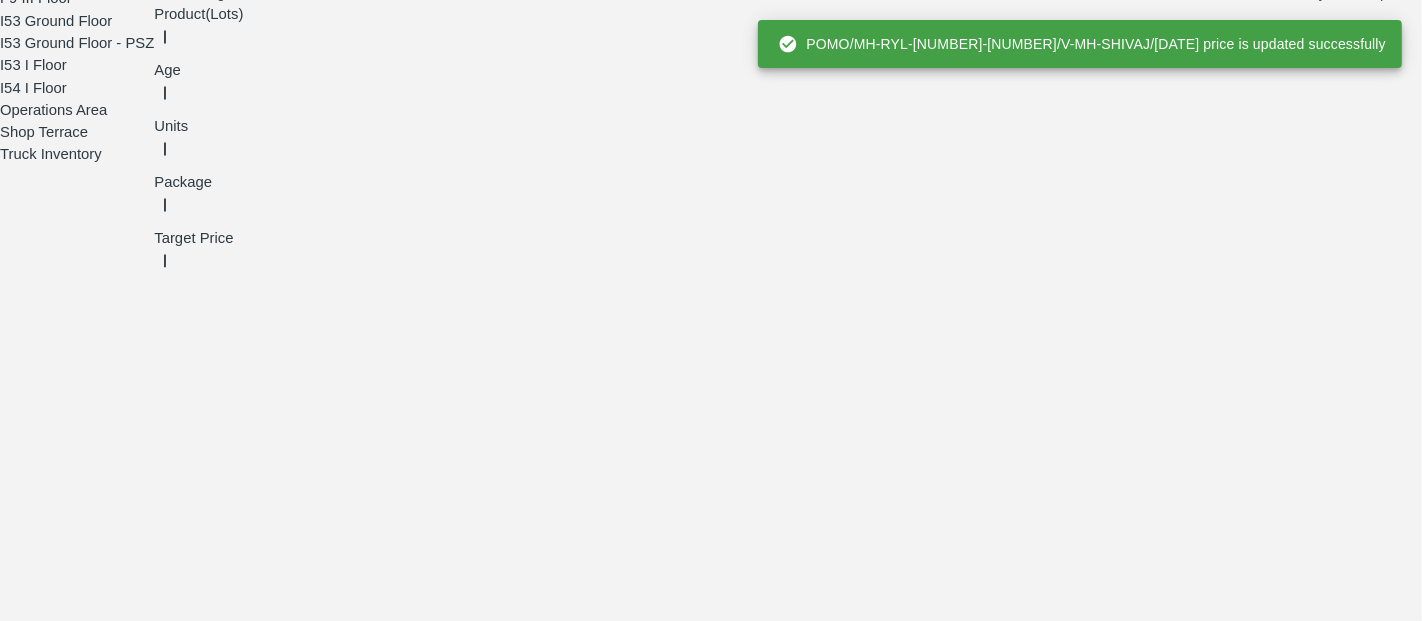 scroll, scrollTop: 2406, scrollLeft: 0, axis: vertical 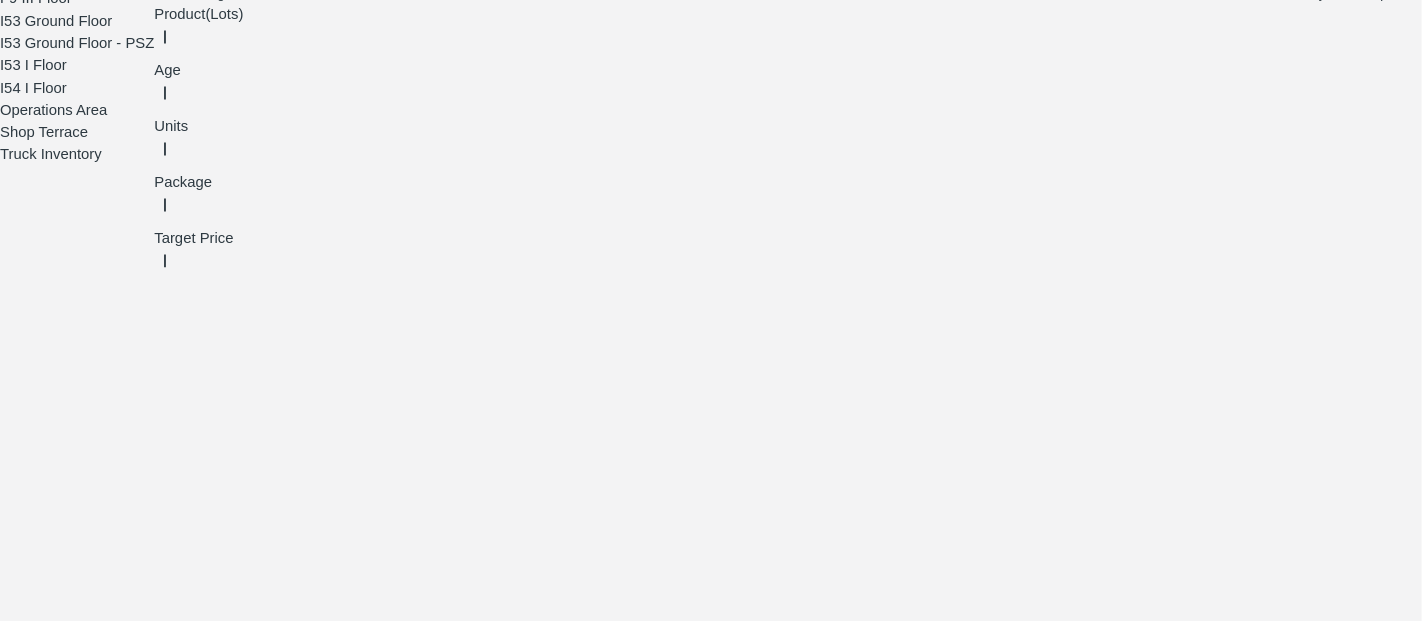 click at bounding box center (696, 3962) 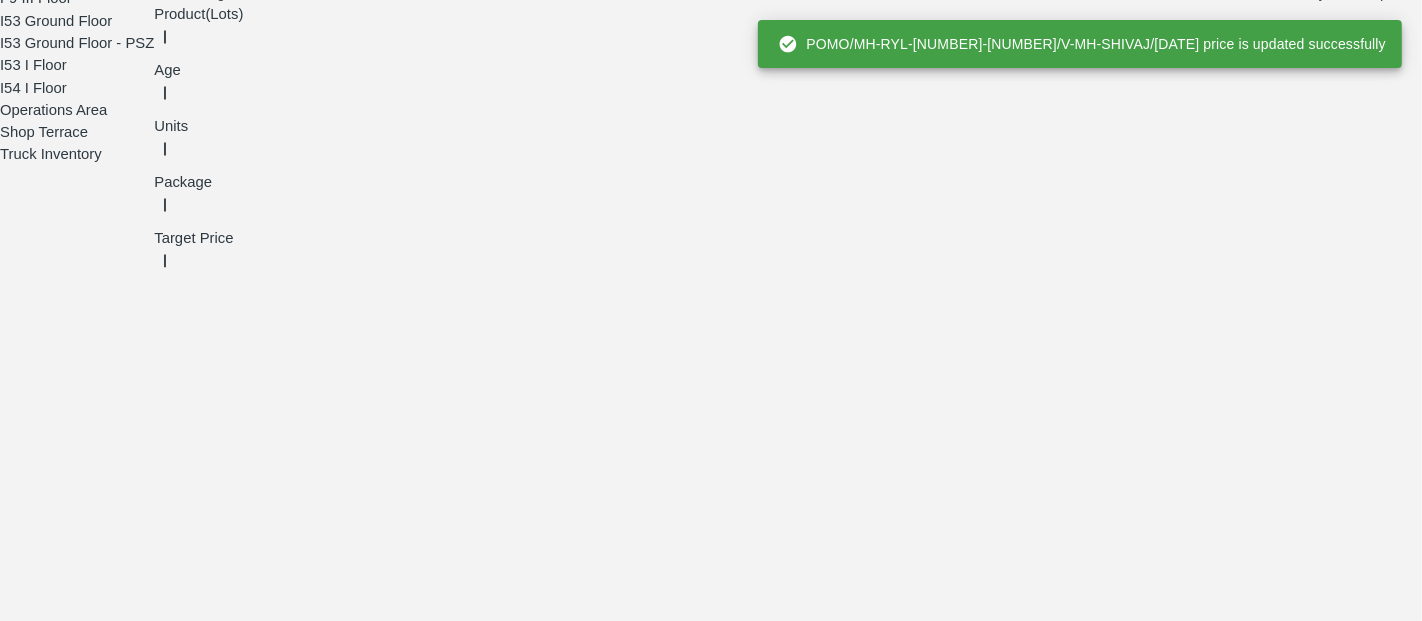 click at bounding box center [696, 4157] 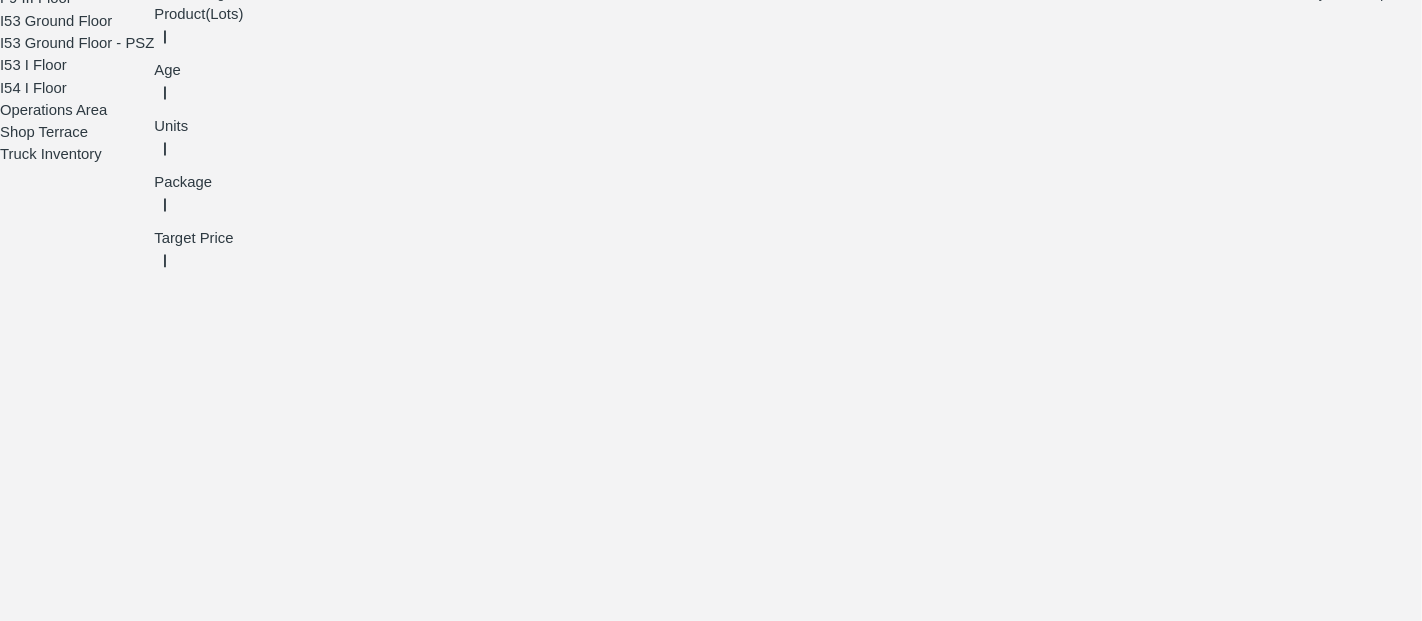 type on "1400" 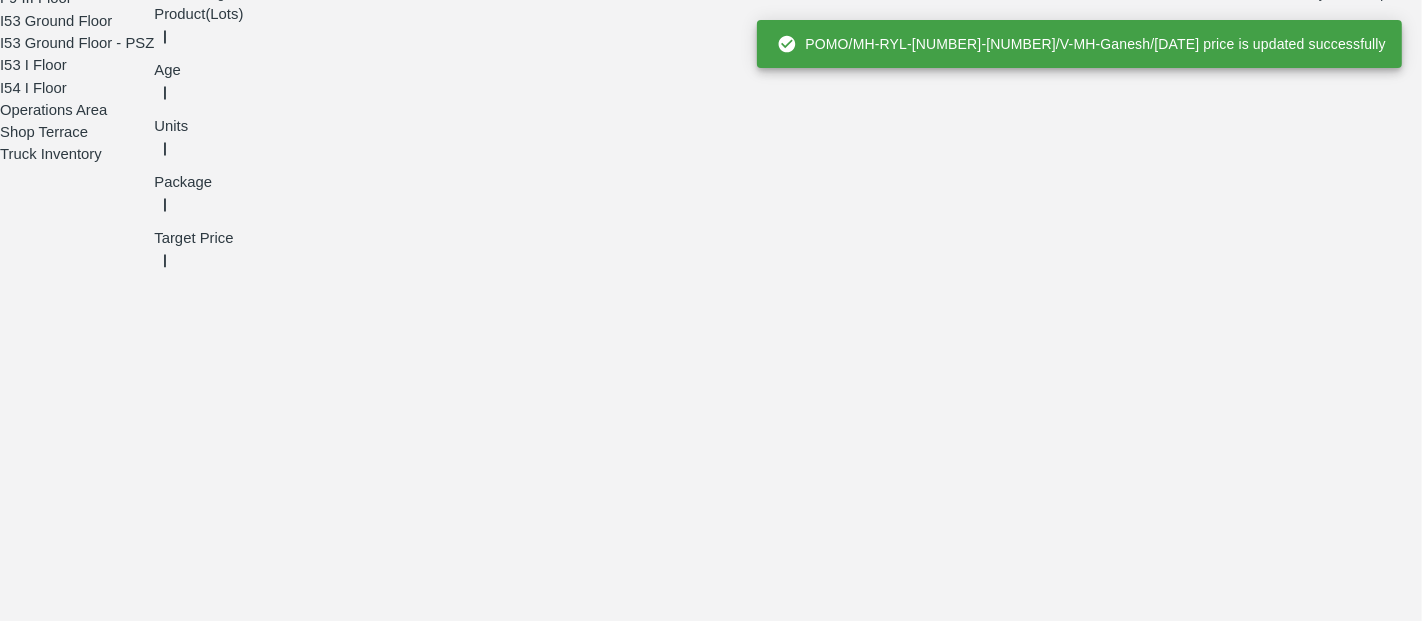 click at bounding box center [696, 4352] 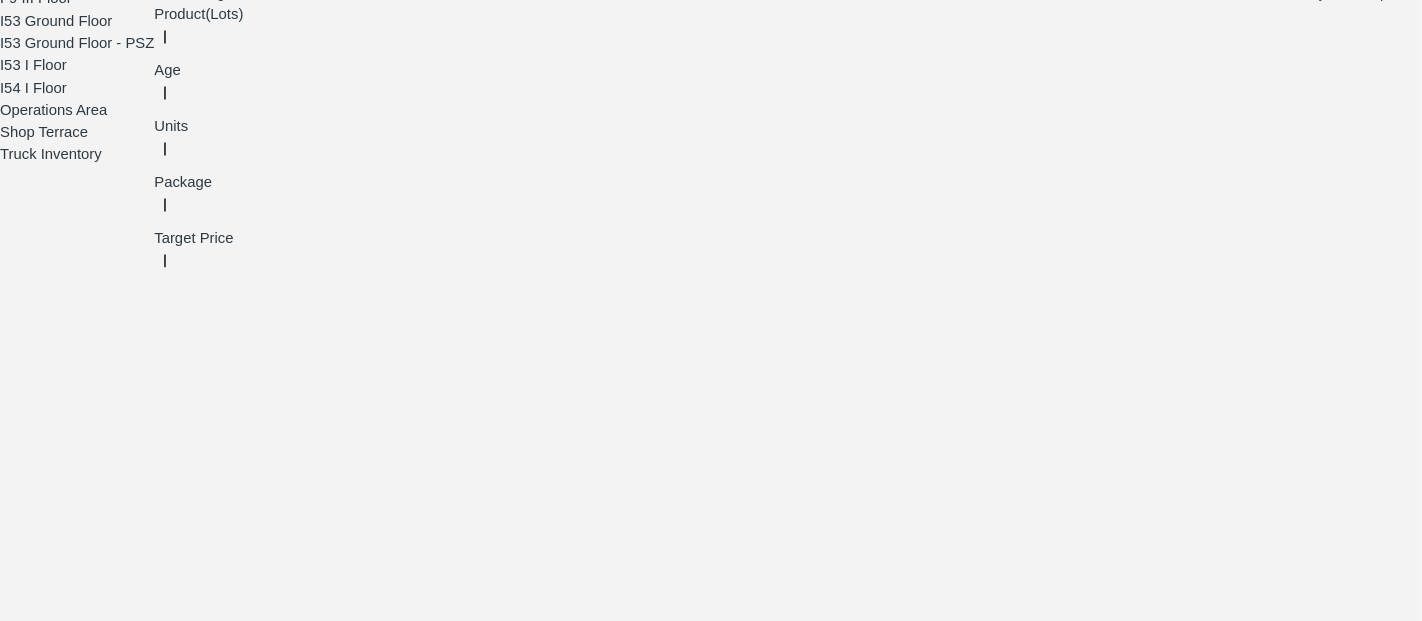 type on "1400" 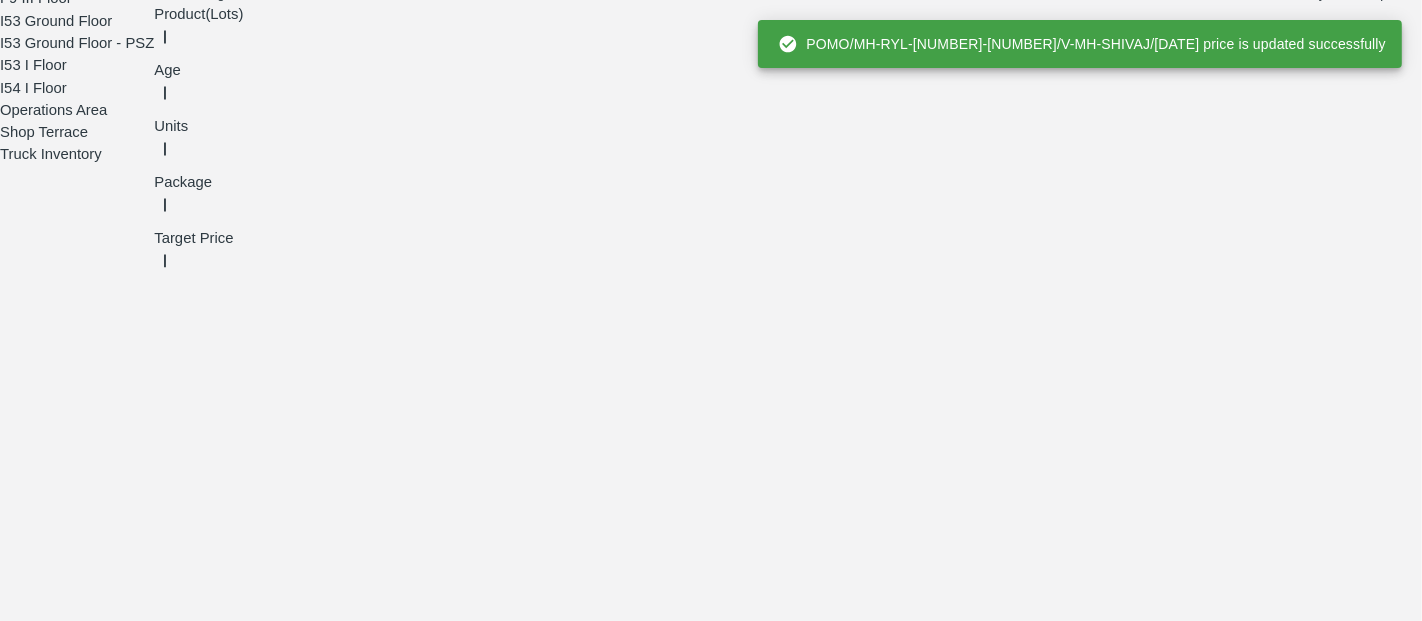 click at bounding box center (696, 4204) 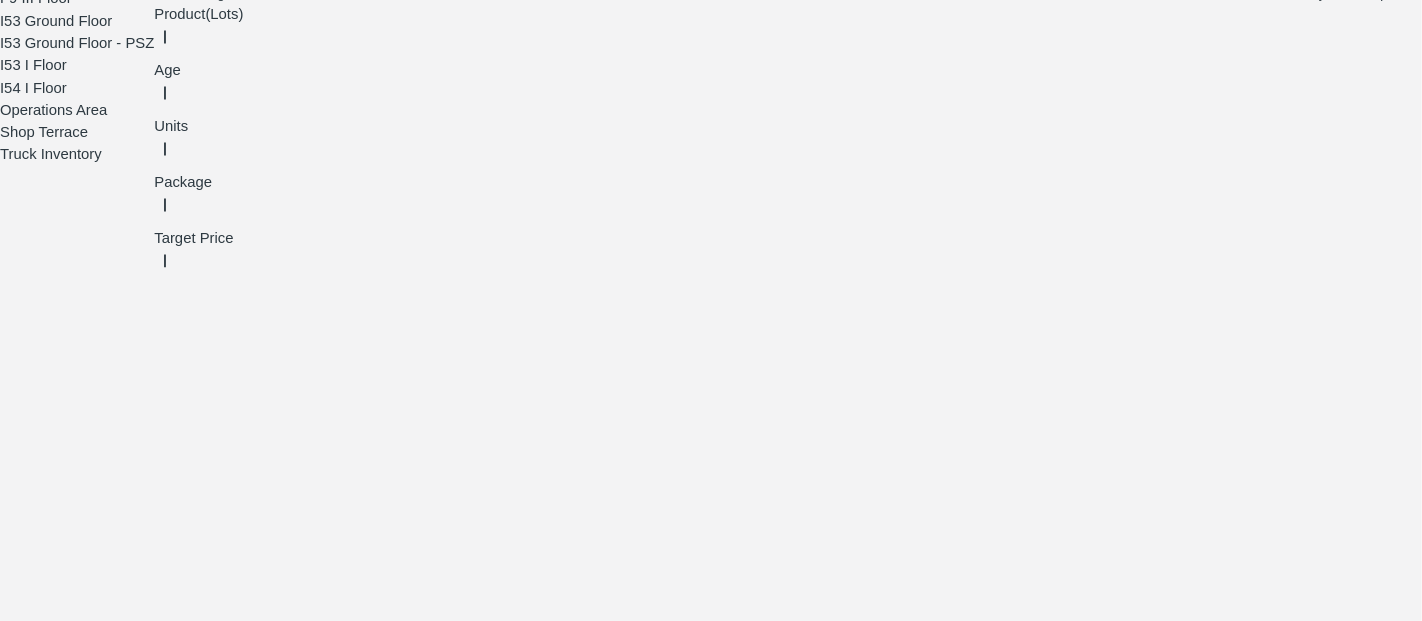 type on "1600" 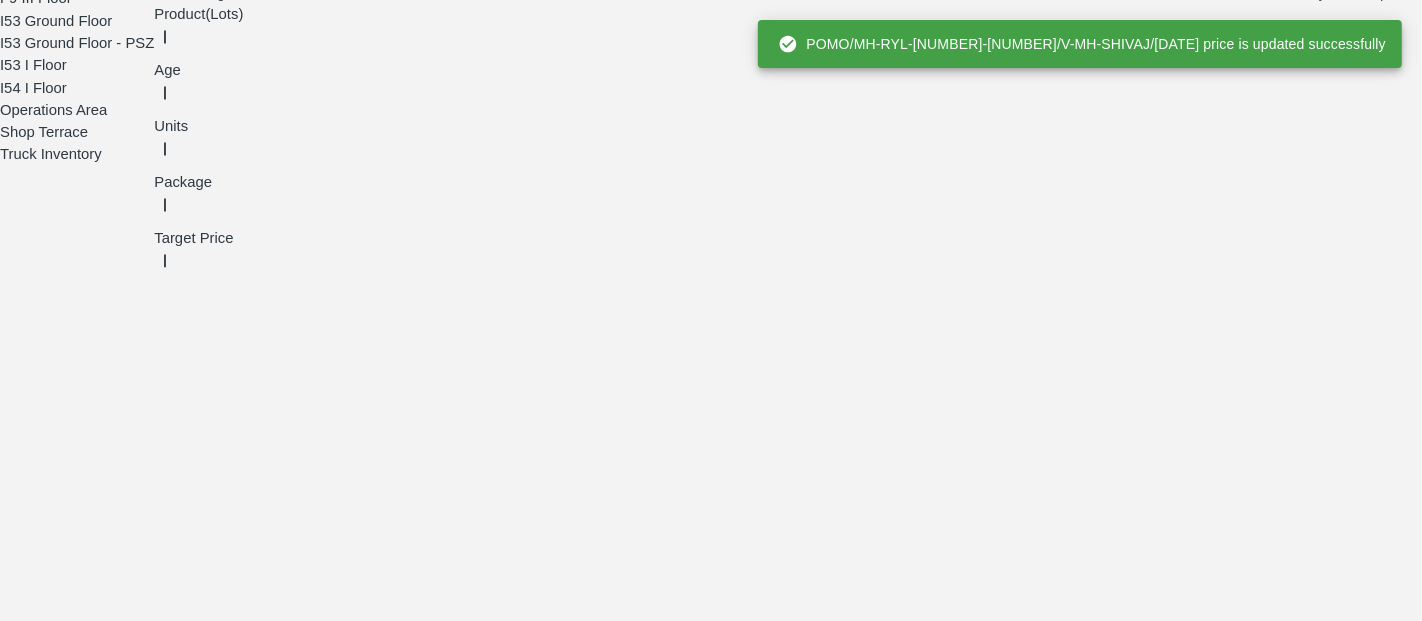 click at bounding box center [696, 4398] 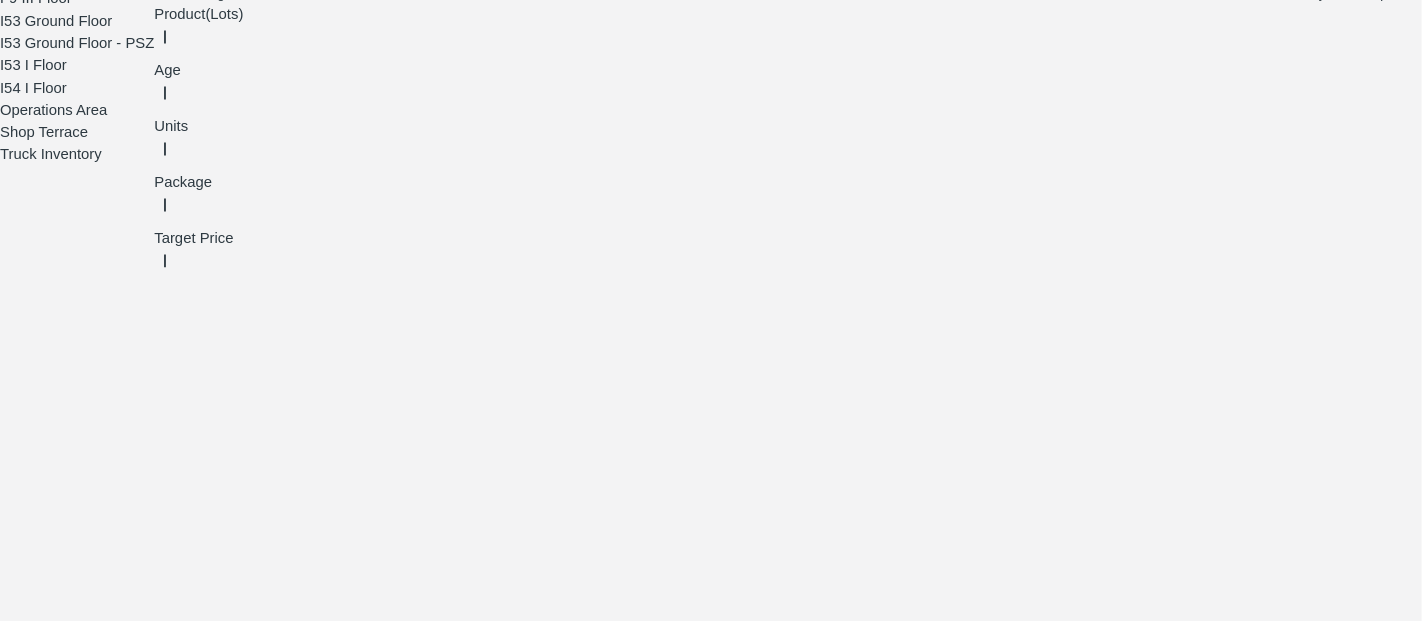 type on "1600" 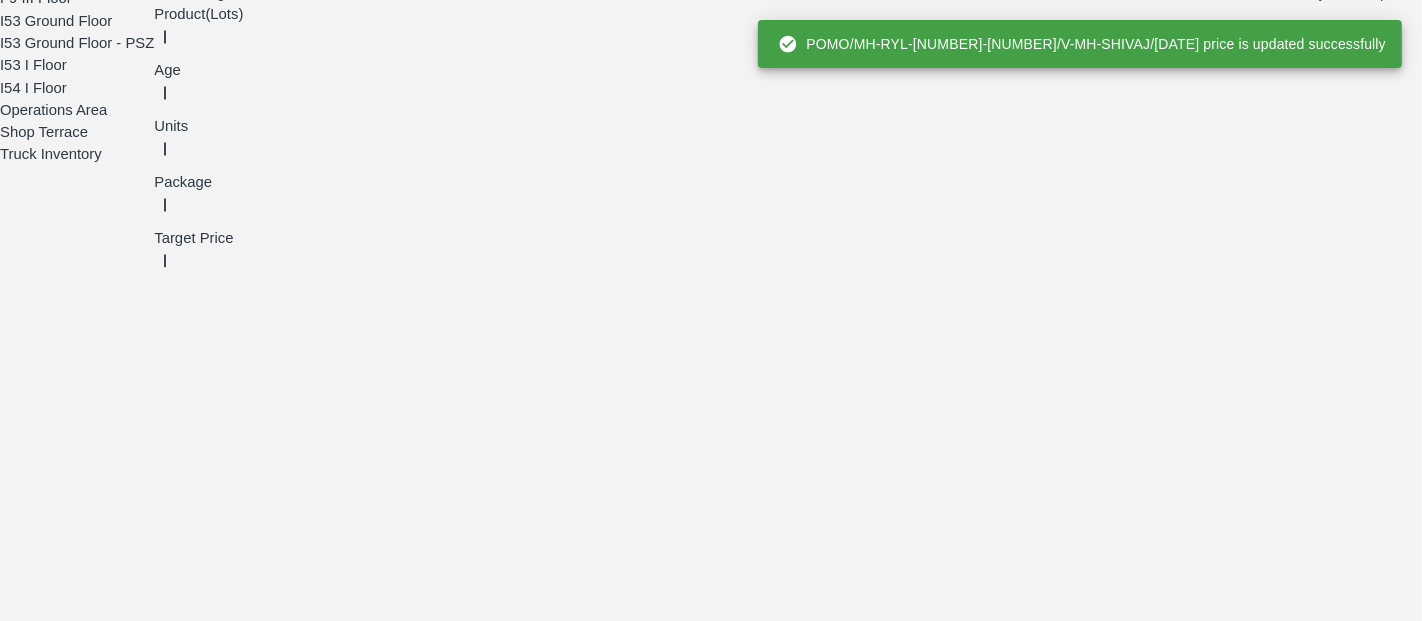 click at bounding box center [696, 4593] 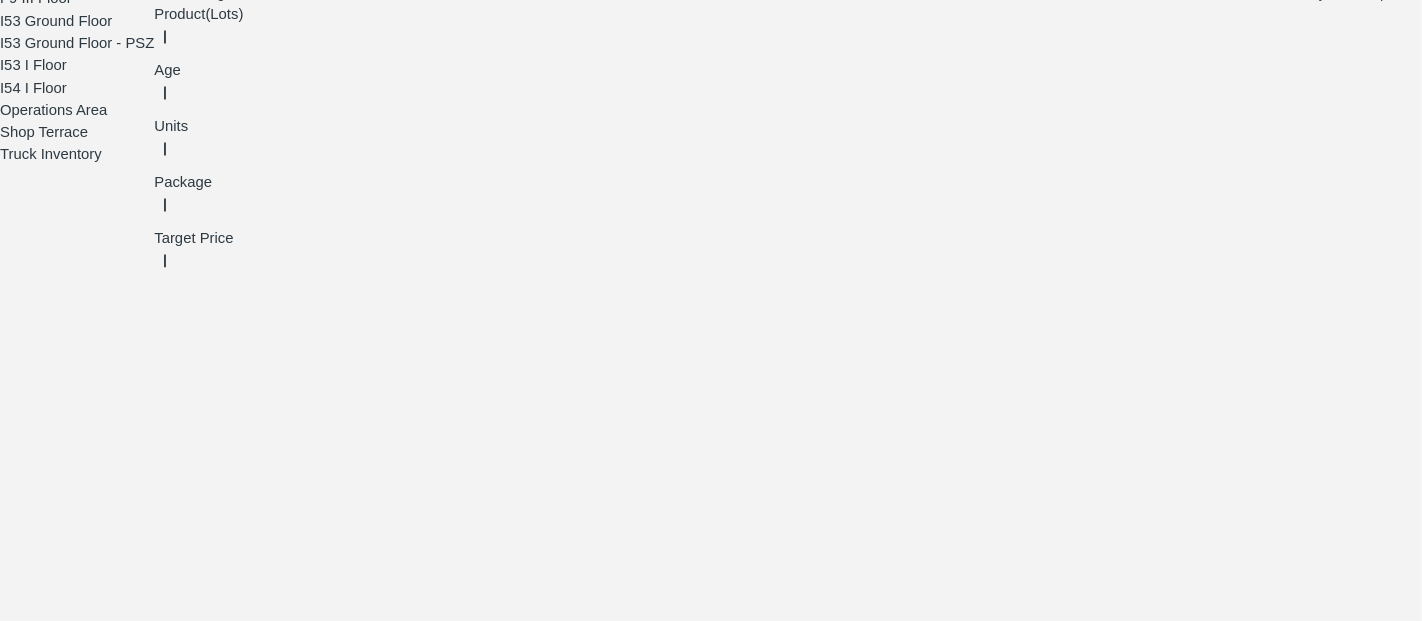 type on "1600" 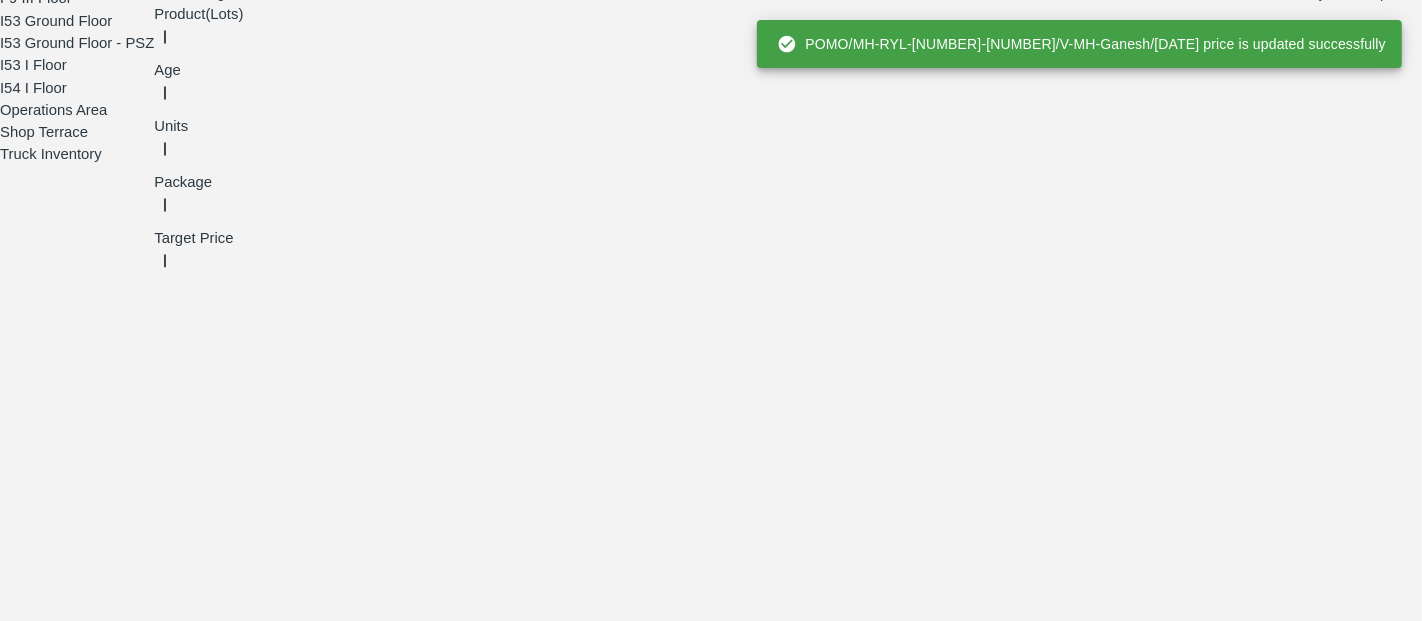 click at bounding box center [696, 4788] 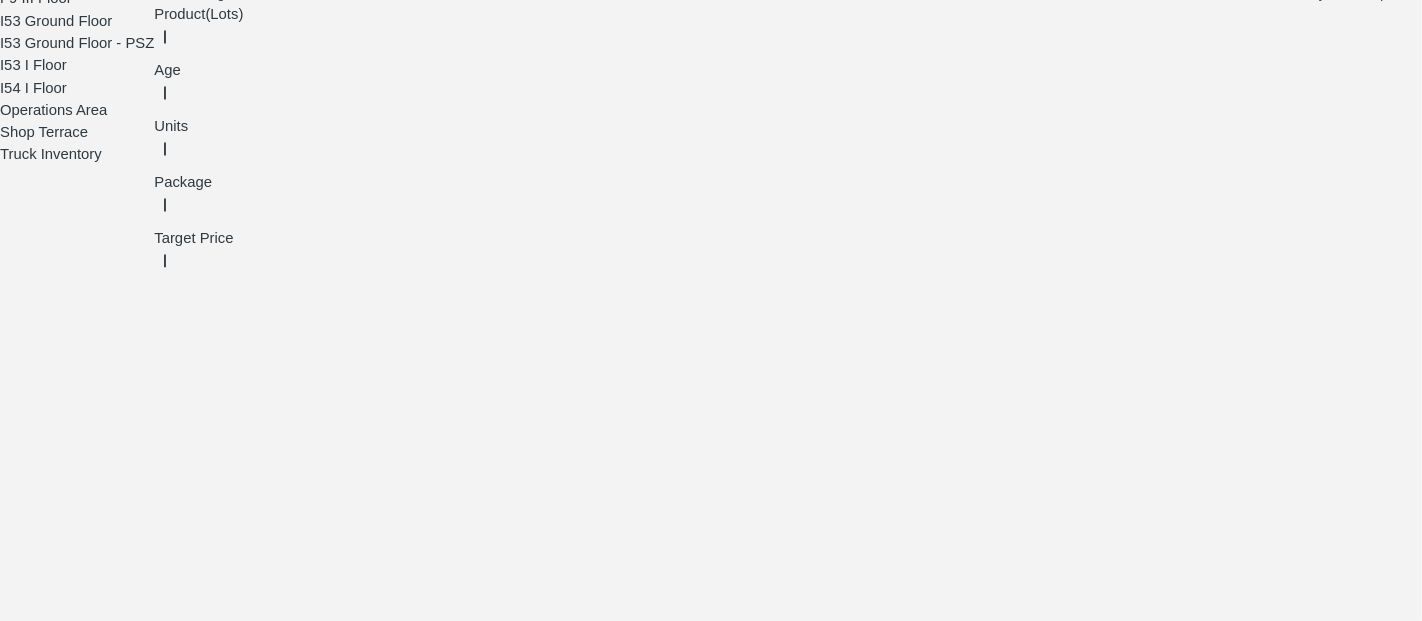 type on "1600" 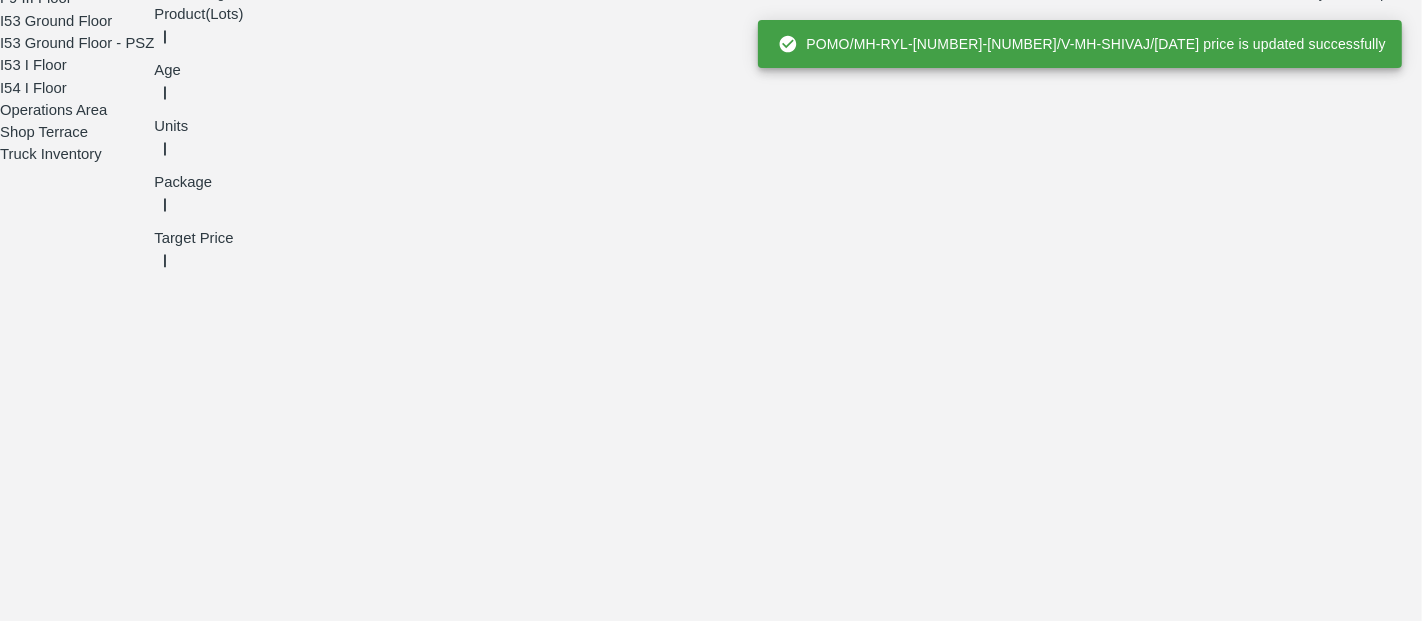 click at bounding box center [696, 4983] 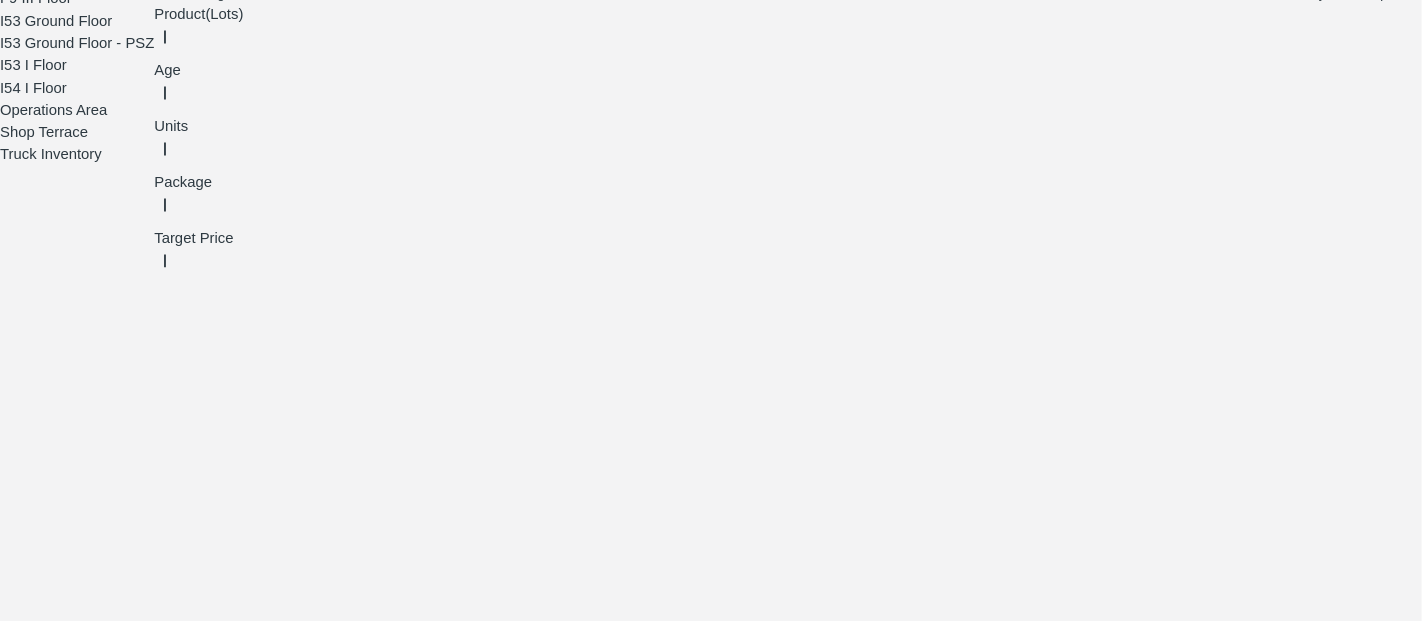type on "1600" 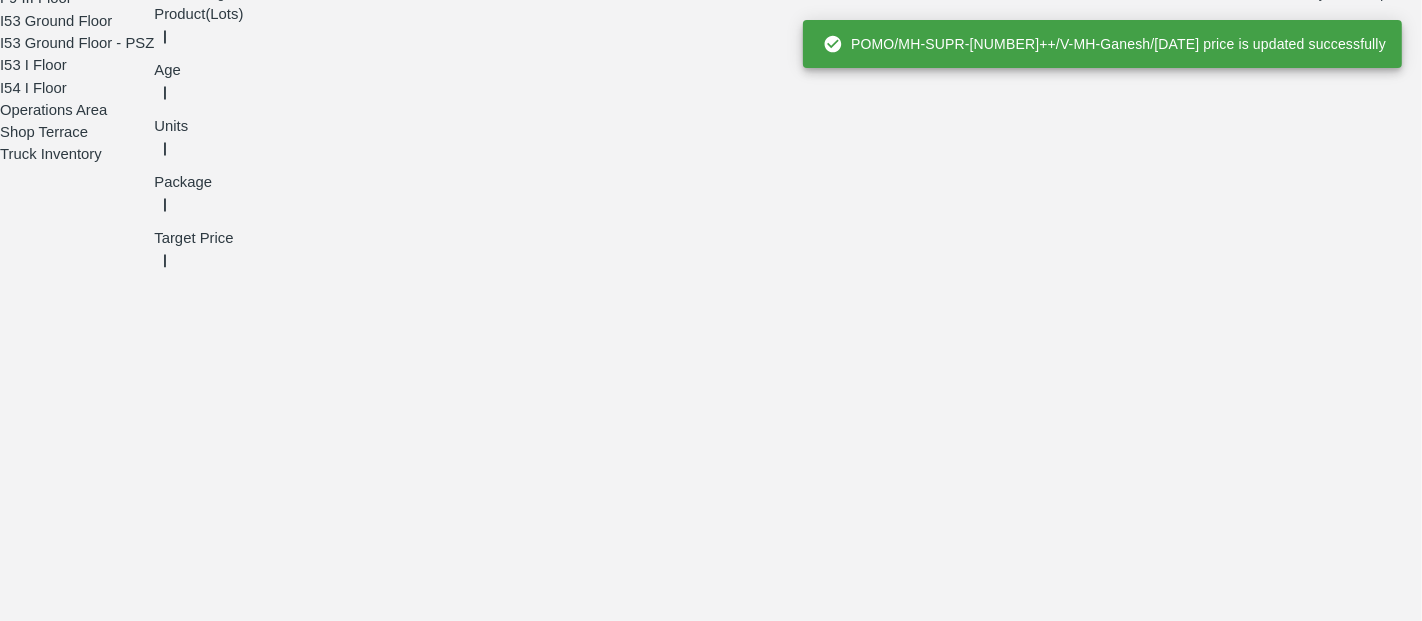 click at bounding box center [696, 5387] 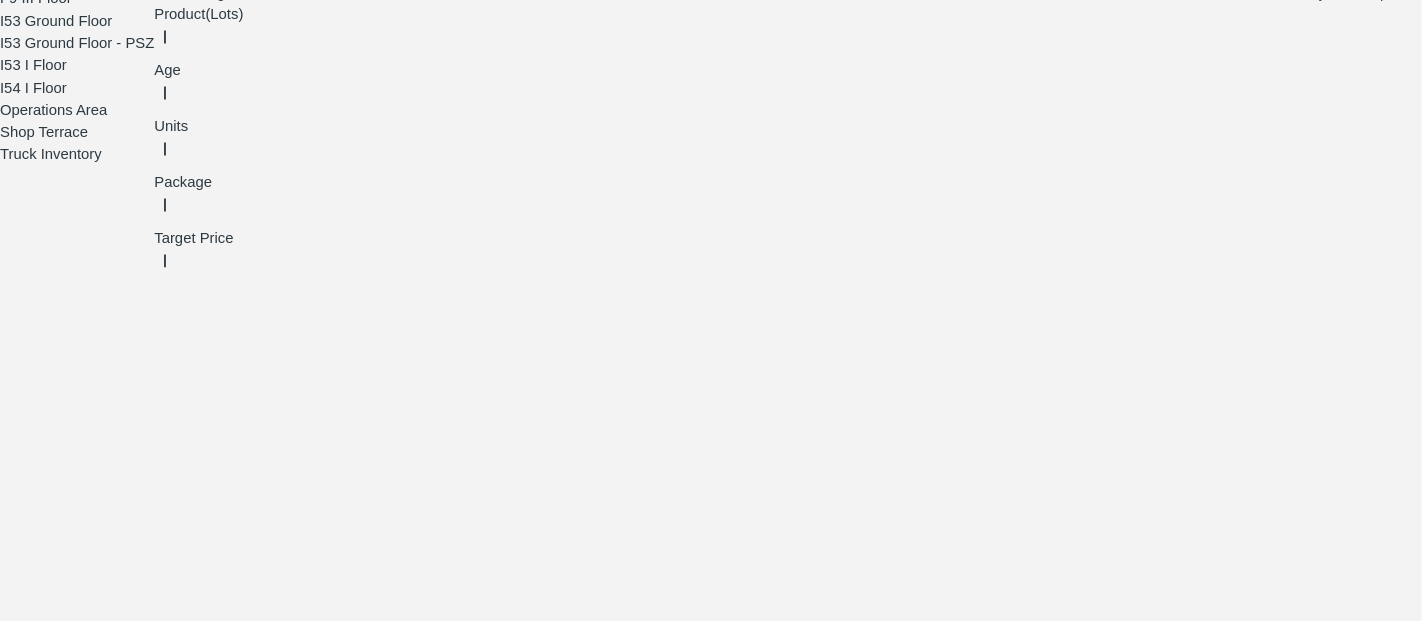 type on "600" 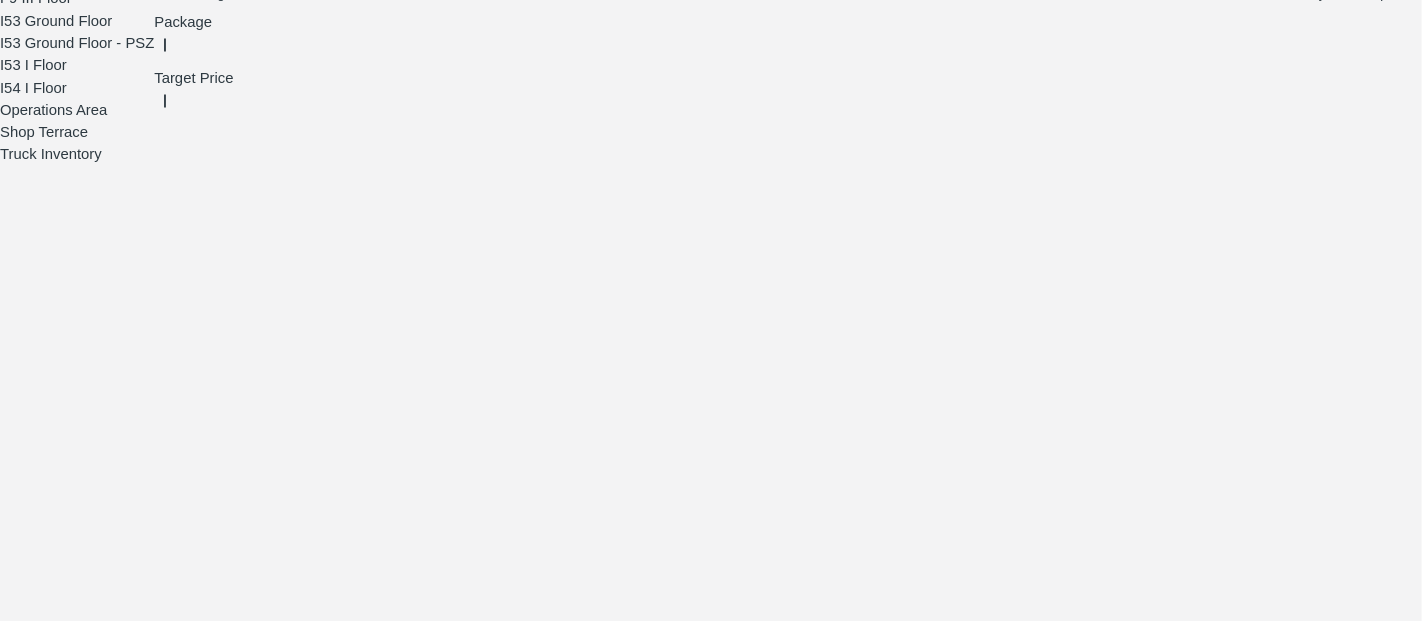 click at bounding box center [696, 6525] 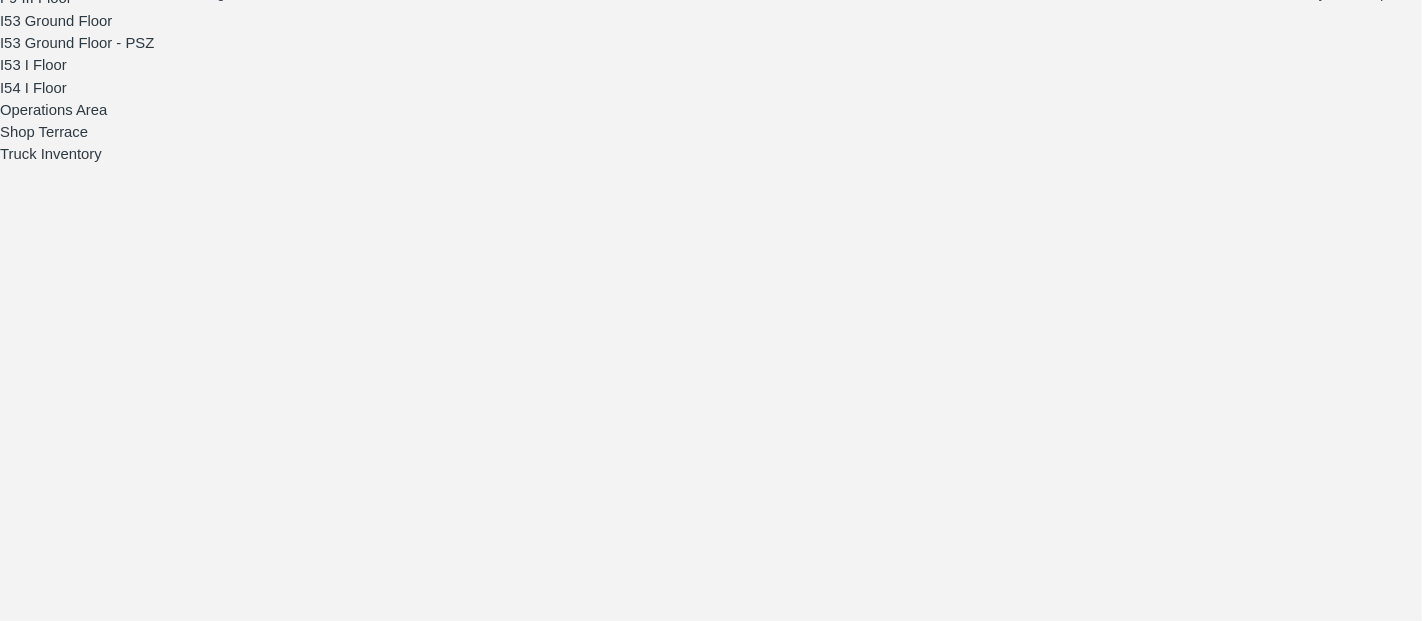 click at bounding box center (696, 6467) 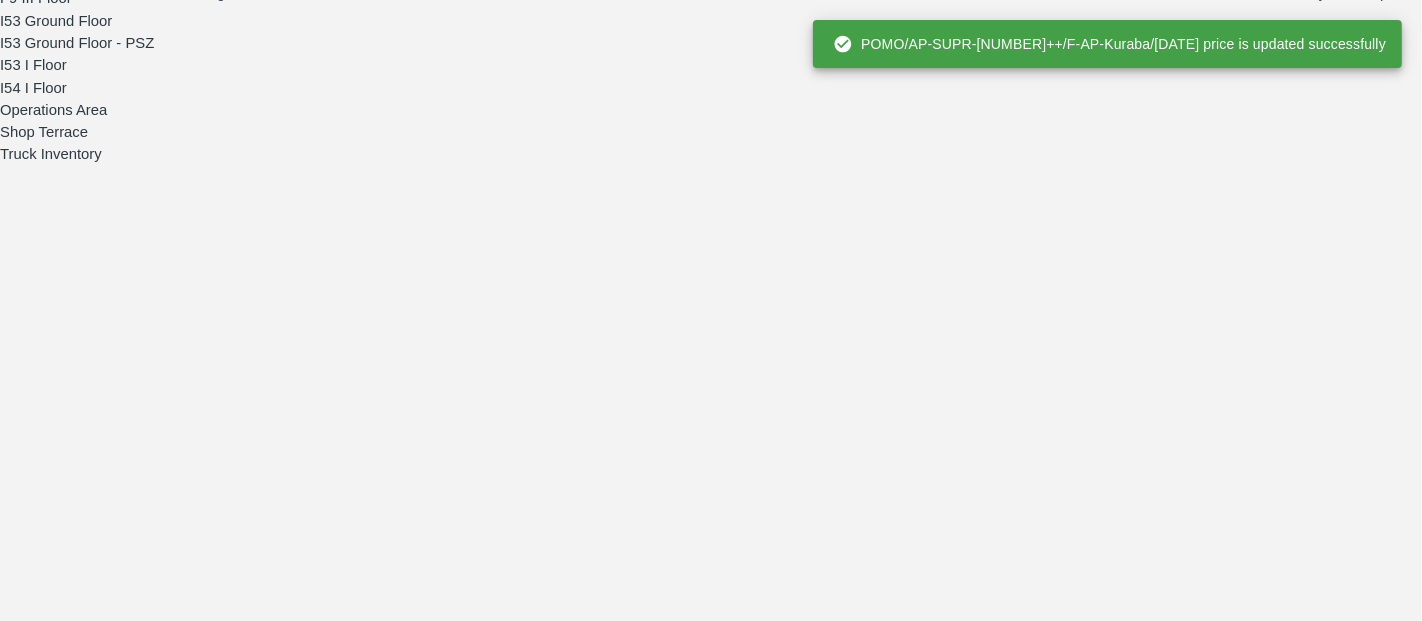 click at bounding box center [696, 6661] 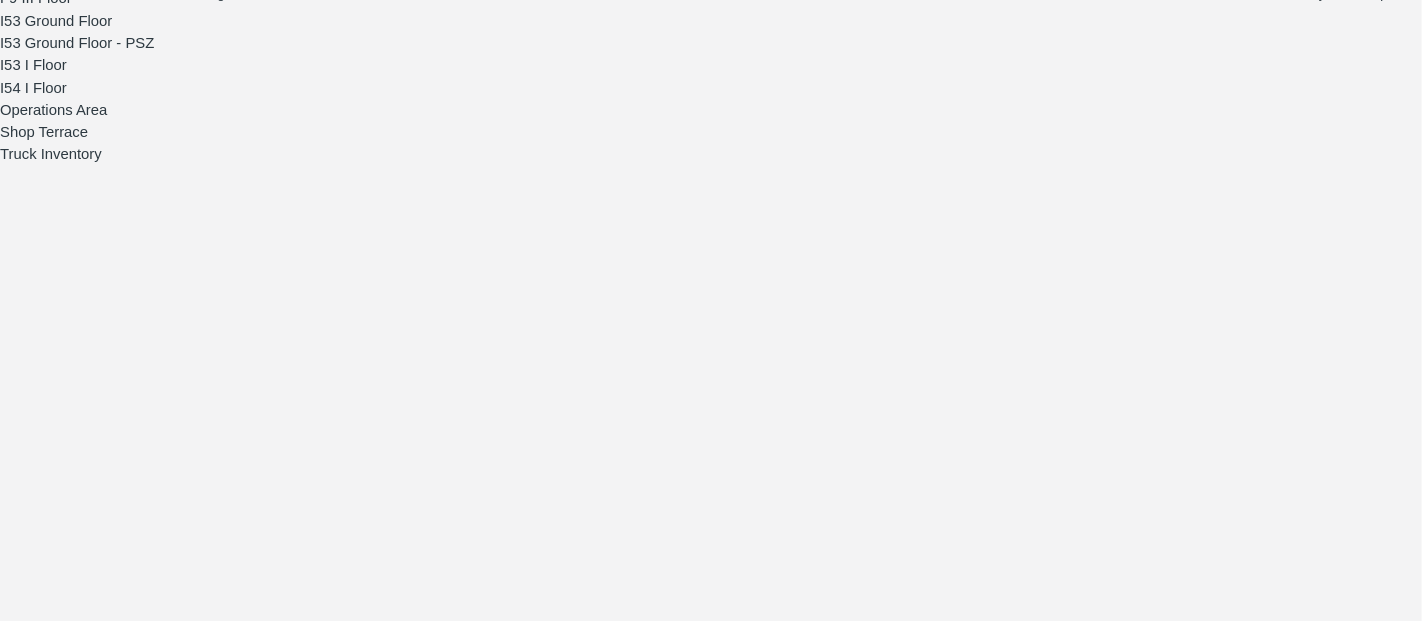 type on "600" 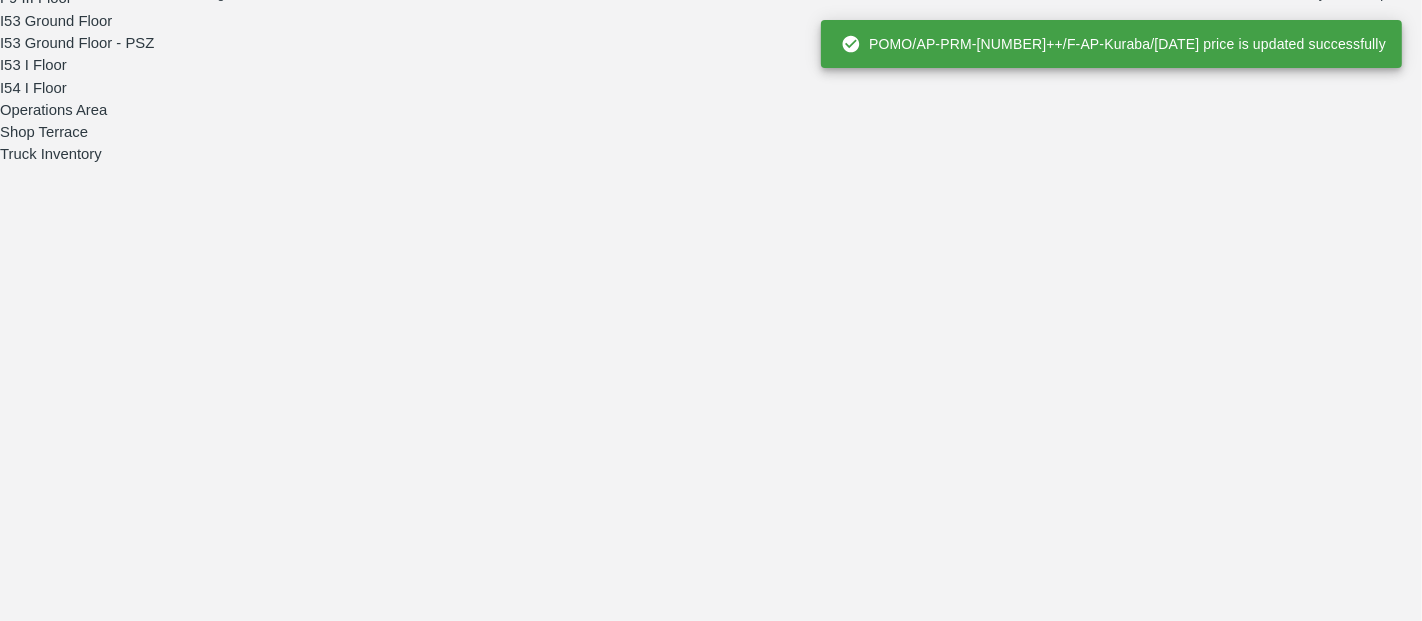click at bounding box center [696, 6856] 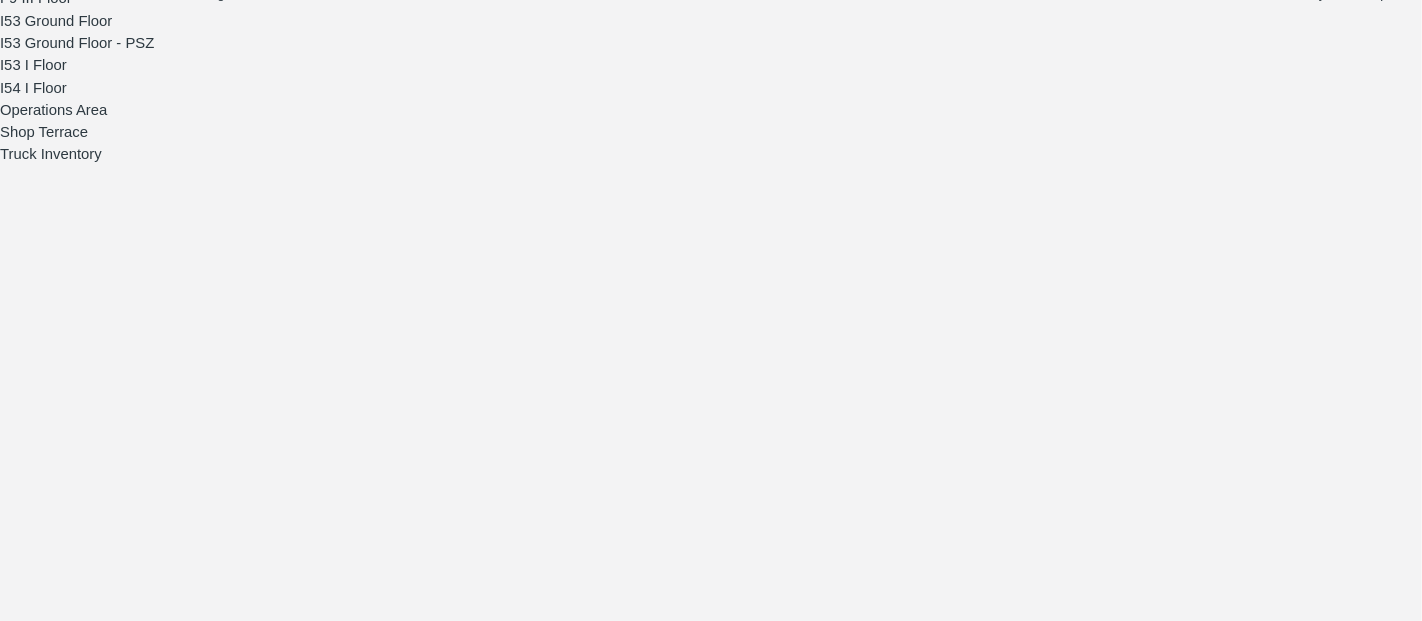 type on "600" 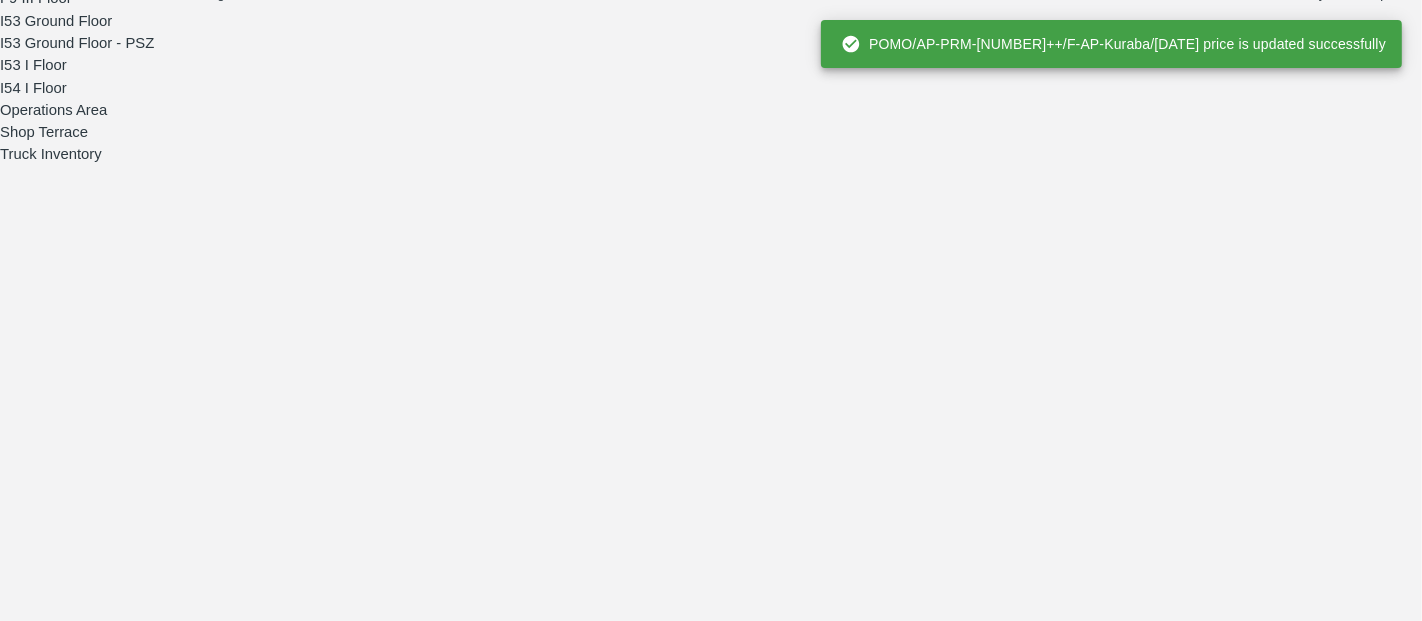 click at bounding box center [696, 6909] 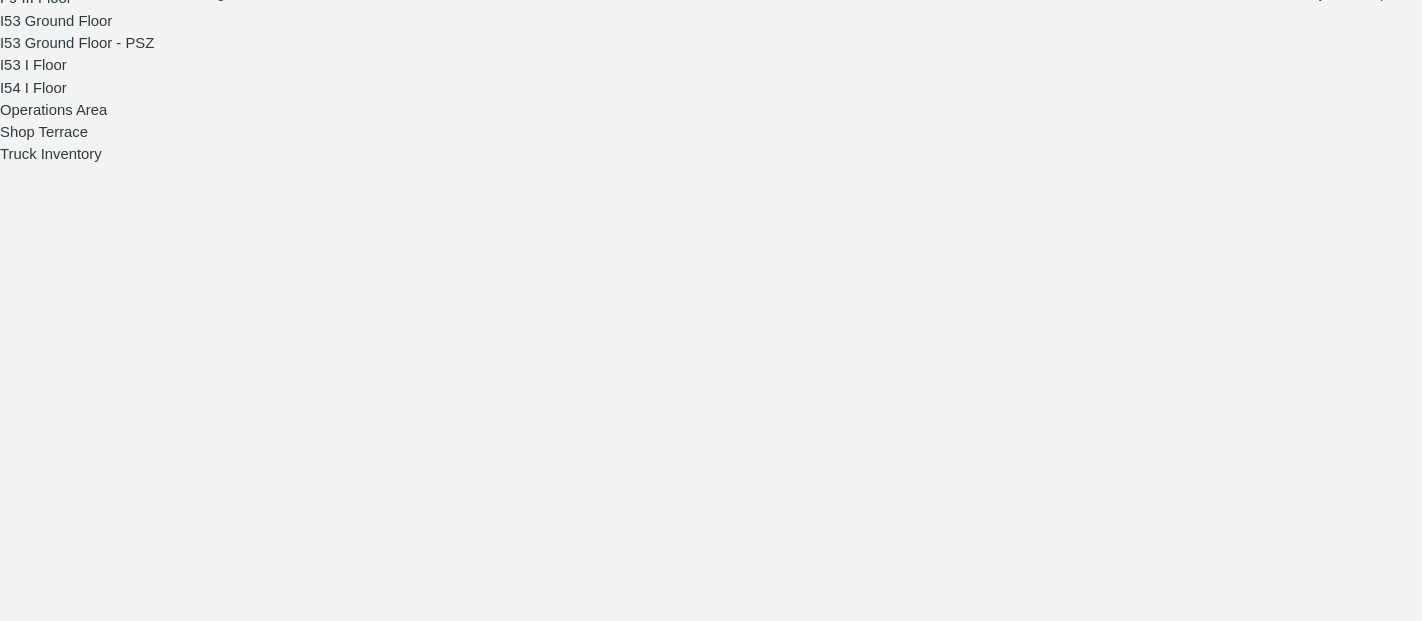 click on "Save Price" at bounding box center (817, 6929) 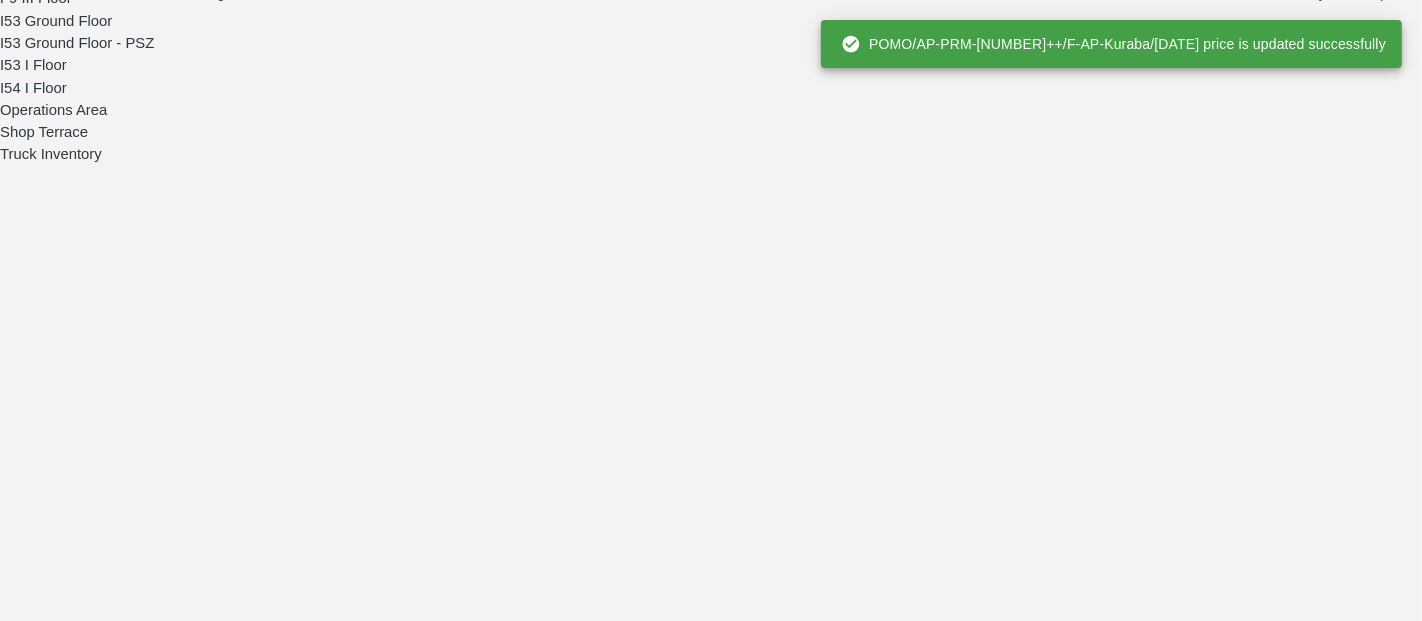click on "500" at bounding box center (696, 6909) 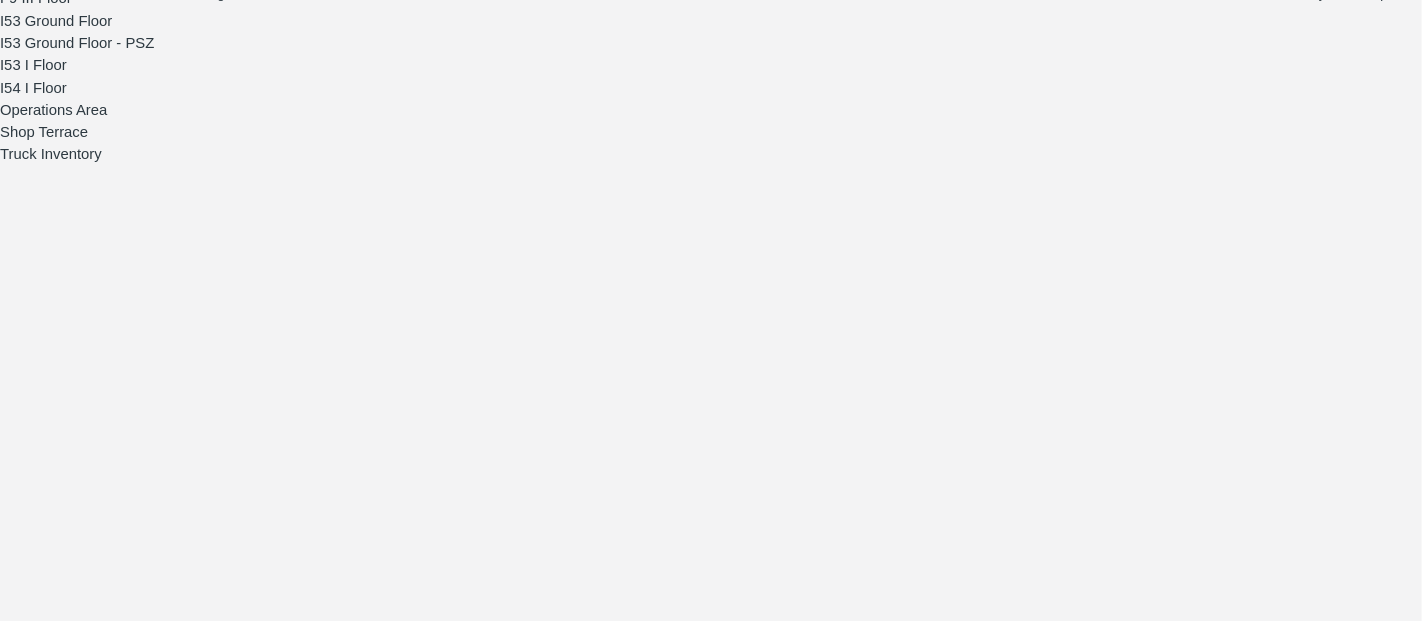 type on "5" 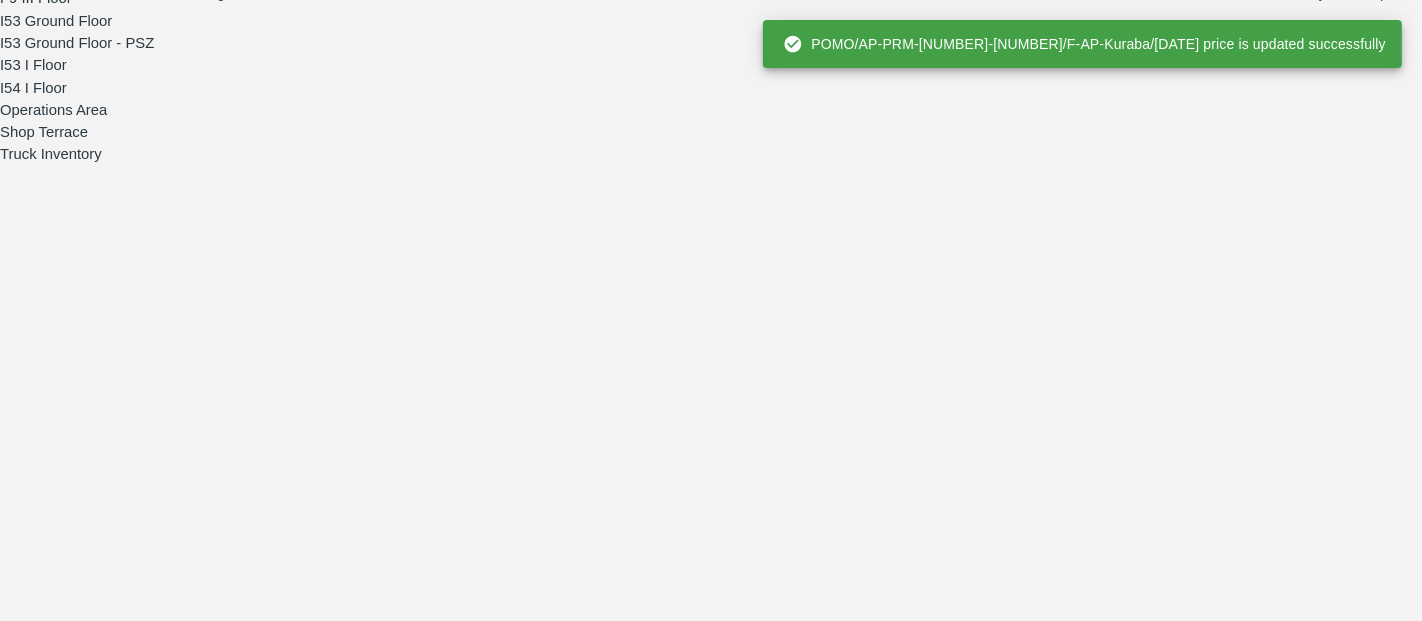 scroll, scrollTop: 6568, scrollLeft: 0, axis: vertical 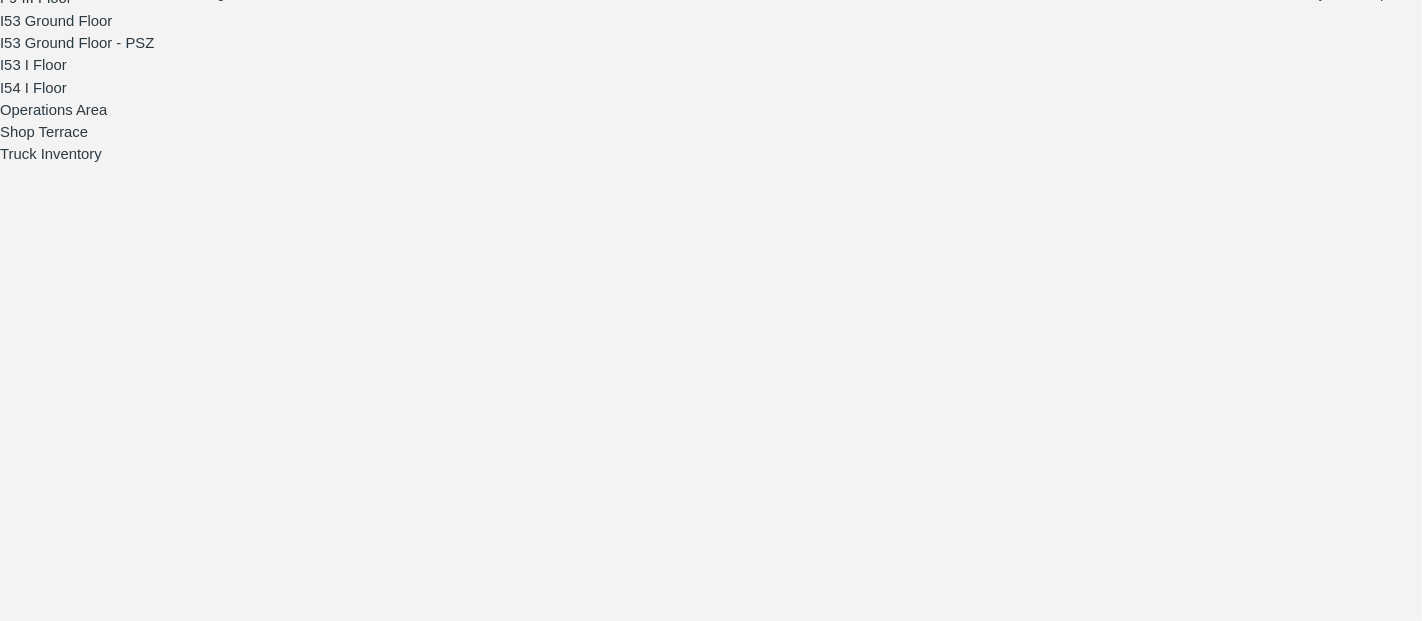 click at bounding box center (696, 6599) 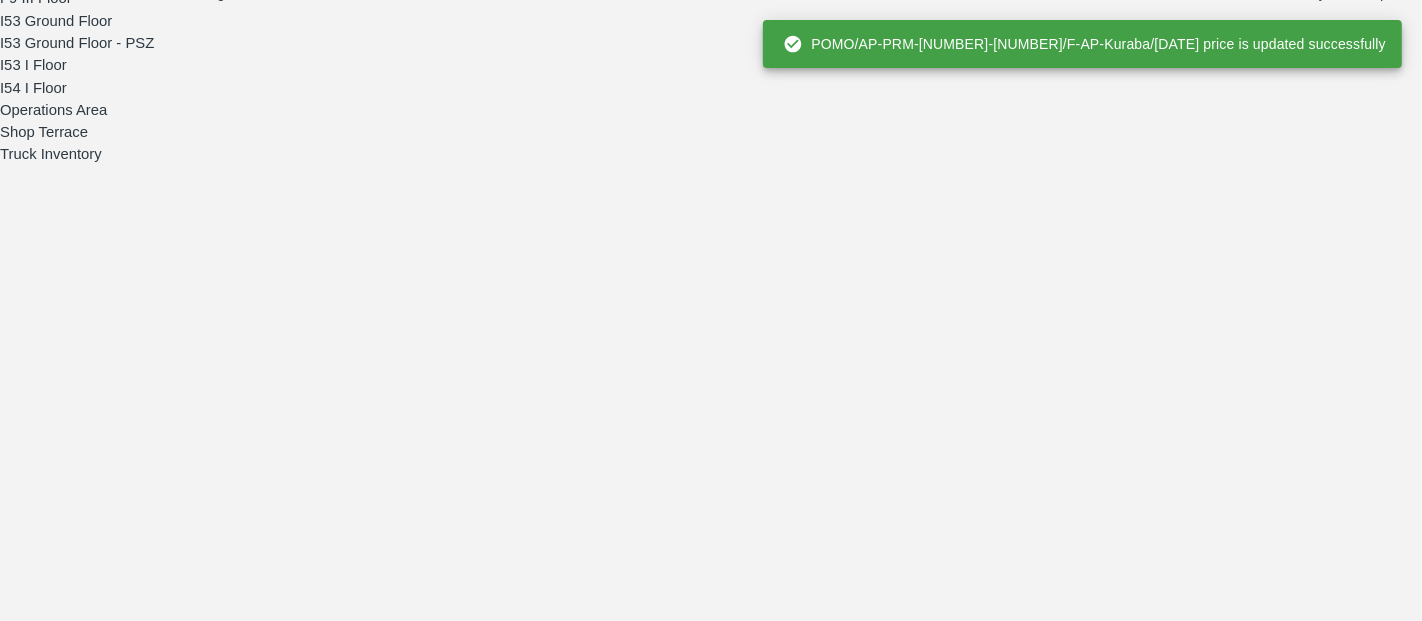 click at bounding box center (696, 6793) 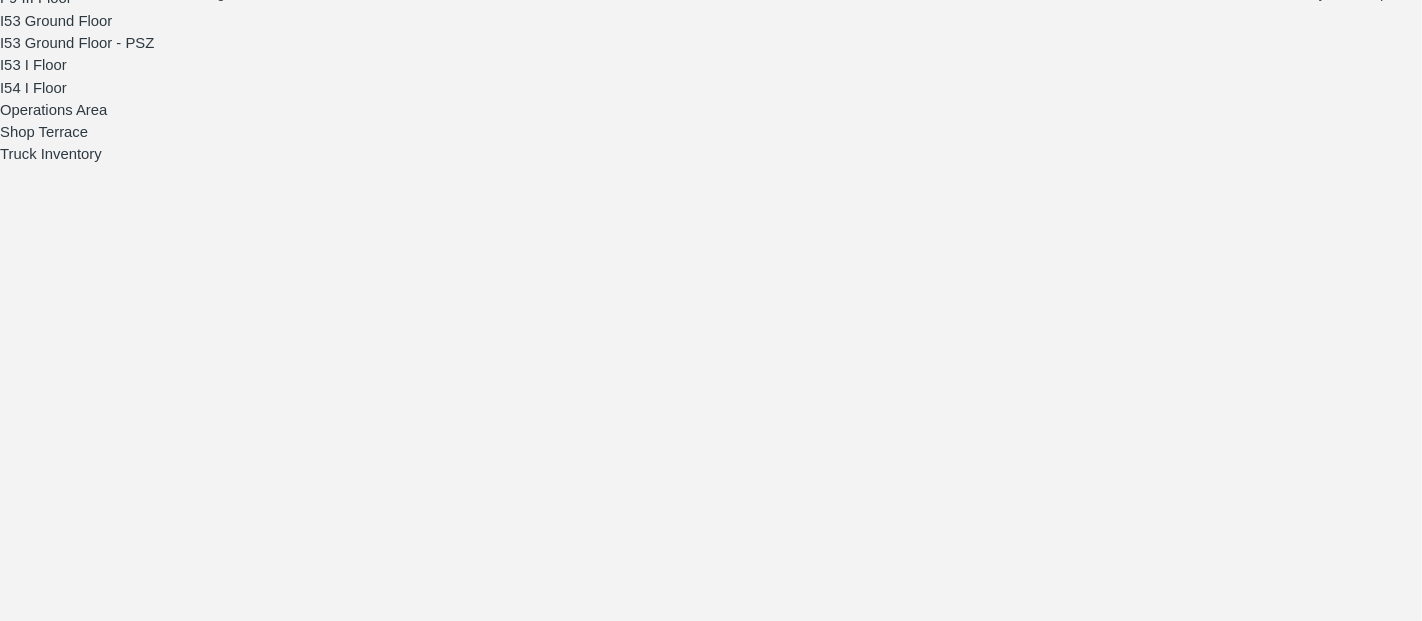 type on "1600" 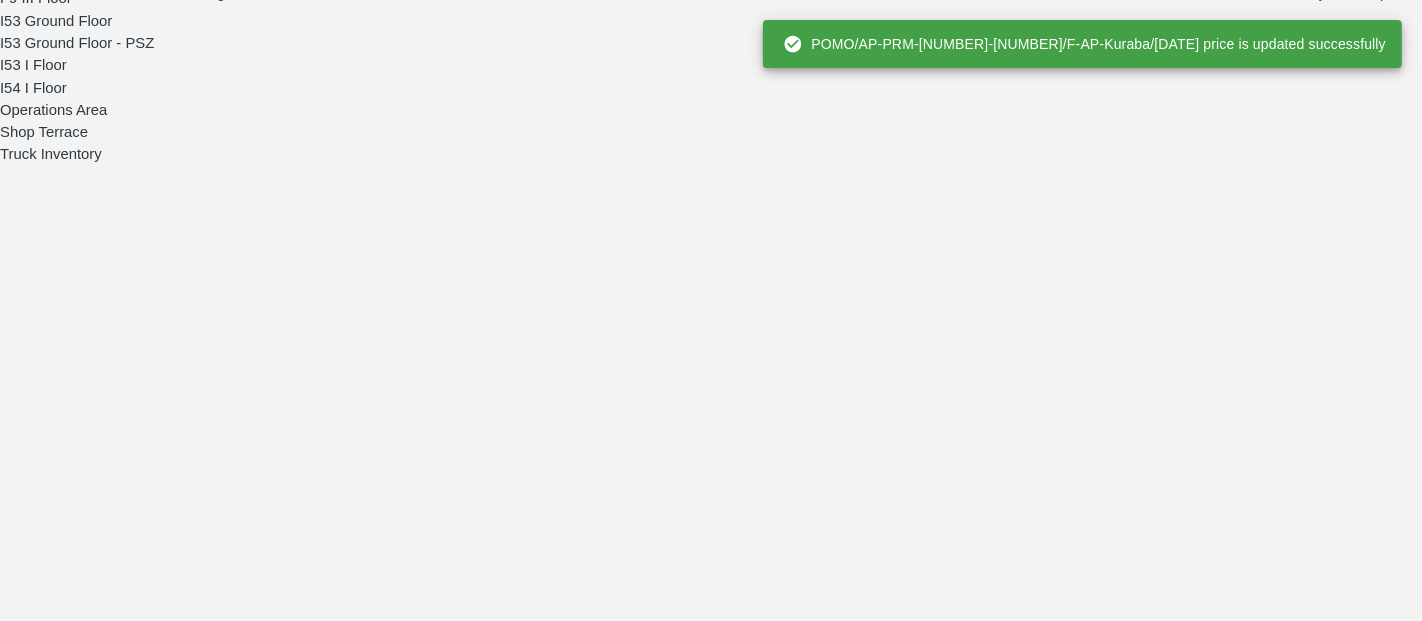 click at bounding box center (696, 6794) 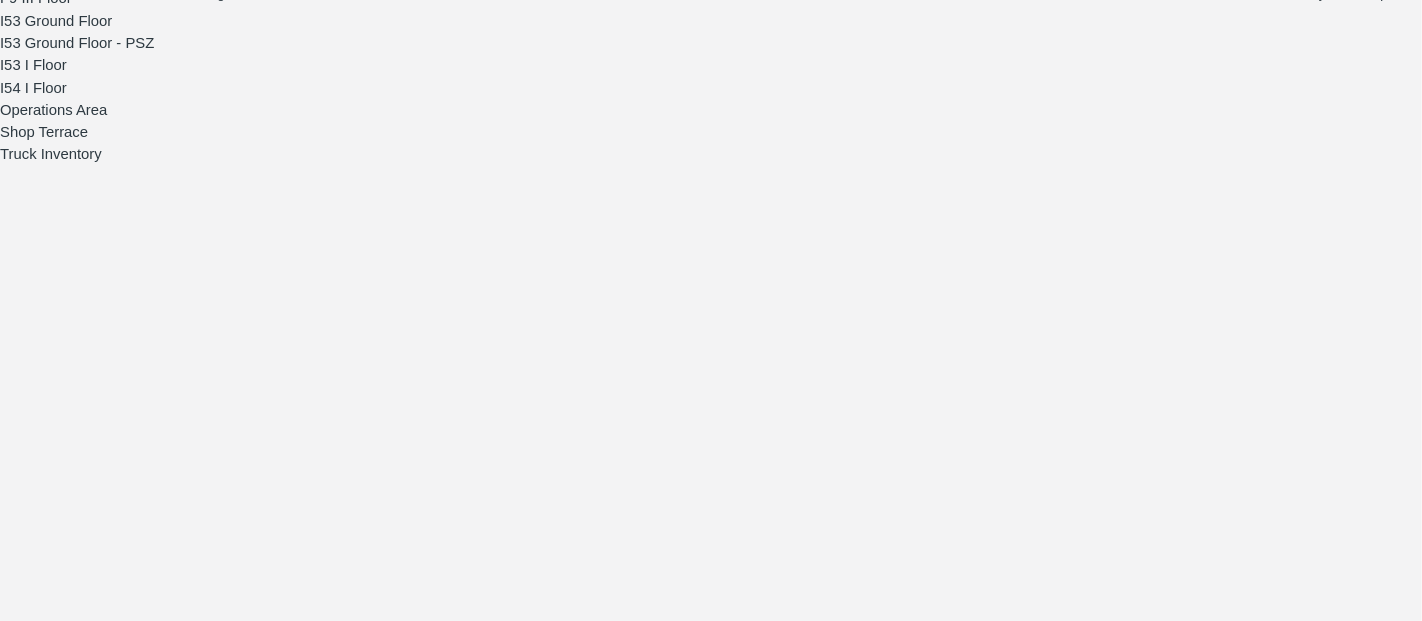 type on "1600" 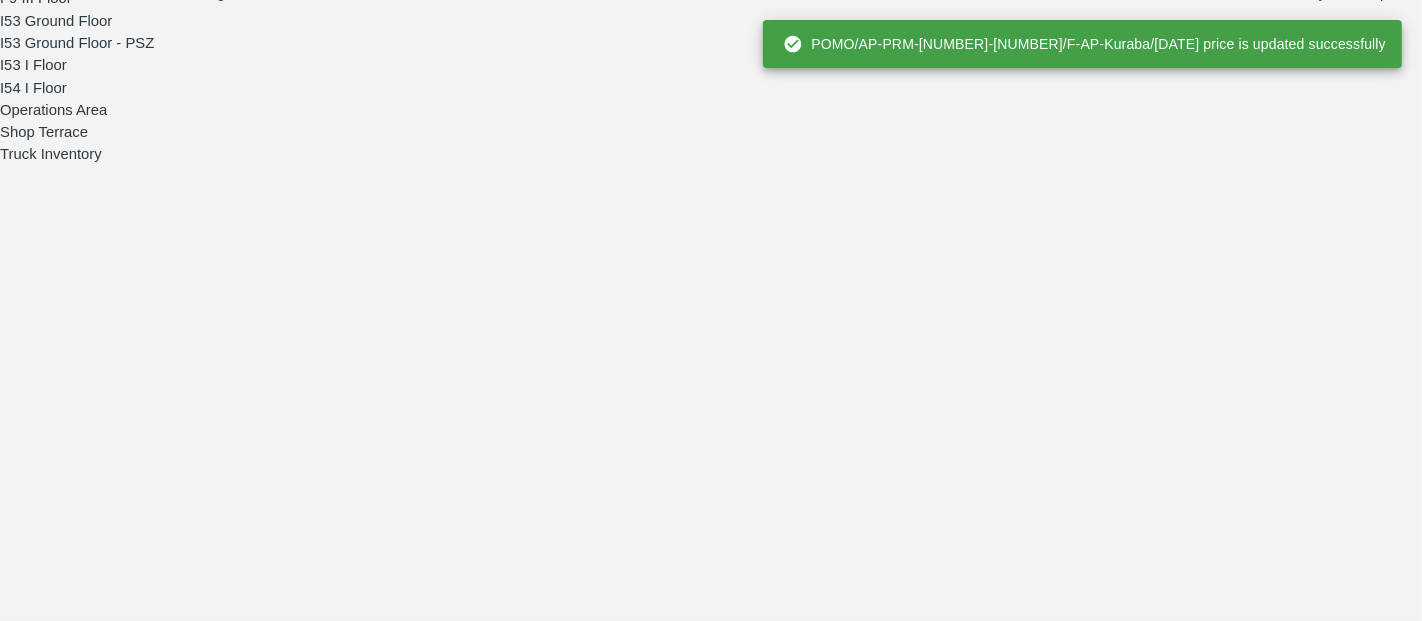 click at bounding box center (696, 6988) 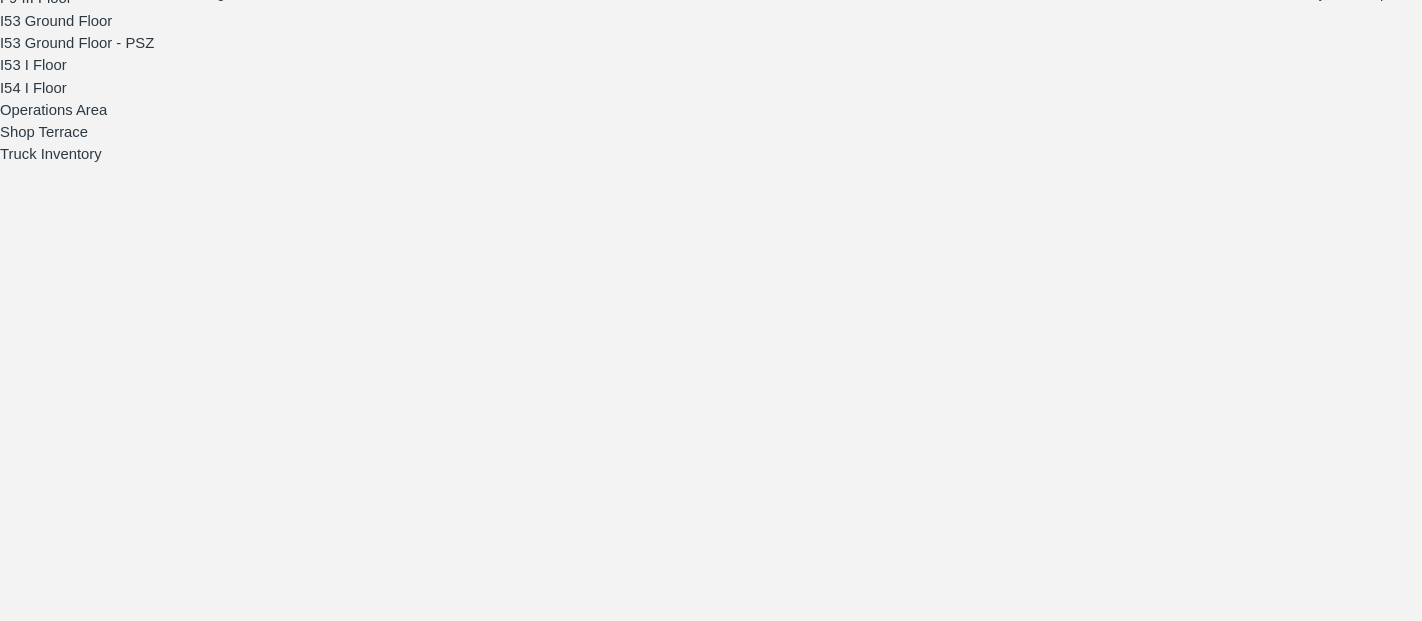 type on "1600" 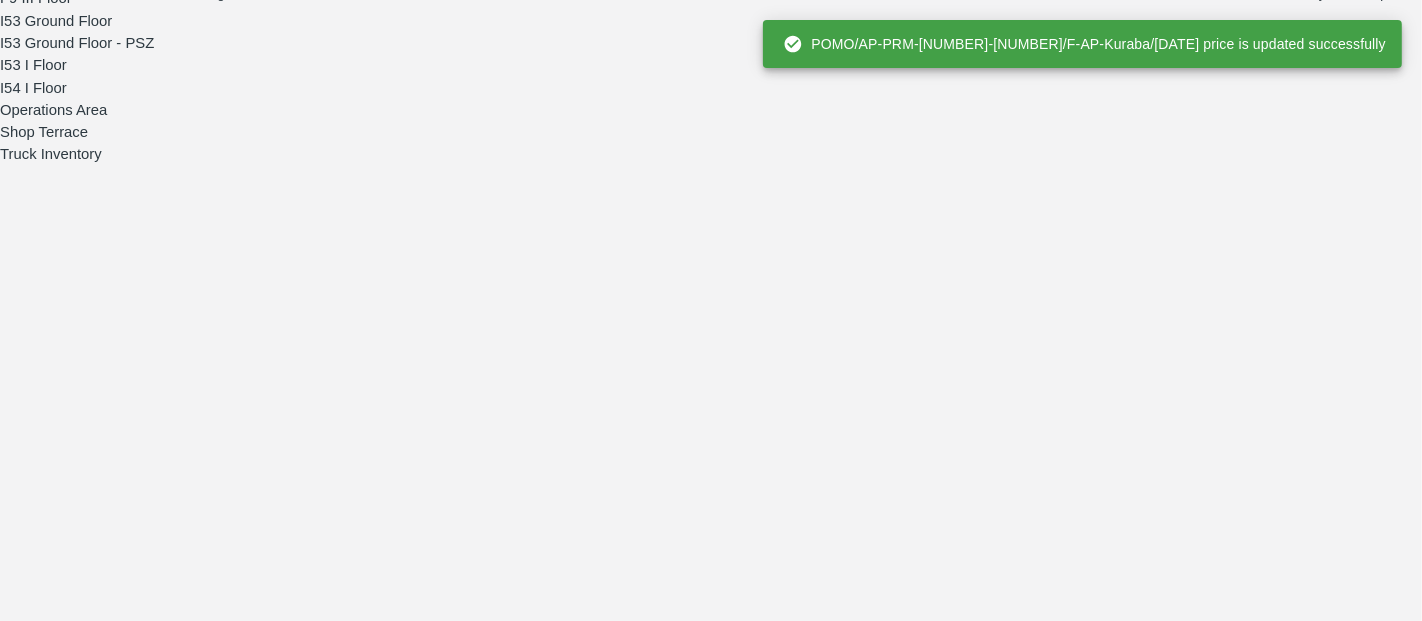 click on "2" at bounding box center (696, 6598) 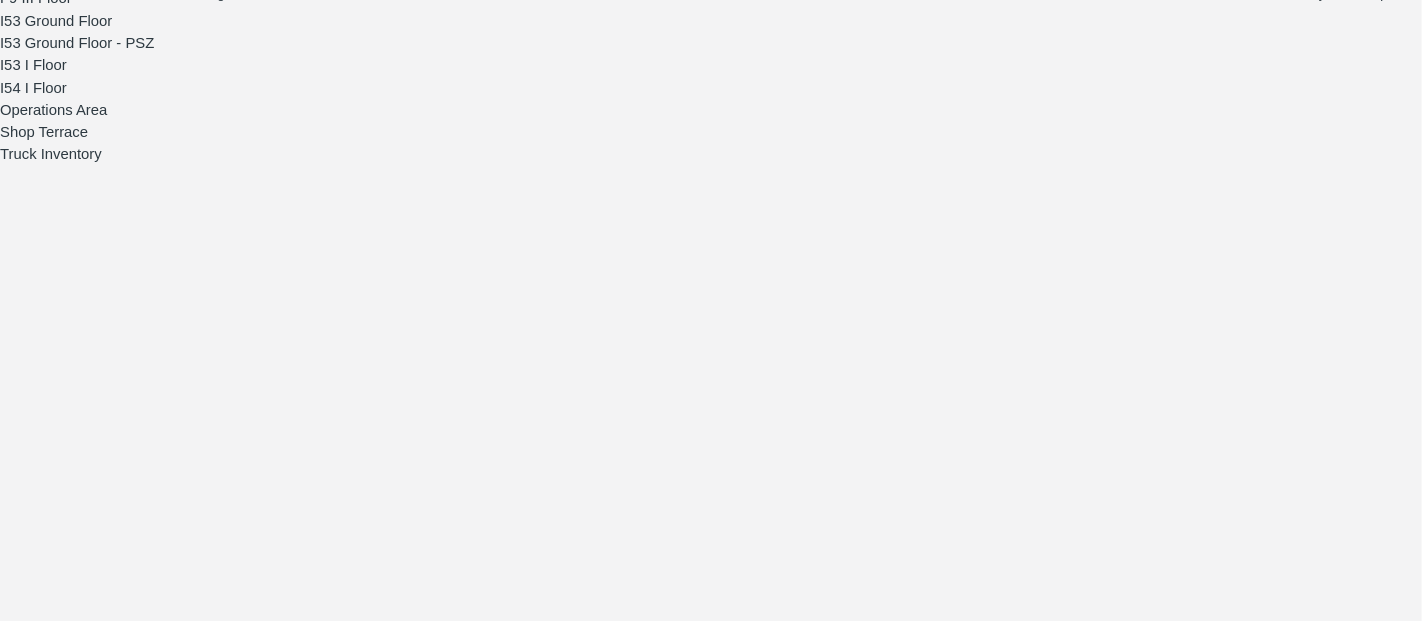 type on "1400" 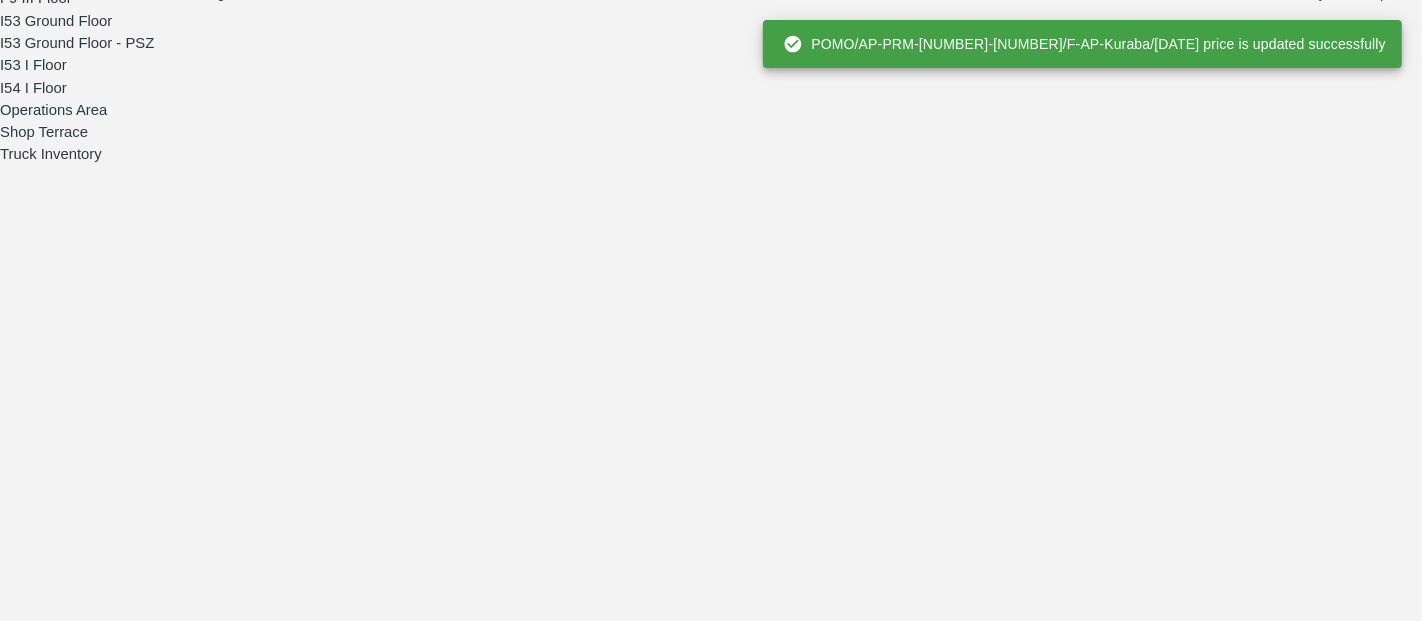 click at bounding box center [696, 6793] 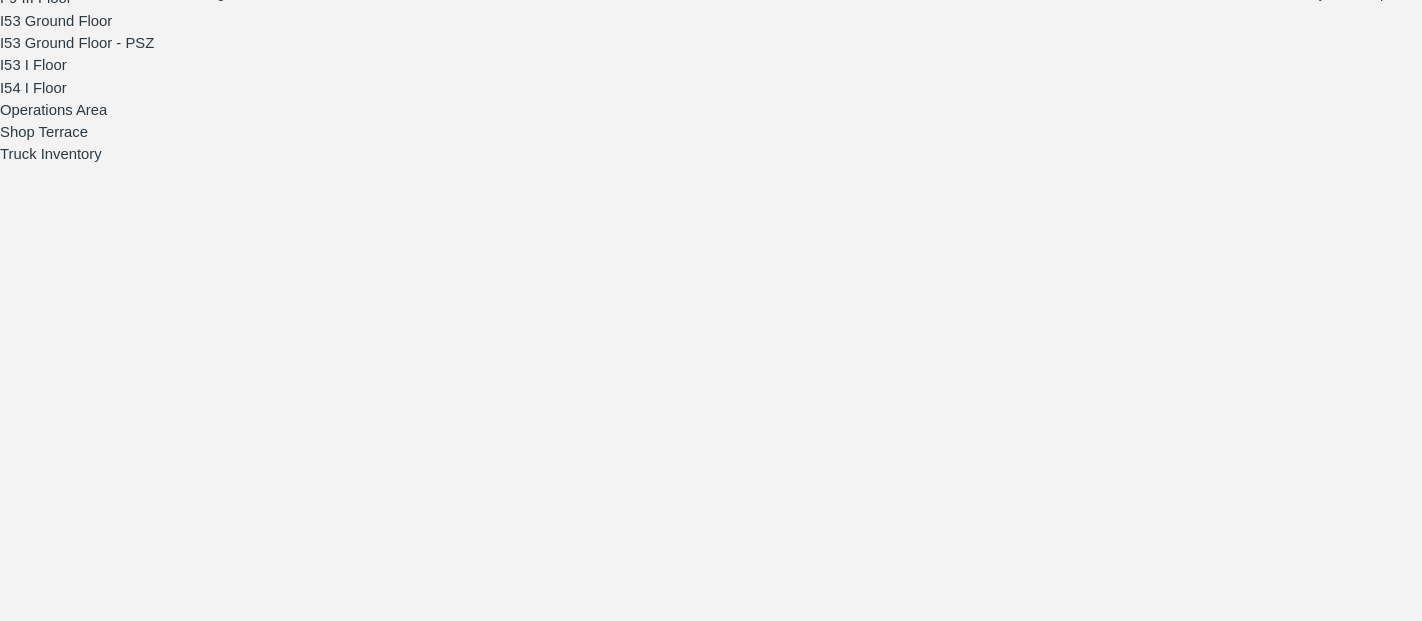 type on "1200" 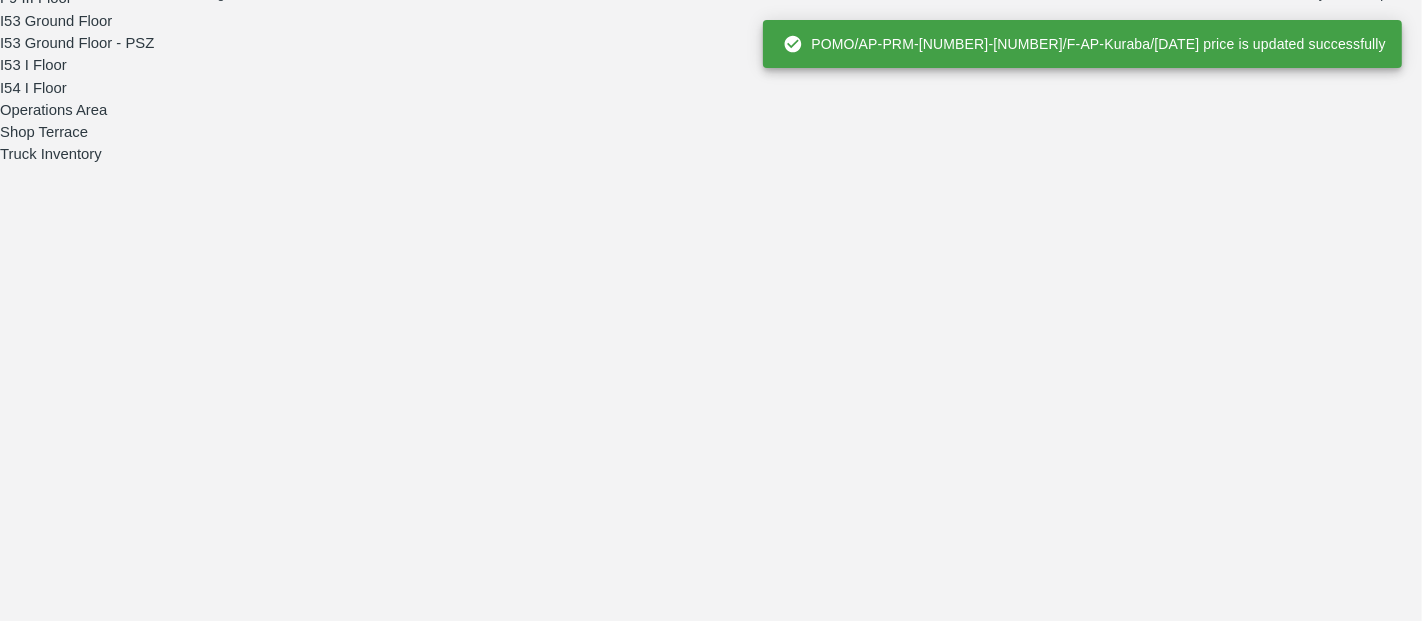 click at bounding box center (696, 6988) 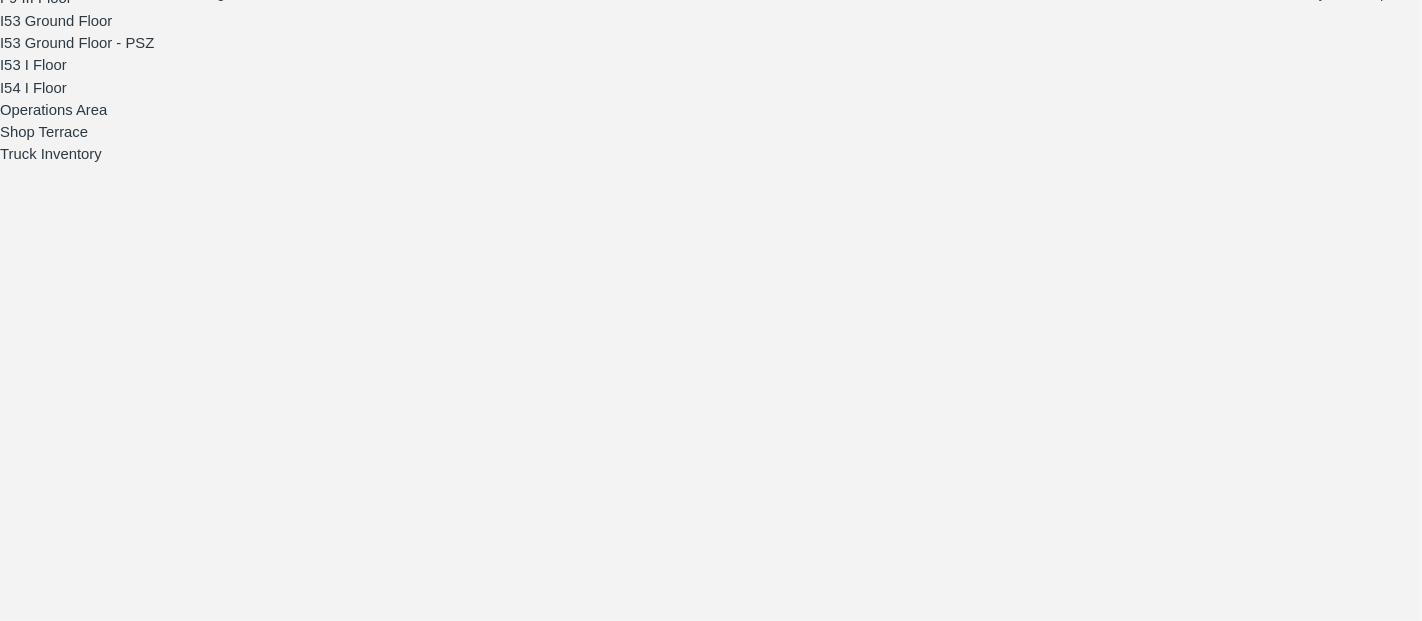 type on "900" 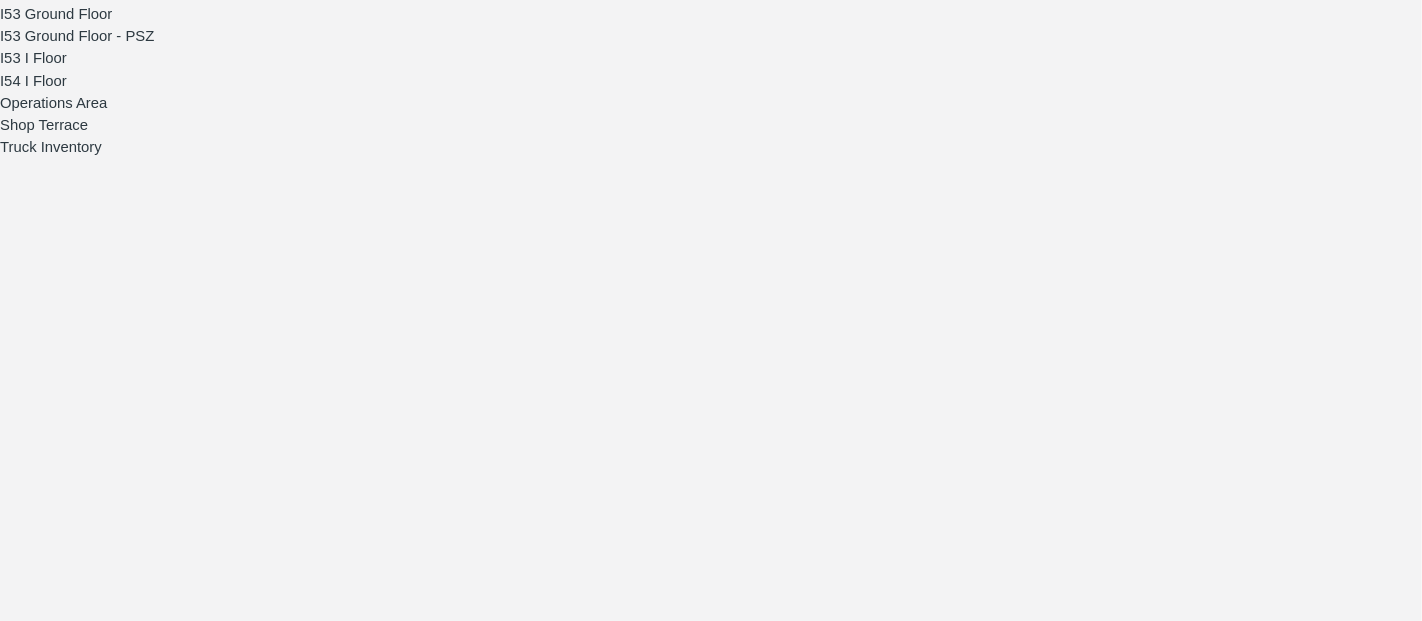 click at bounding box center (696, 7760) 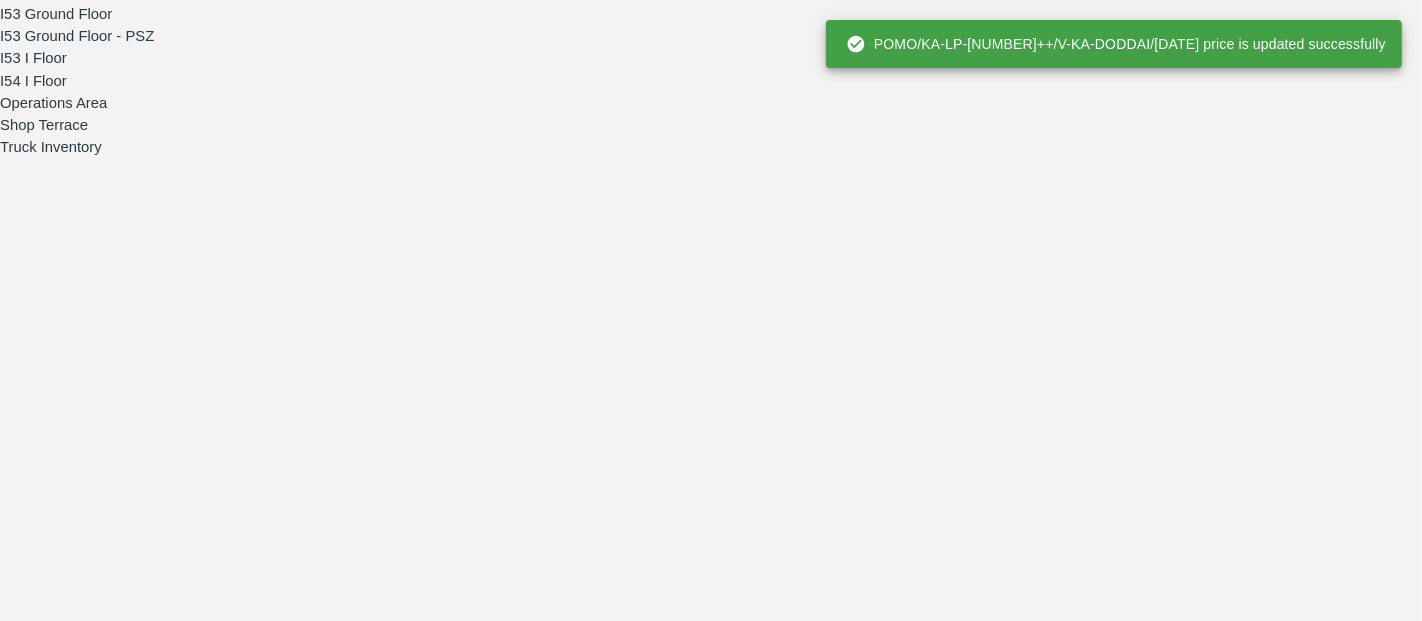 click 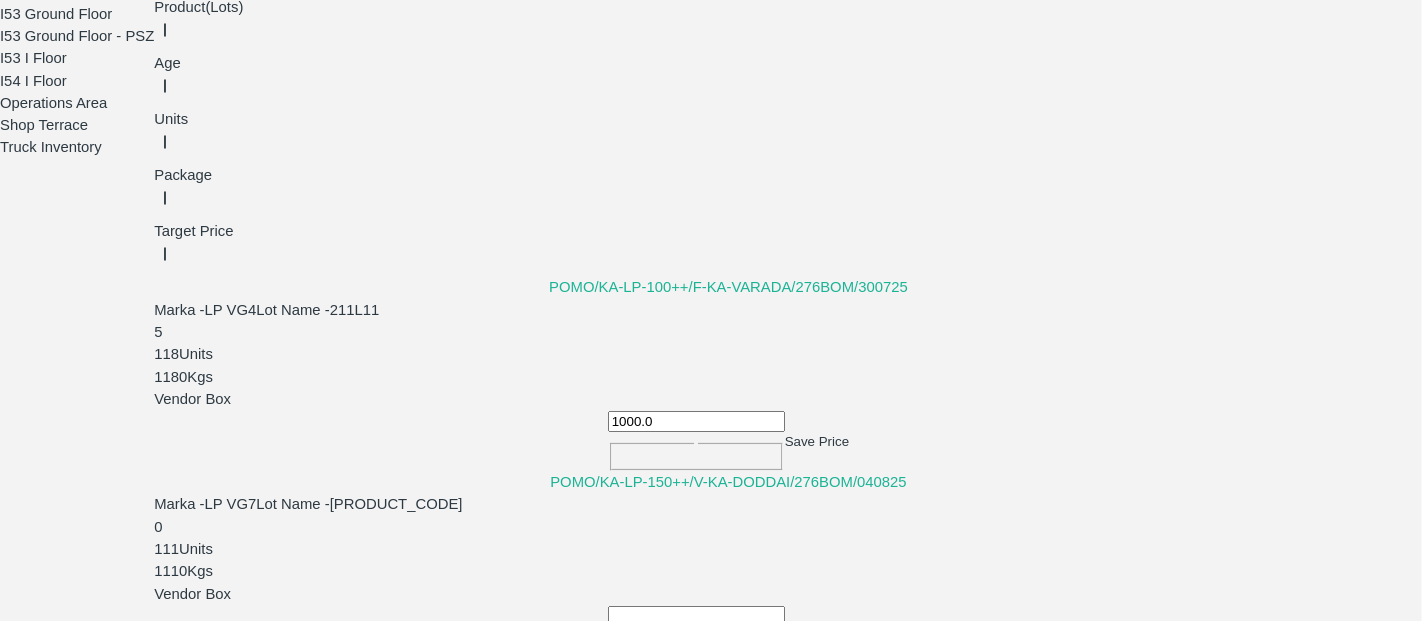 click at bounding box center (696, 616) 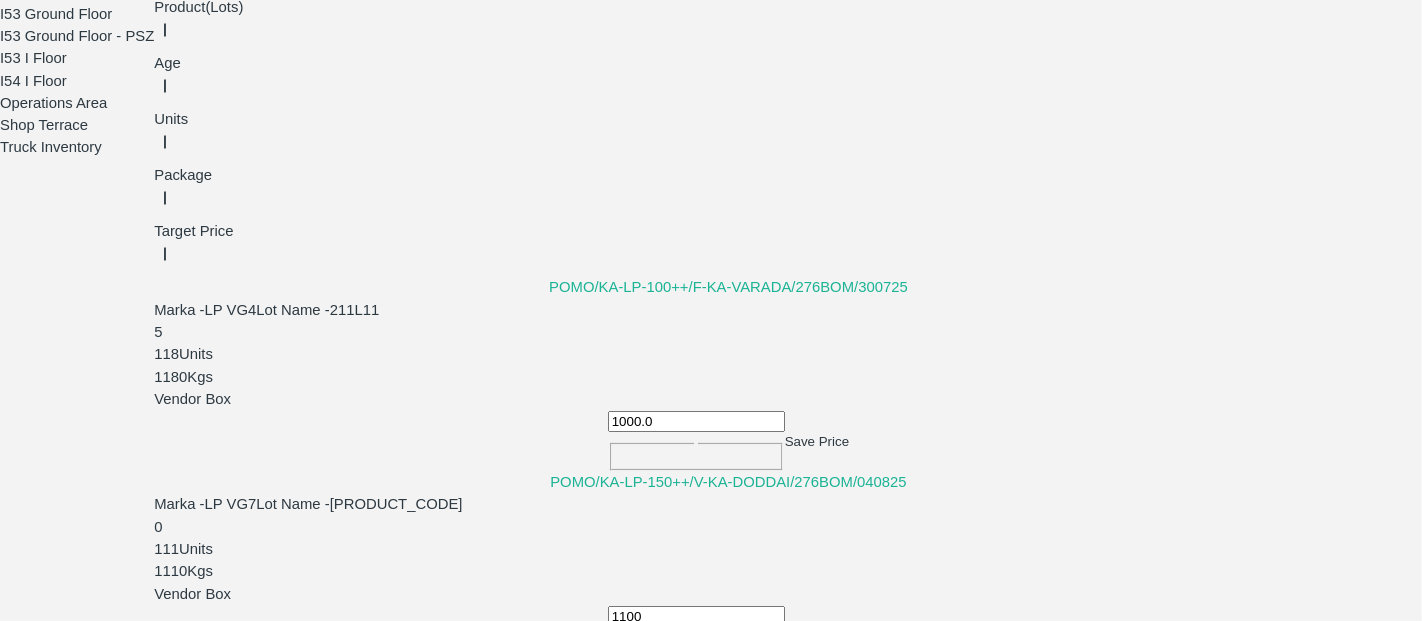 type on "1100" 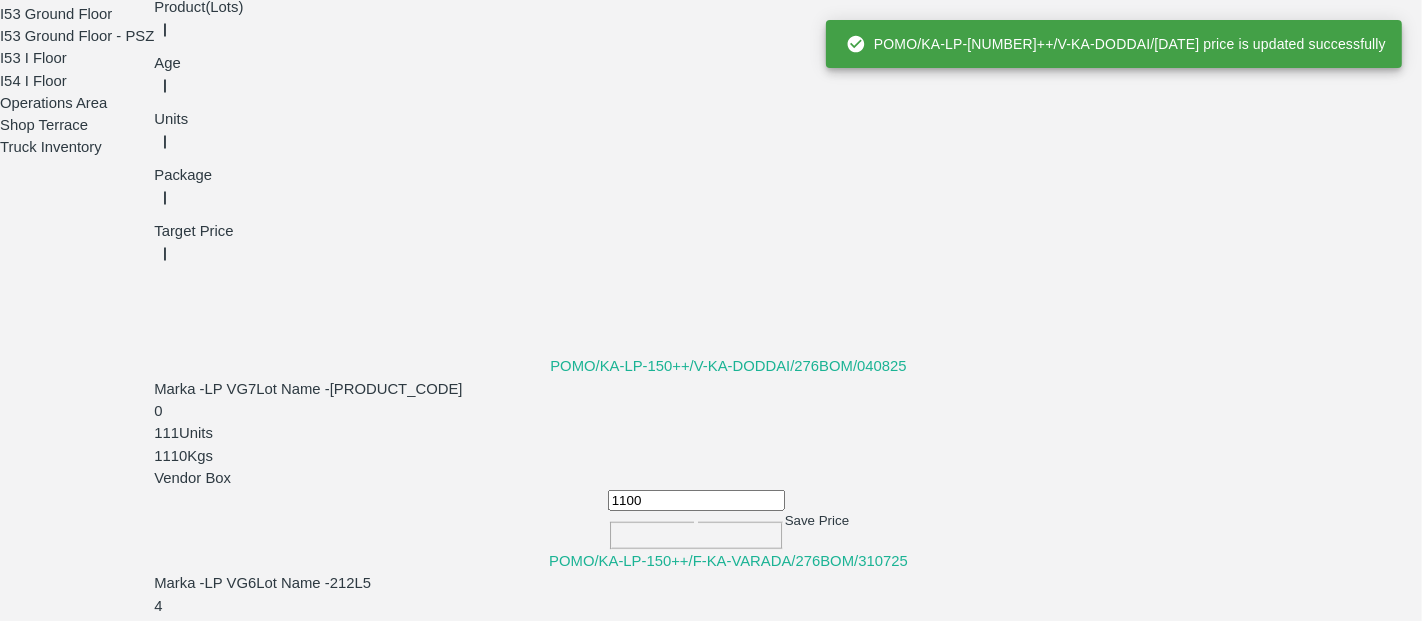 scroll, scrollTop: 162, scrollLeft: 0, axis: vertical 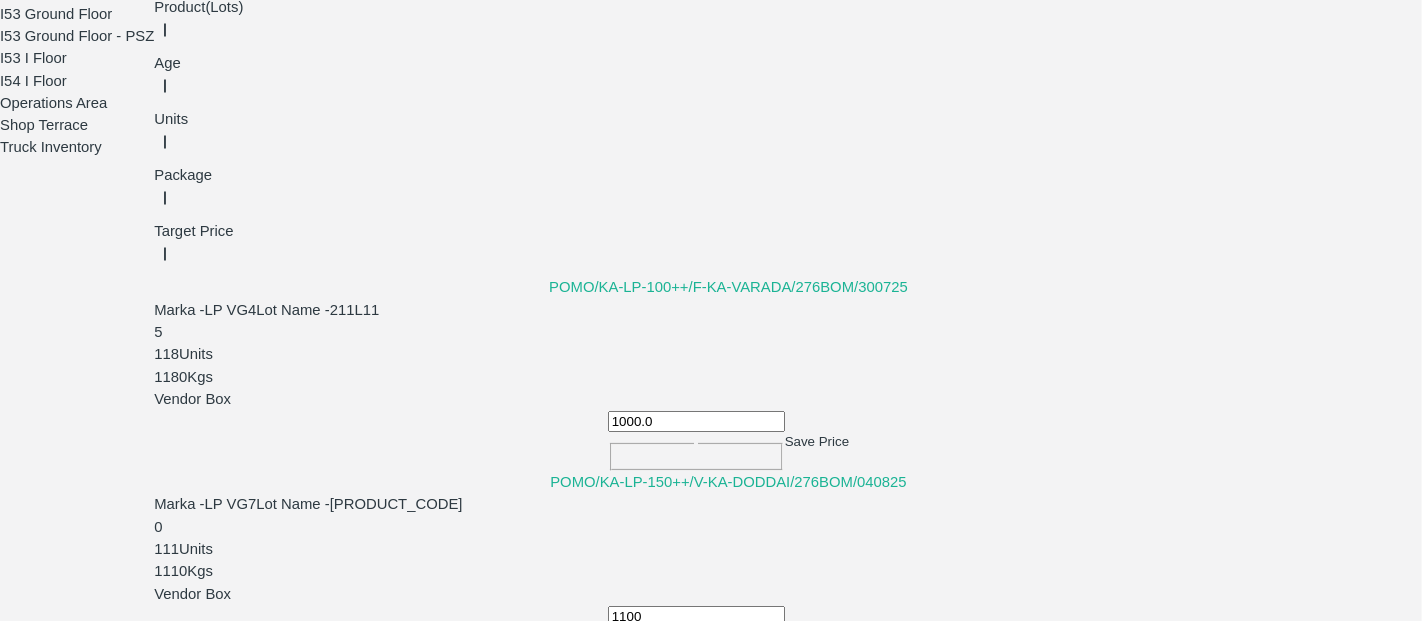 click at bounding box center [696, 1589] 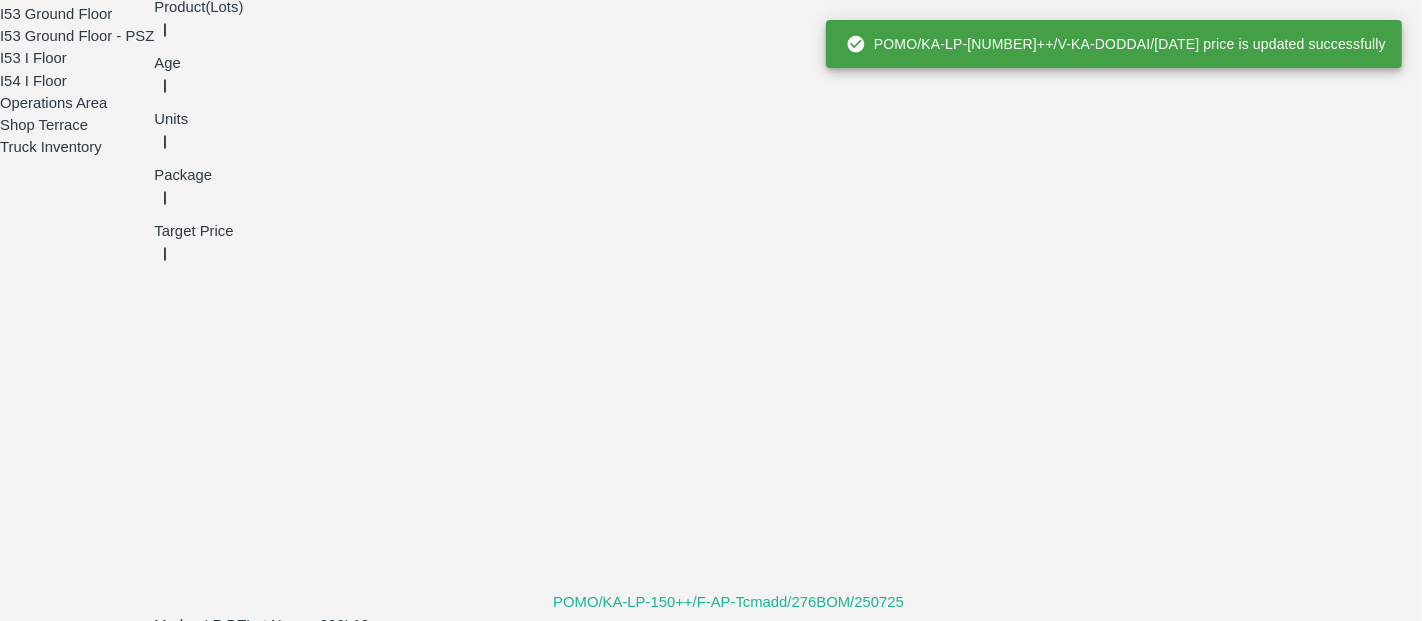 scroll, scrollTop: 351, scrollLeft: 0, axis: vertical 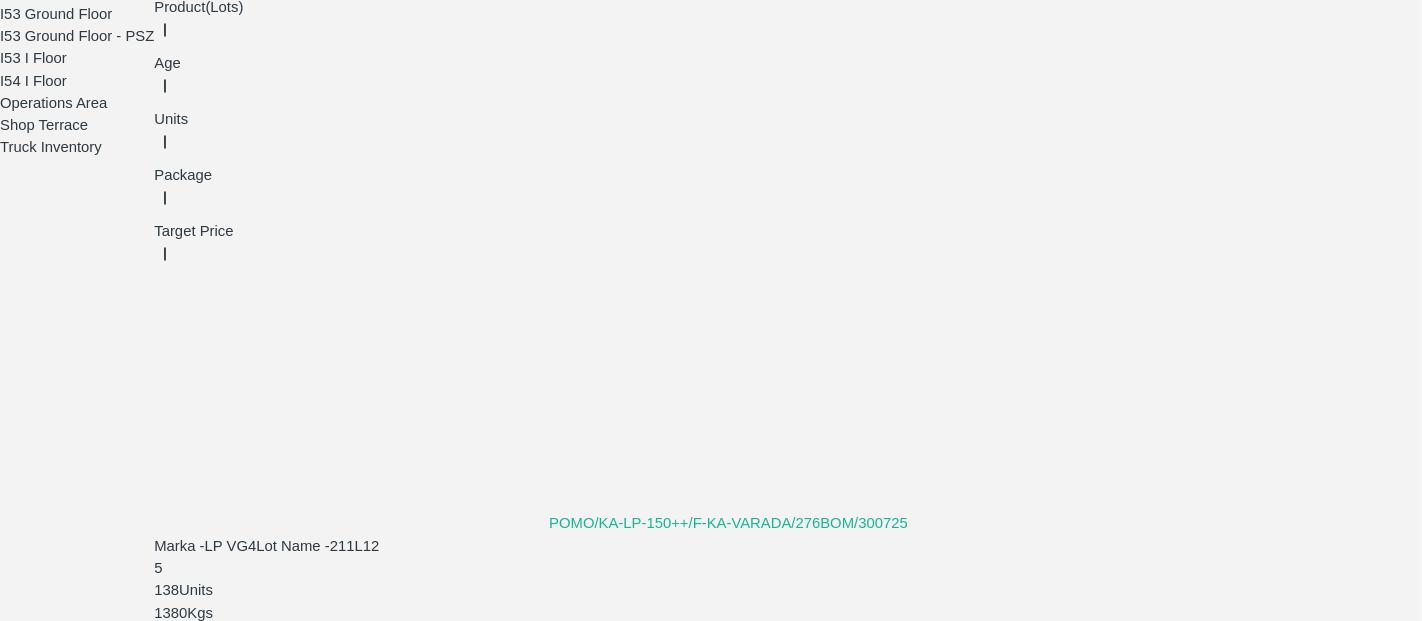 click at bounding box center (696, 2021) 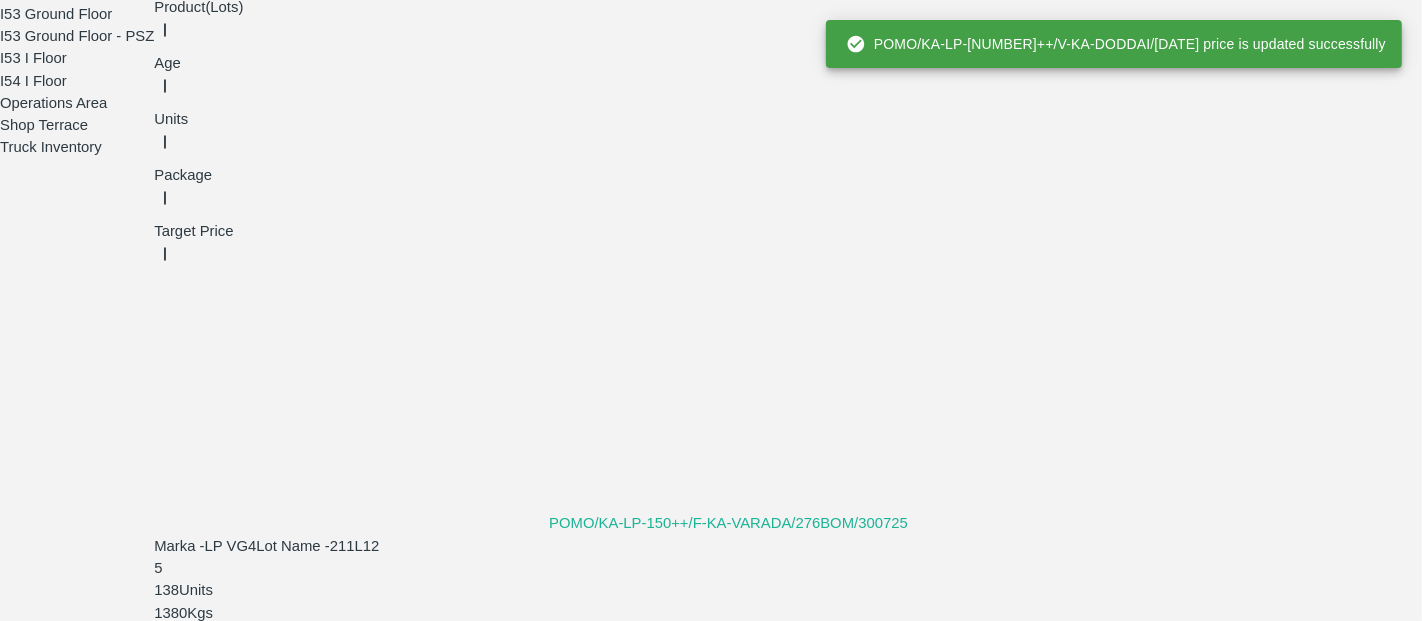 scroll, scrollTop: 508, scrollLeft: 0, axis: vertical 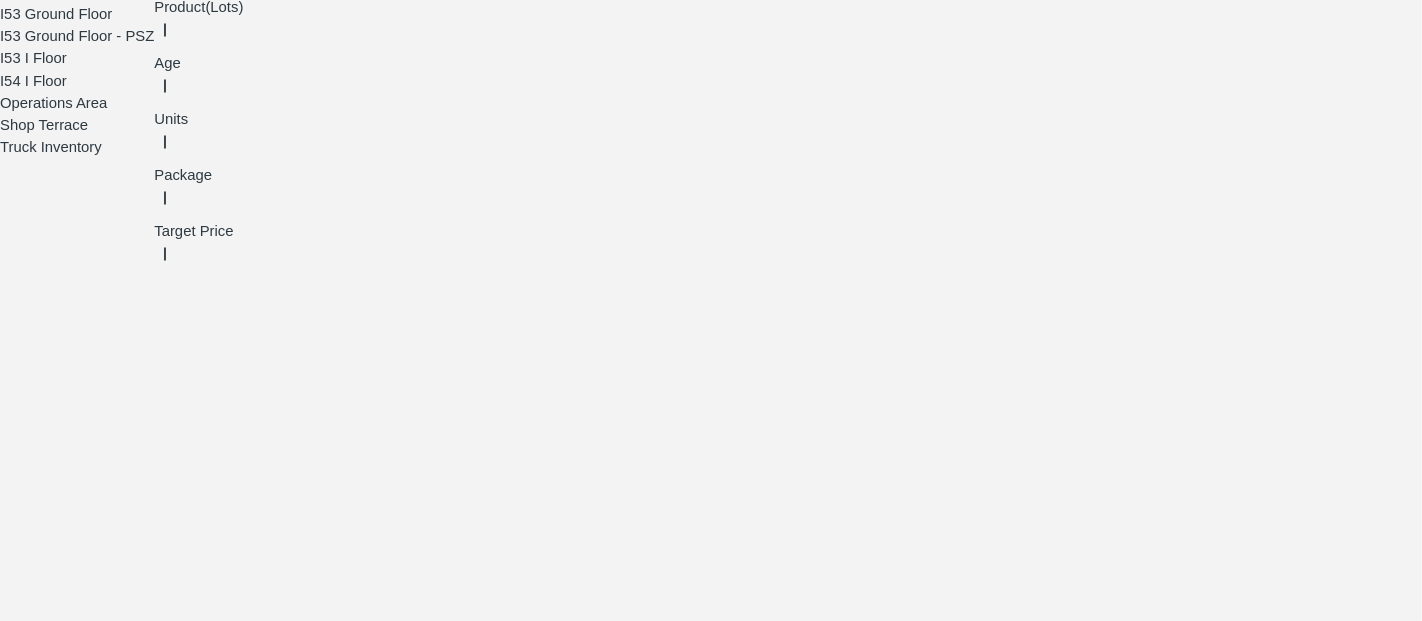 click at bounding box center (696, 2183) 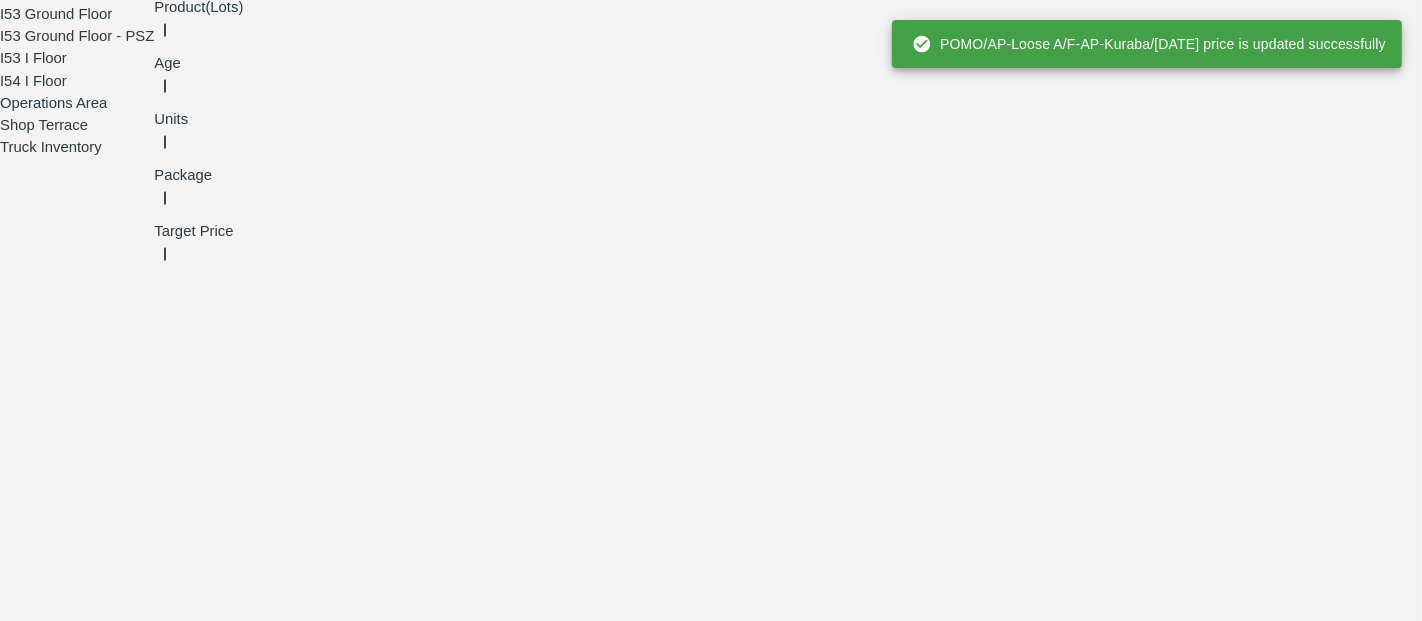 click at bounding box center [696, 2851] 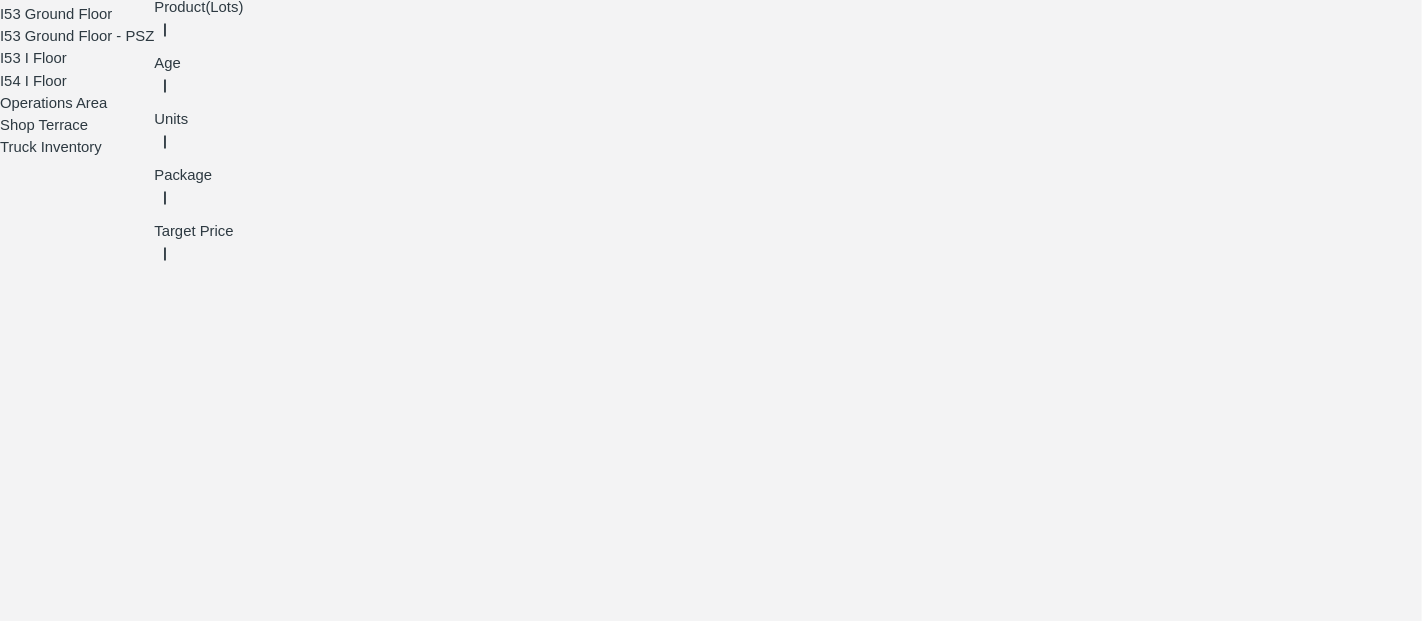 type on "500" 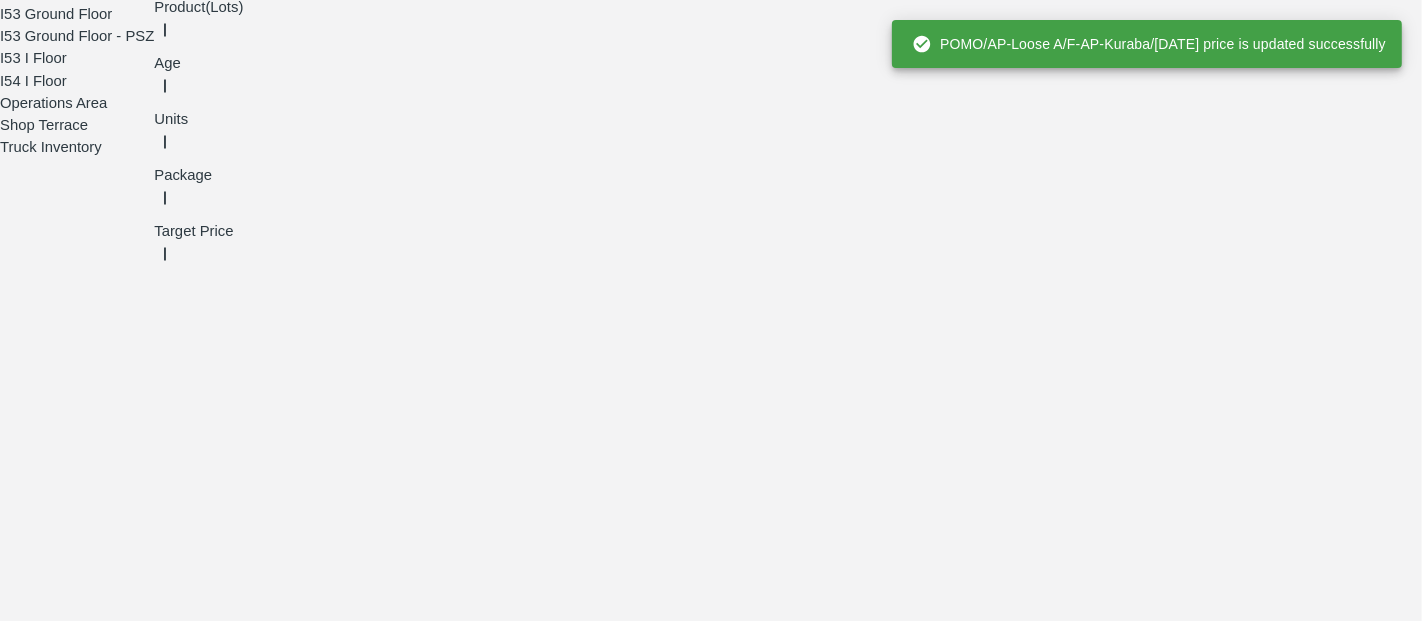 click at bounding box center (696, 3046) 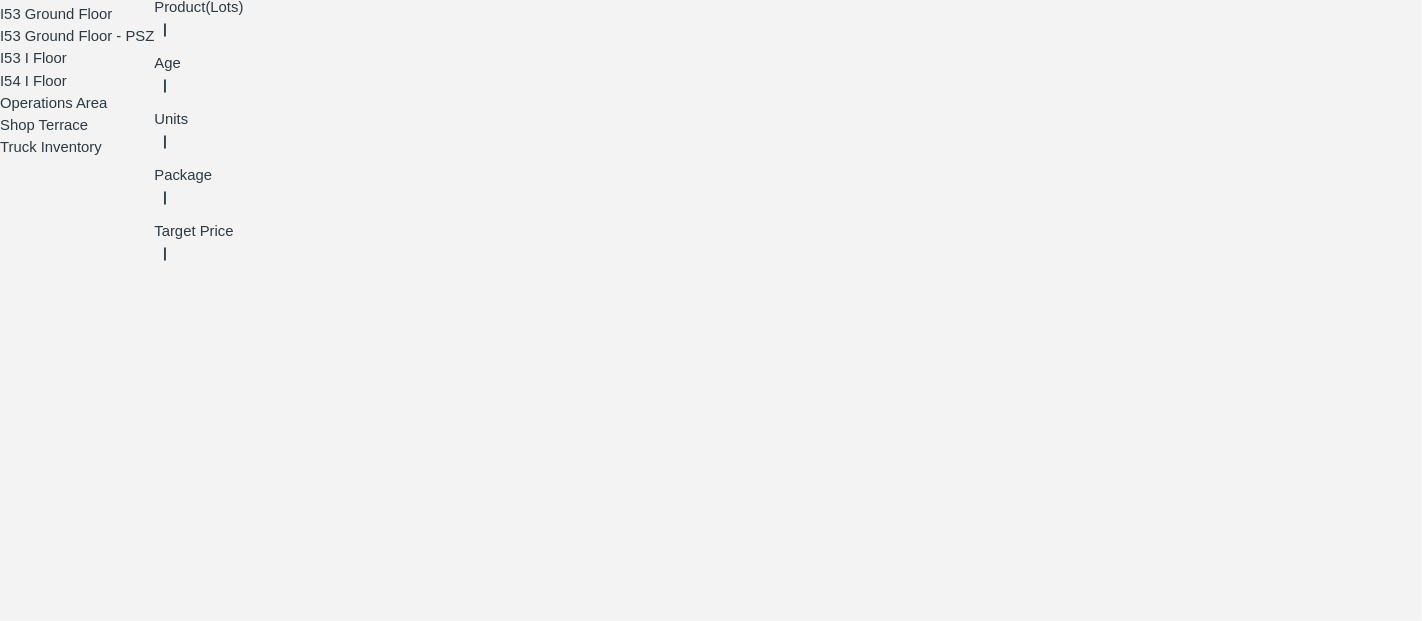type on "500" 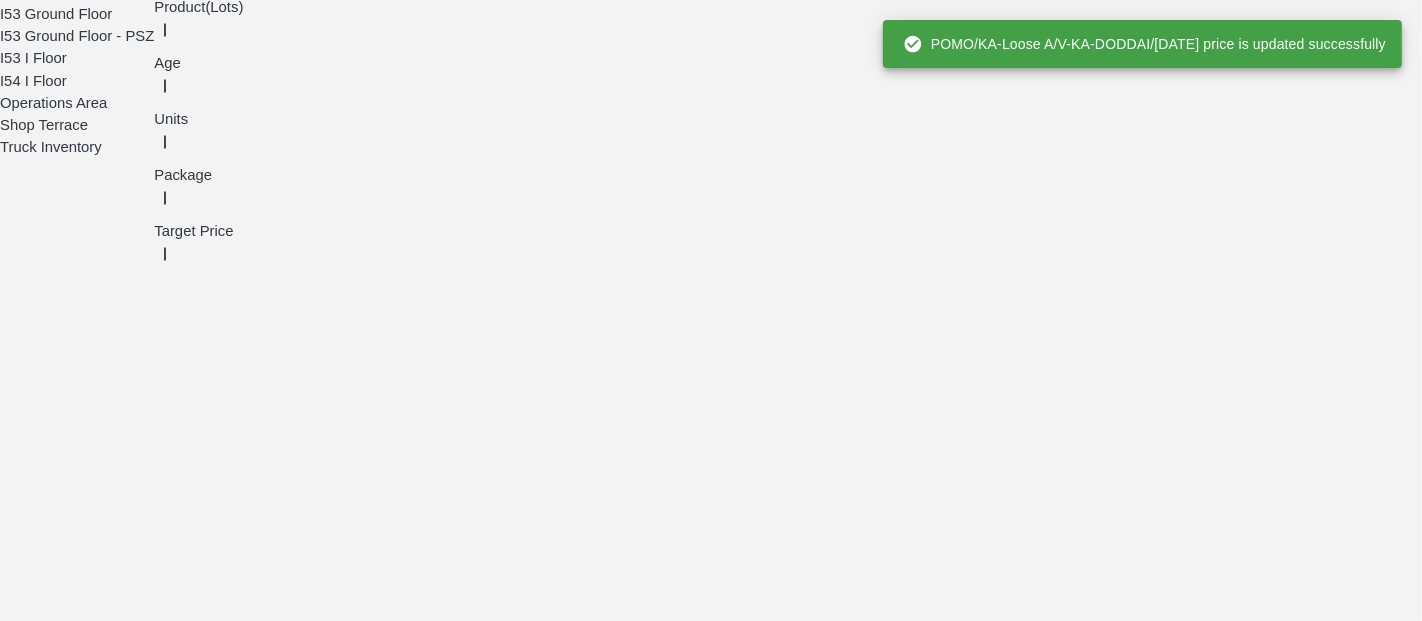 click at bounding box center (696, 3241) 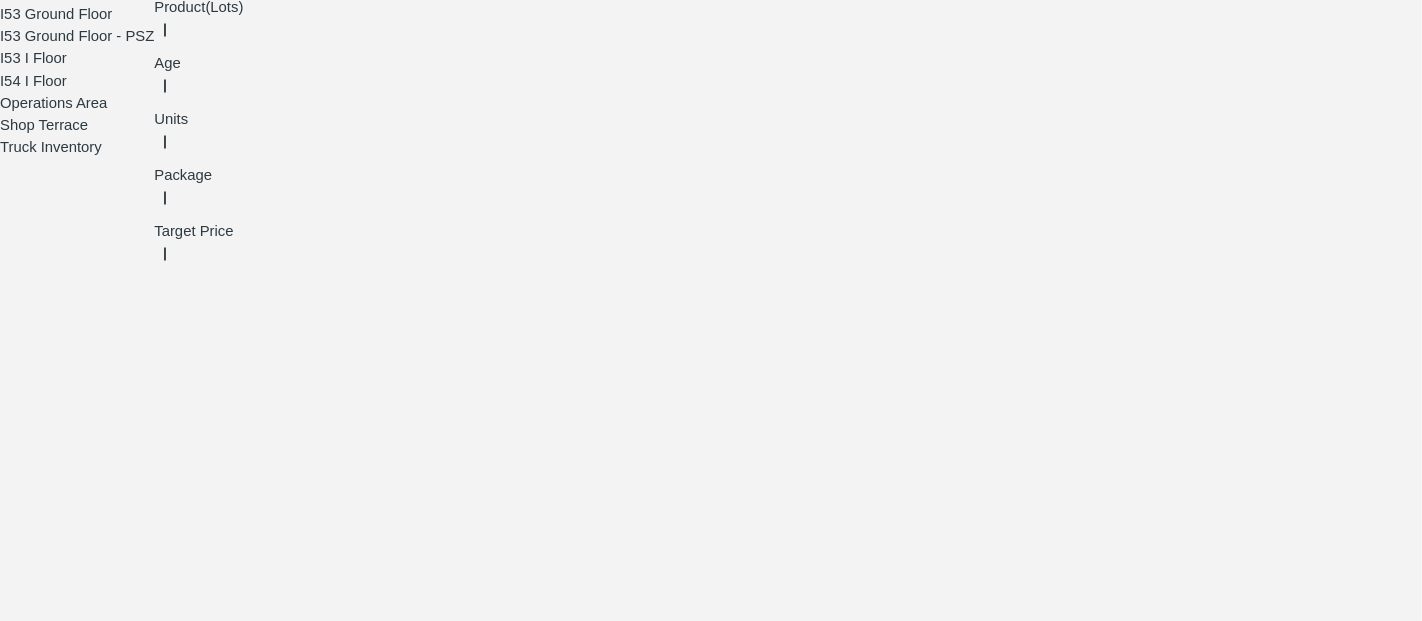 type on "500" 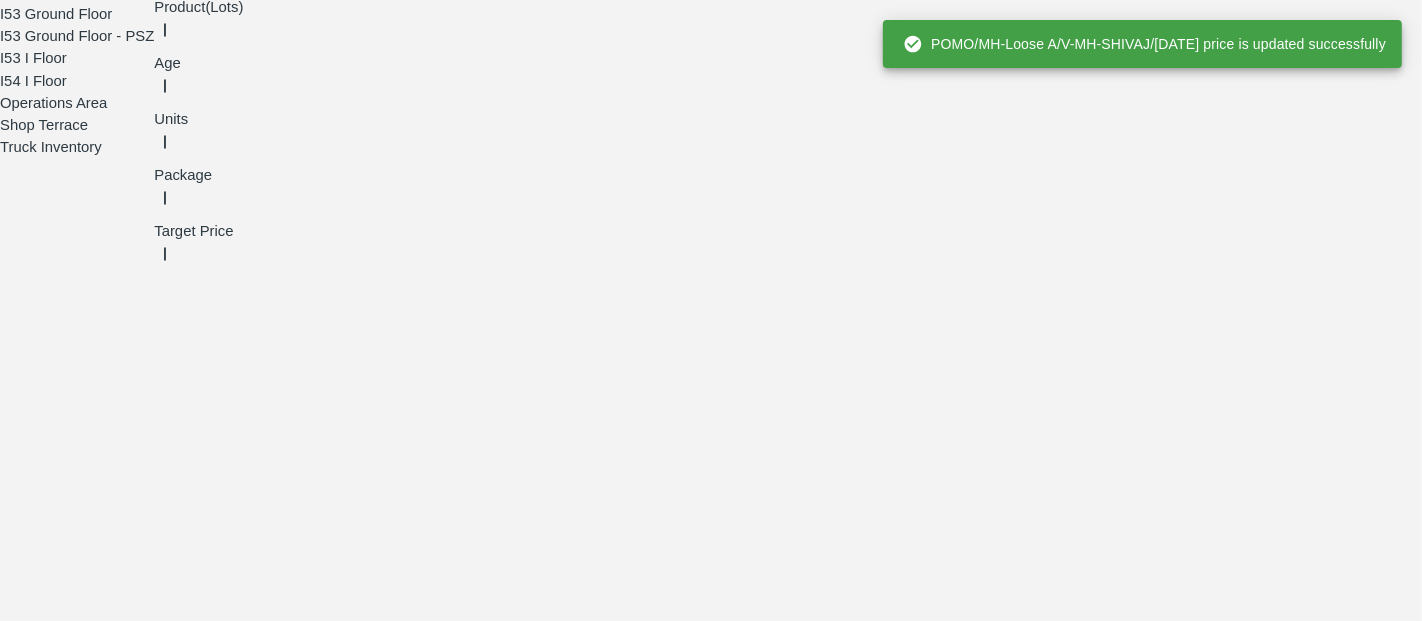 click at bounding box center [696, 3051] 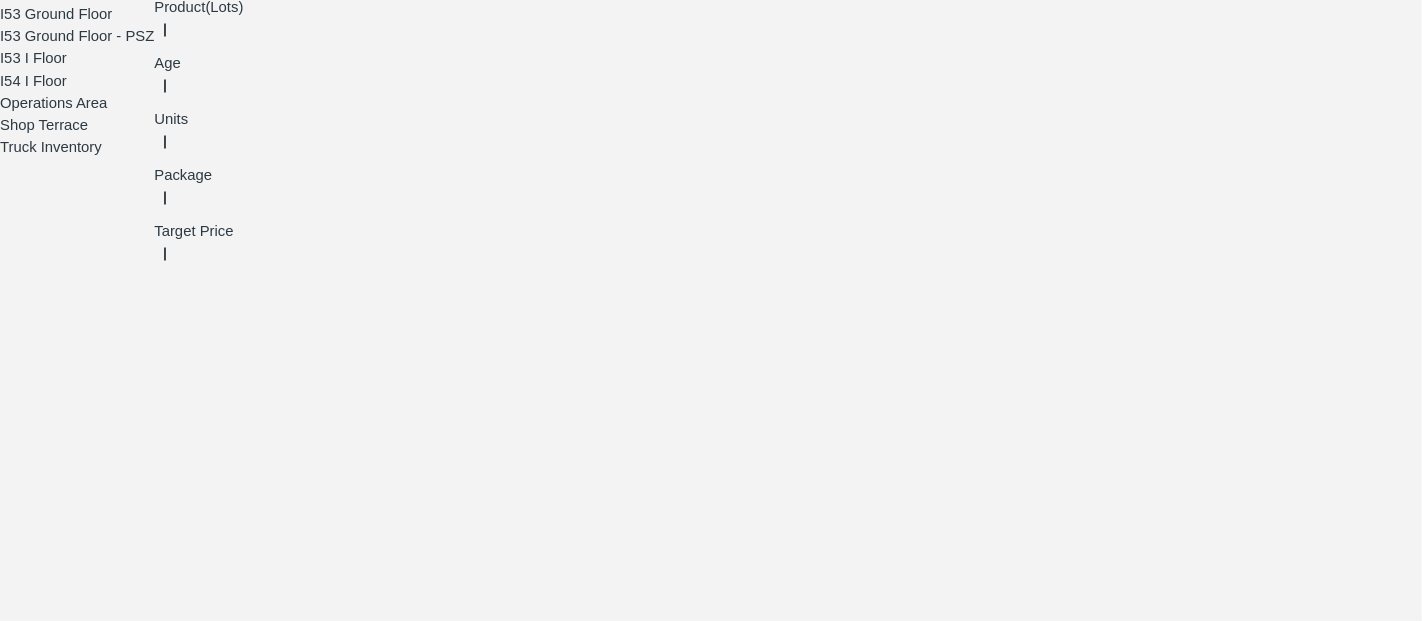 type on "400" 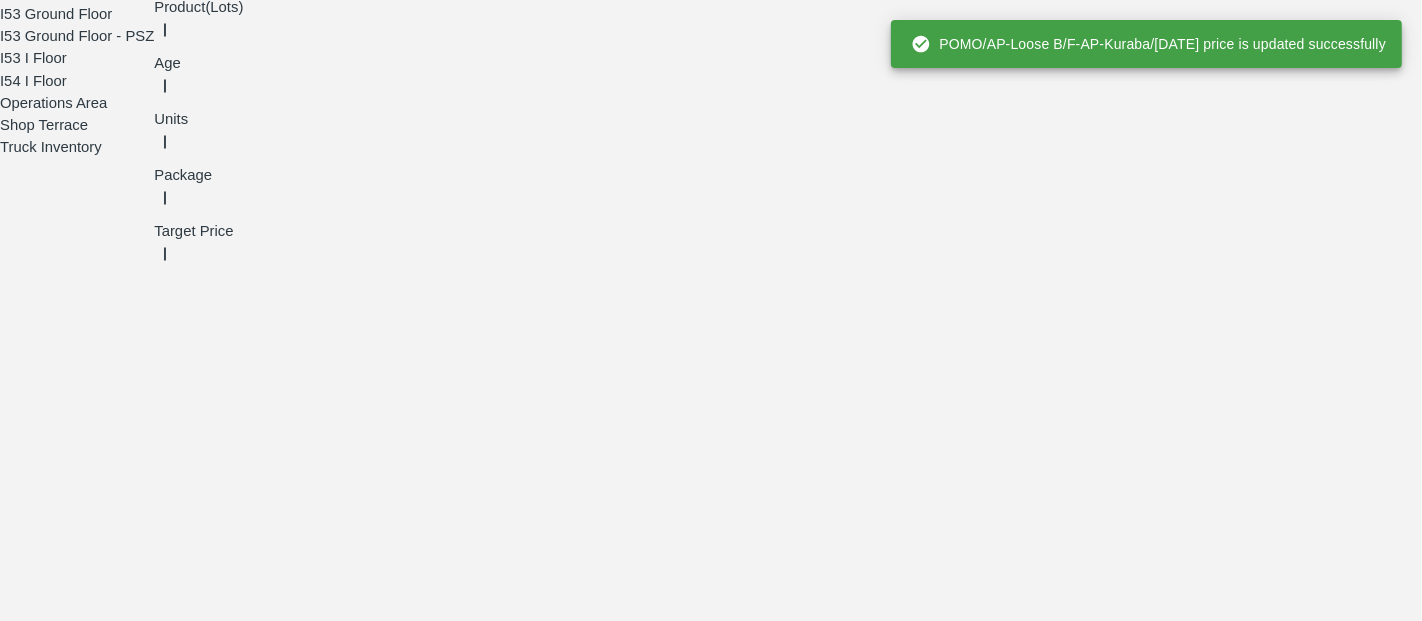 click at bounding box center [696, 3246] 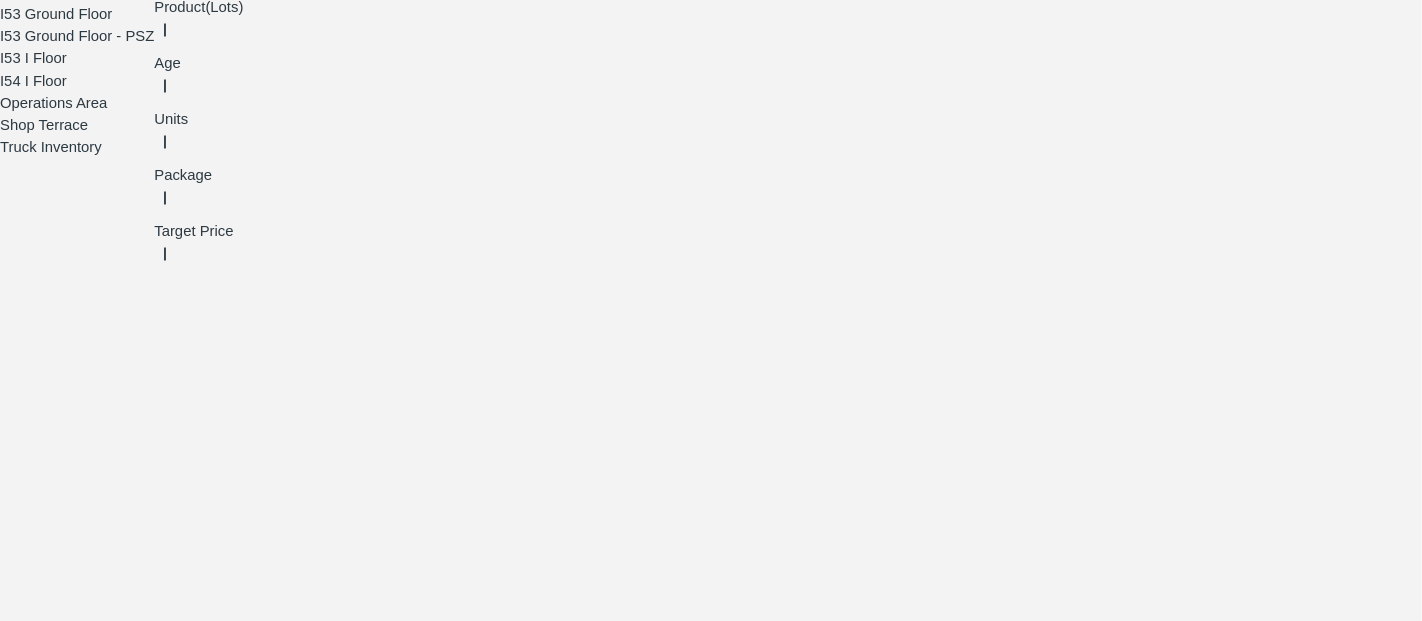 type on "400" 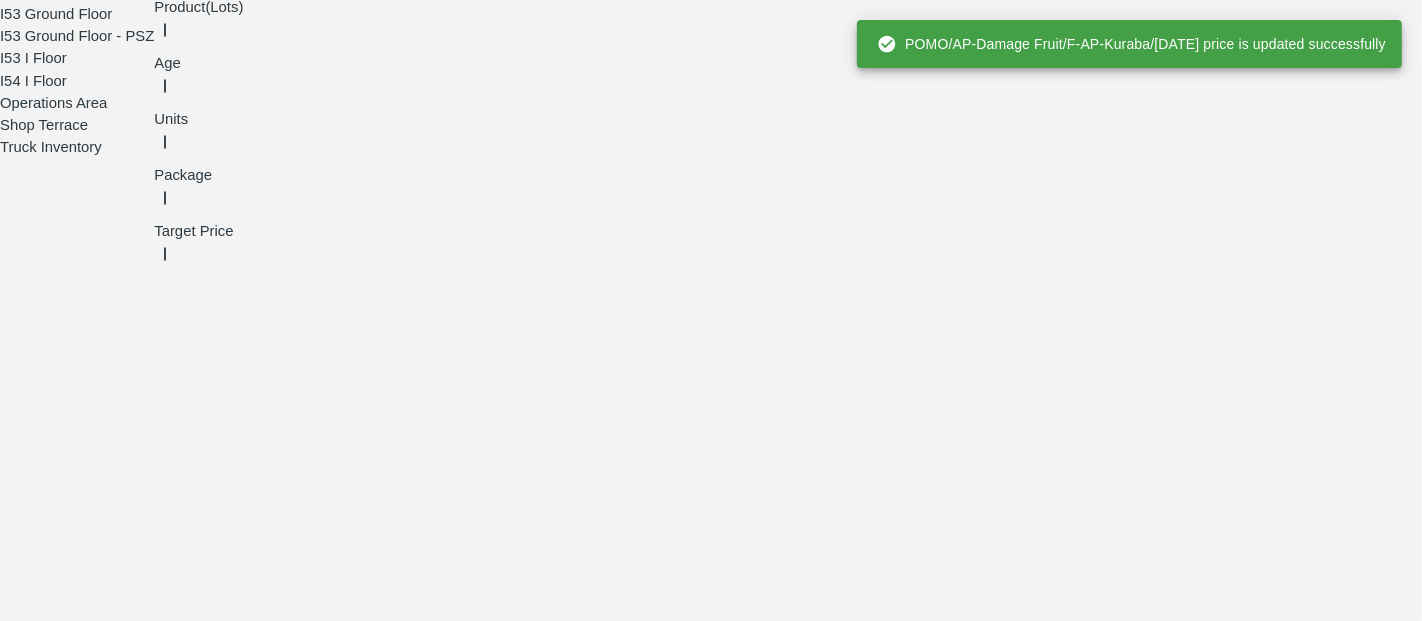 click at bounding box center [696, 3561] 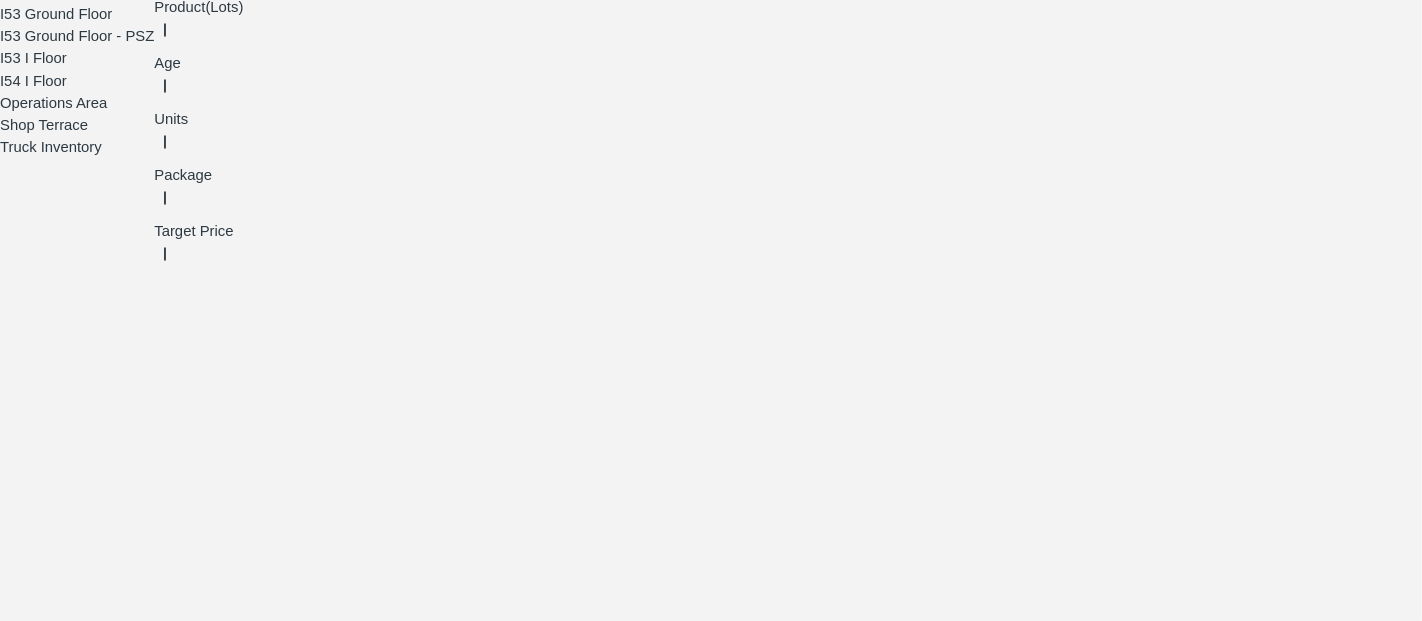 type on "100" 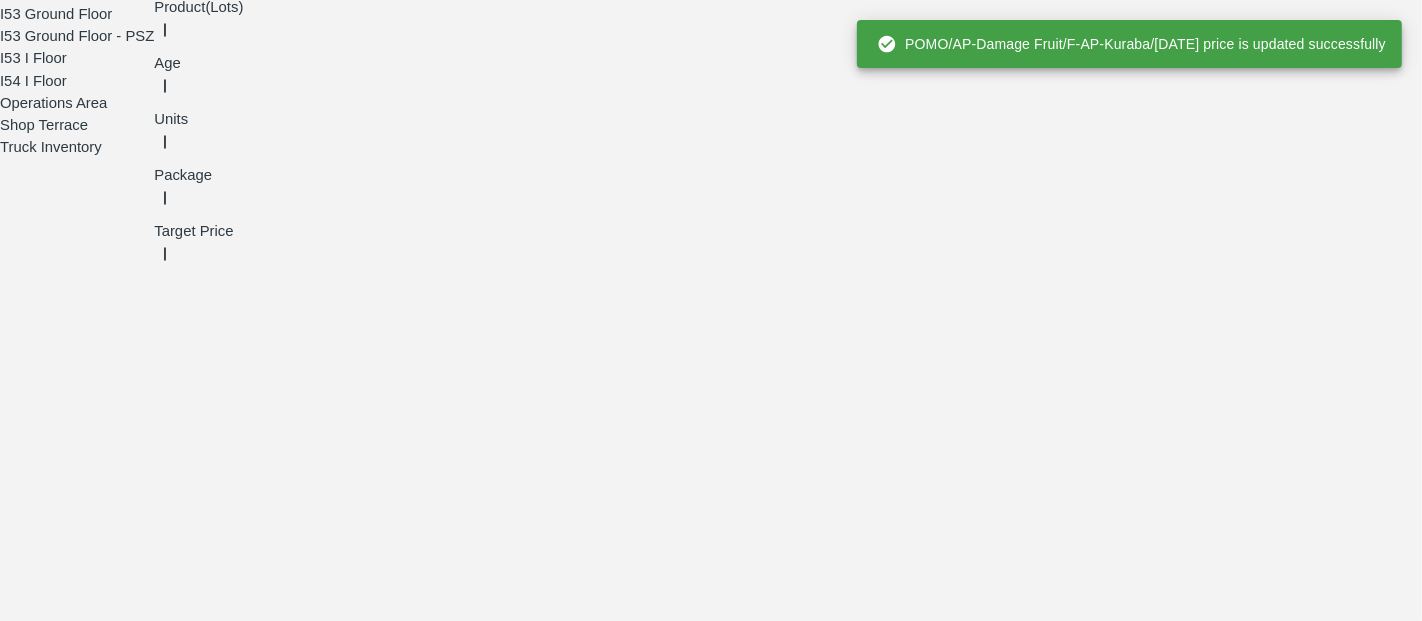 click at bounding box center [696, 3950] 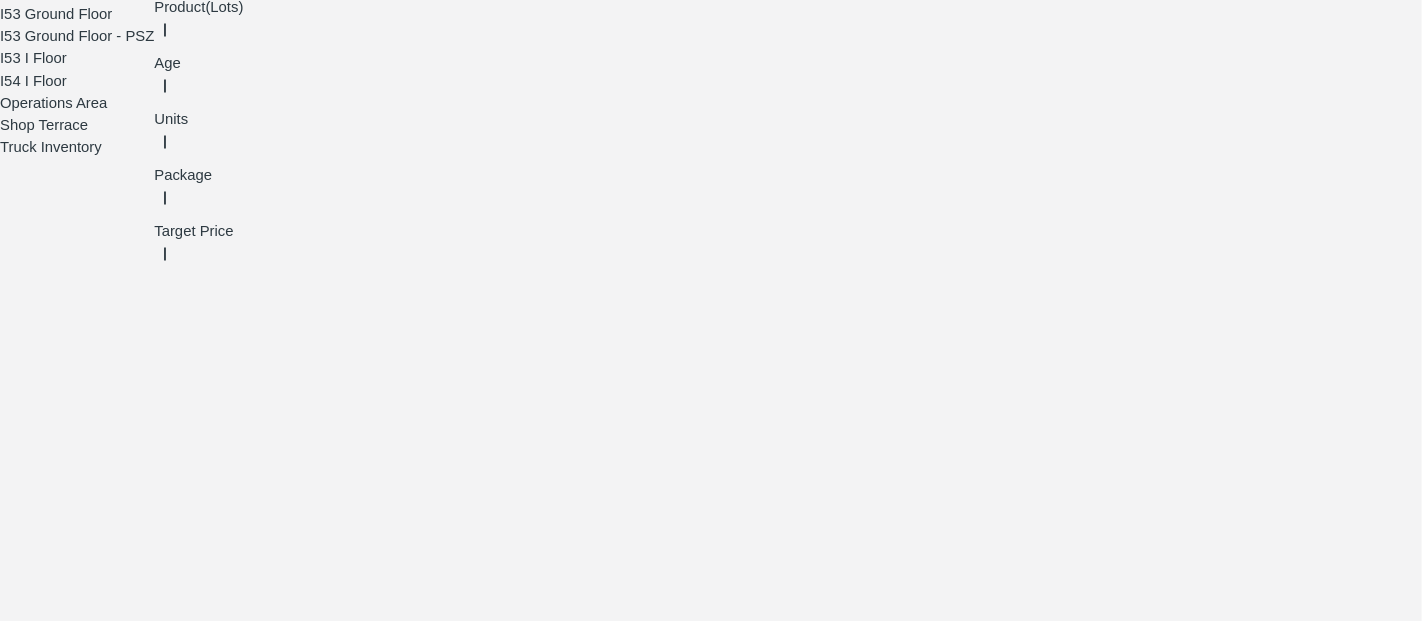 type on "300" 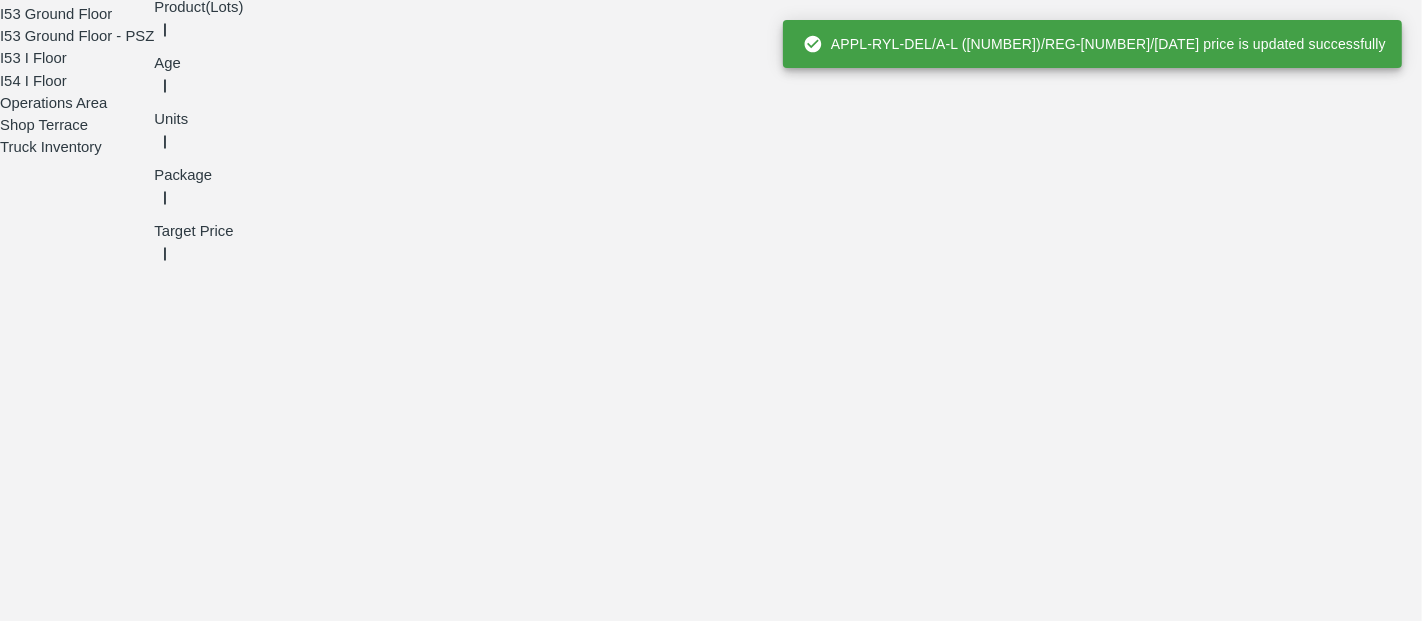 drag, startPoint x: 1030, startPoint y: 282, endPoint x: 1085, endPoint y: 270, distance: 56.293873 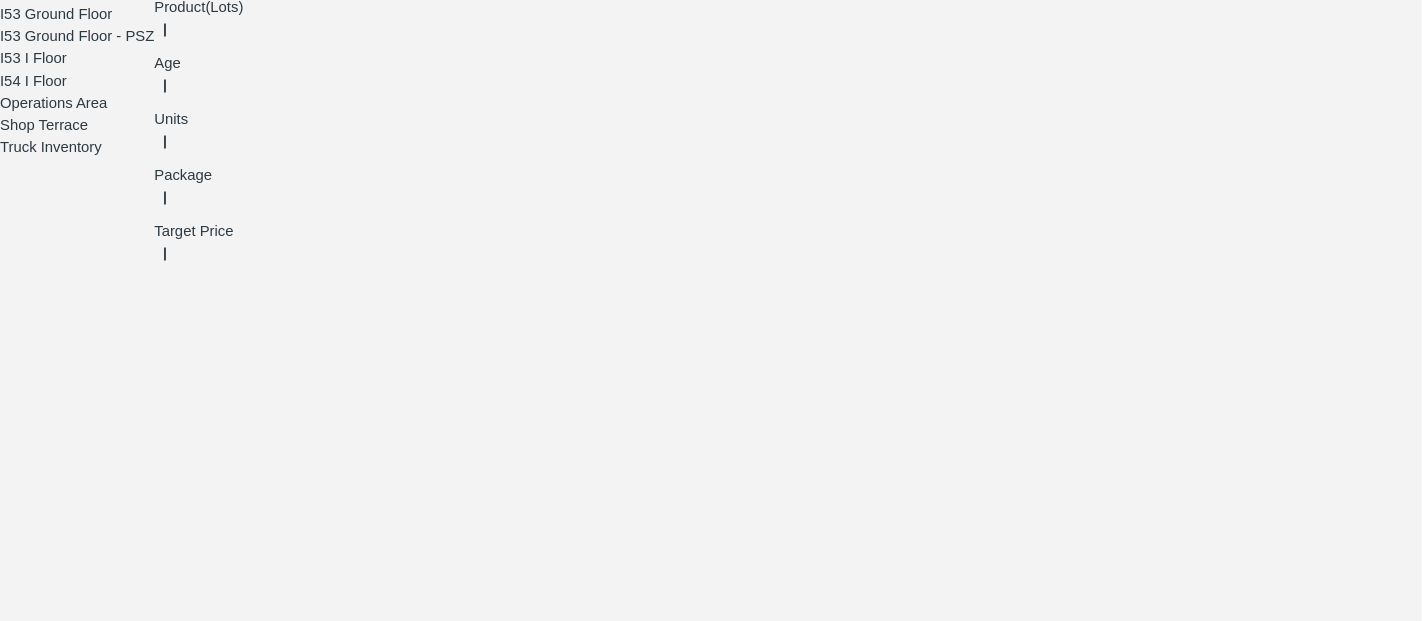 click at bounding box center (696, 4150) 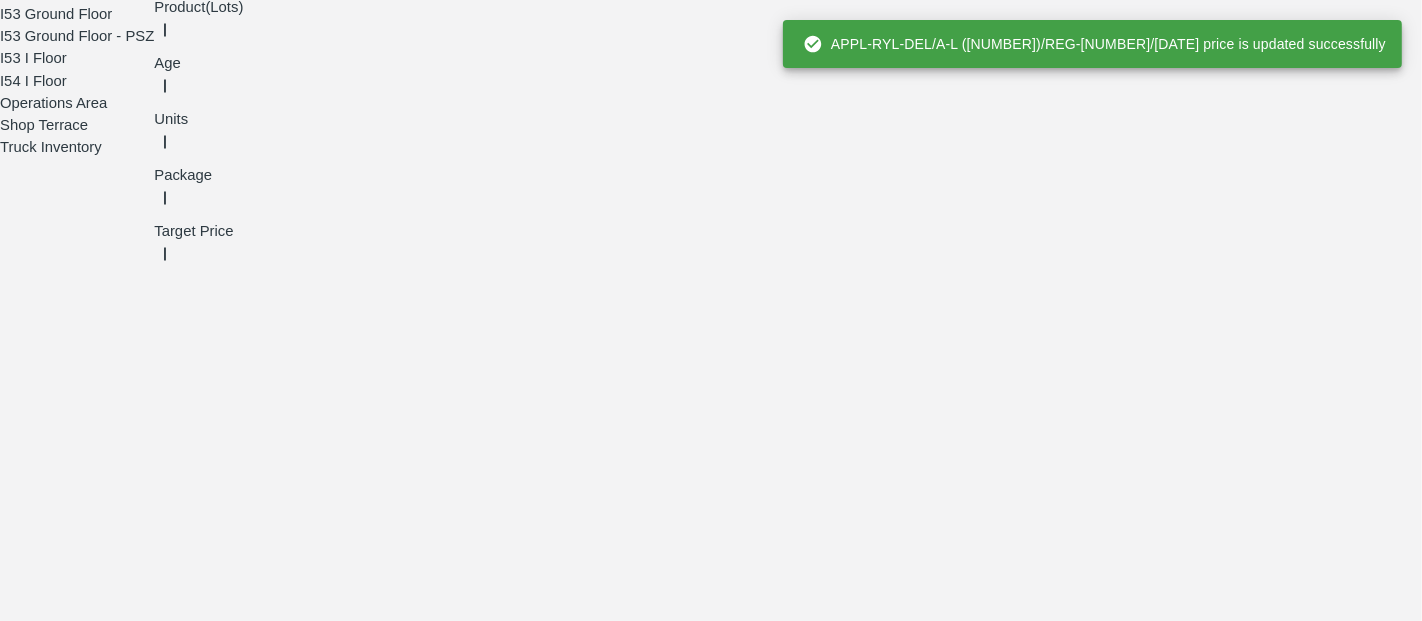 click at bounding box center [696, 4345] 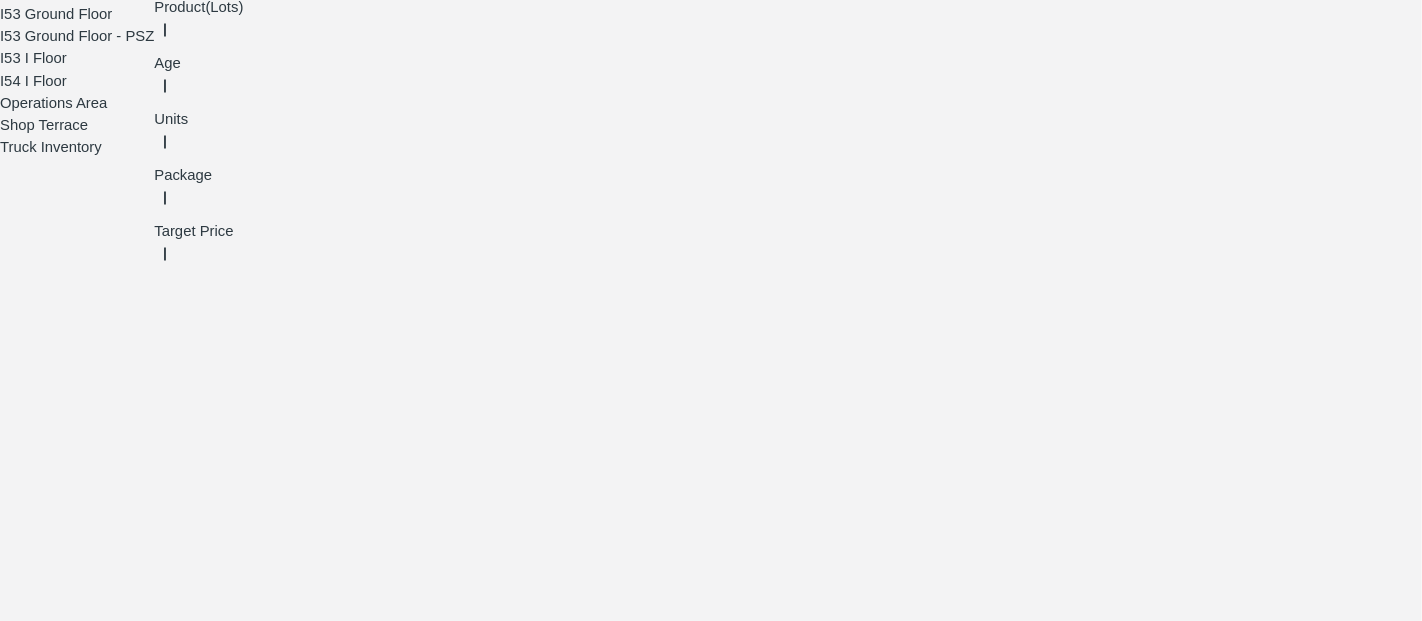 click on "Save Price" at bounding box center [817, 4365] 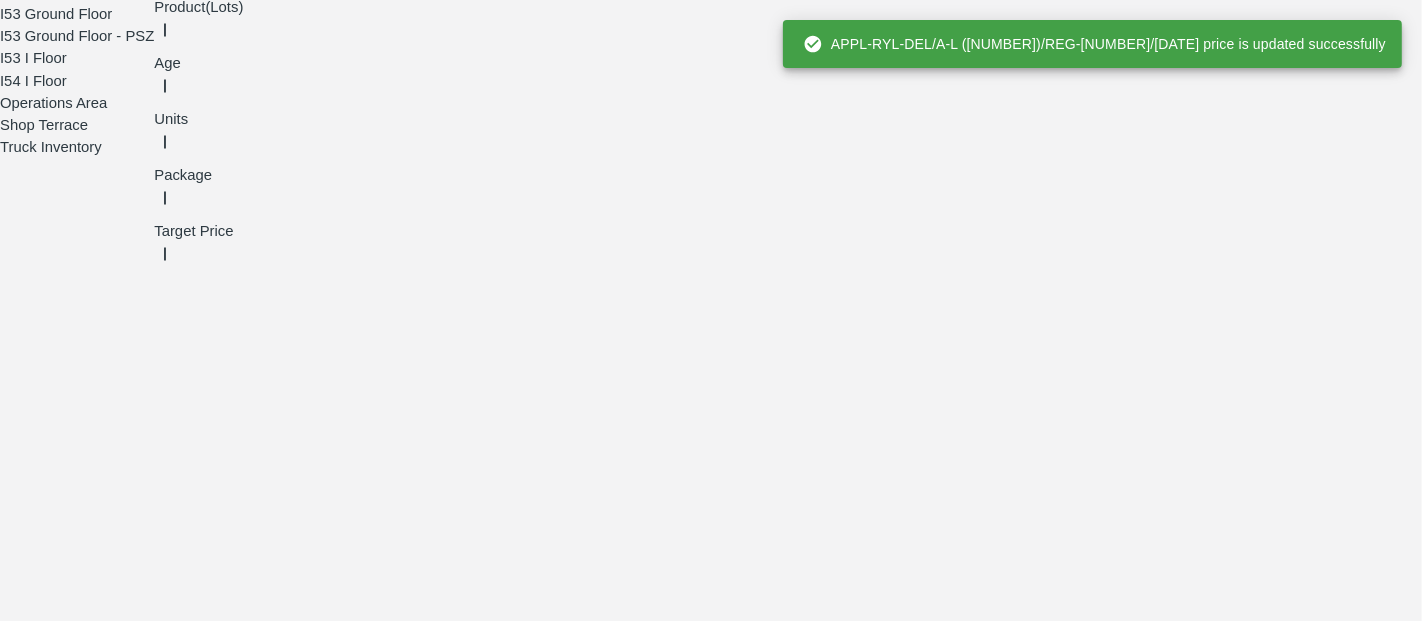click at bounding box center [696, 4539] 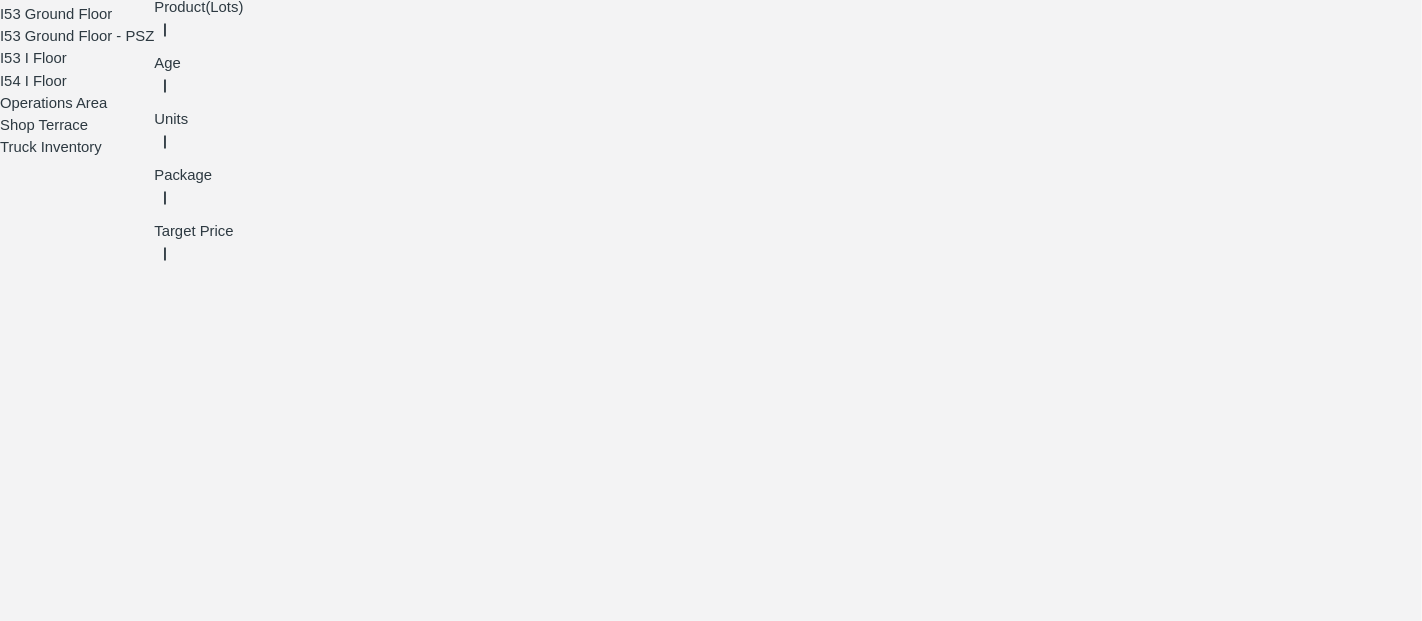 click at bounding box center (696, 4155) 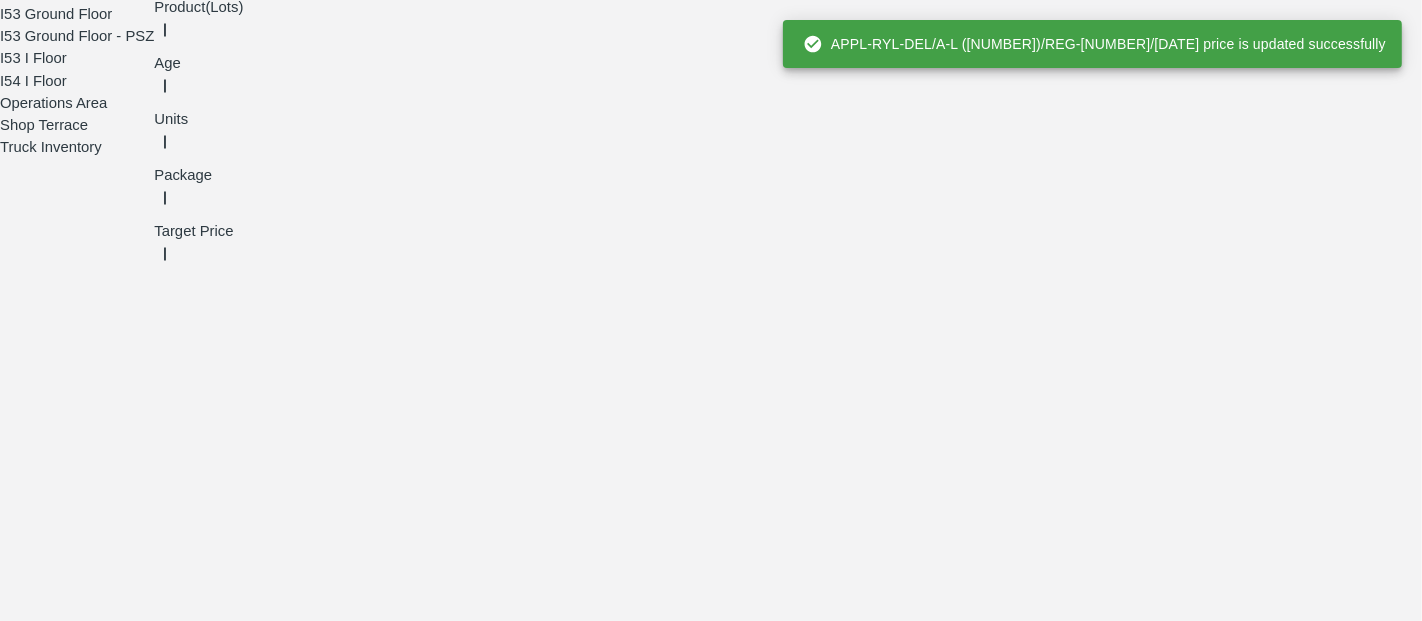 drag, startPoint x: 1047, startPoint y: 265, endPoint x: 1049, endPoint y: 287, distance: 22.090721 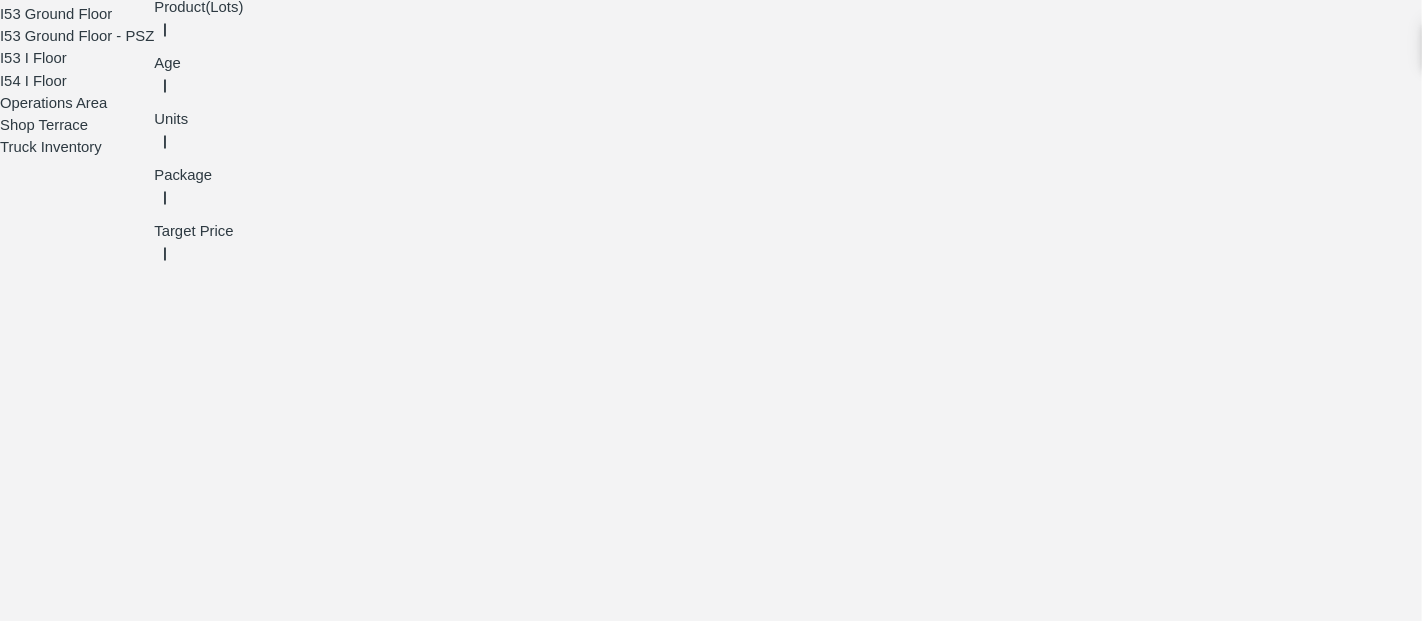 paste on "2900" 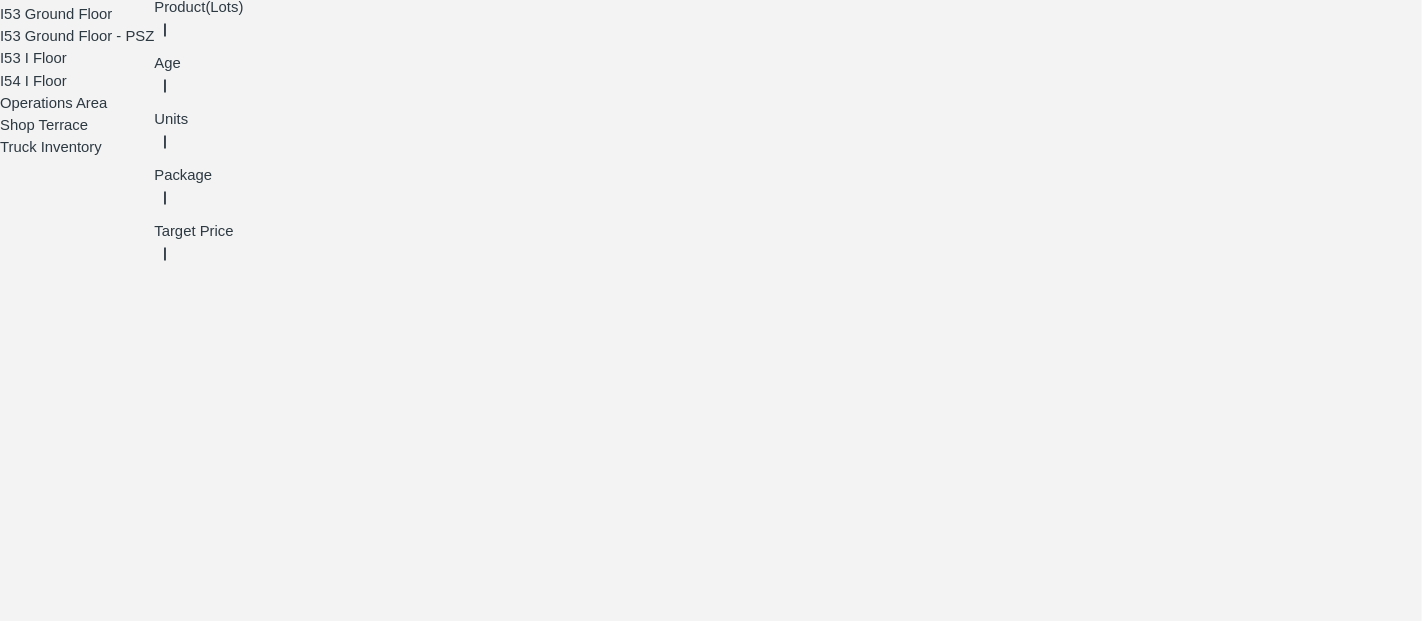 type on "2900" 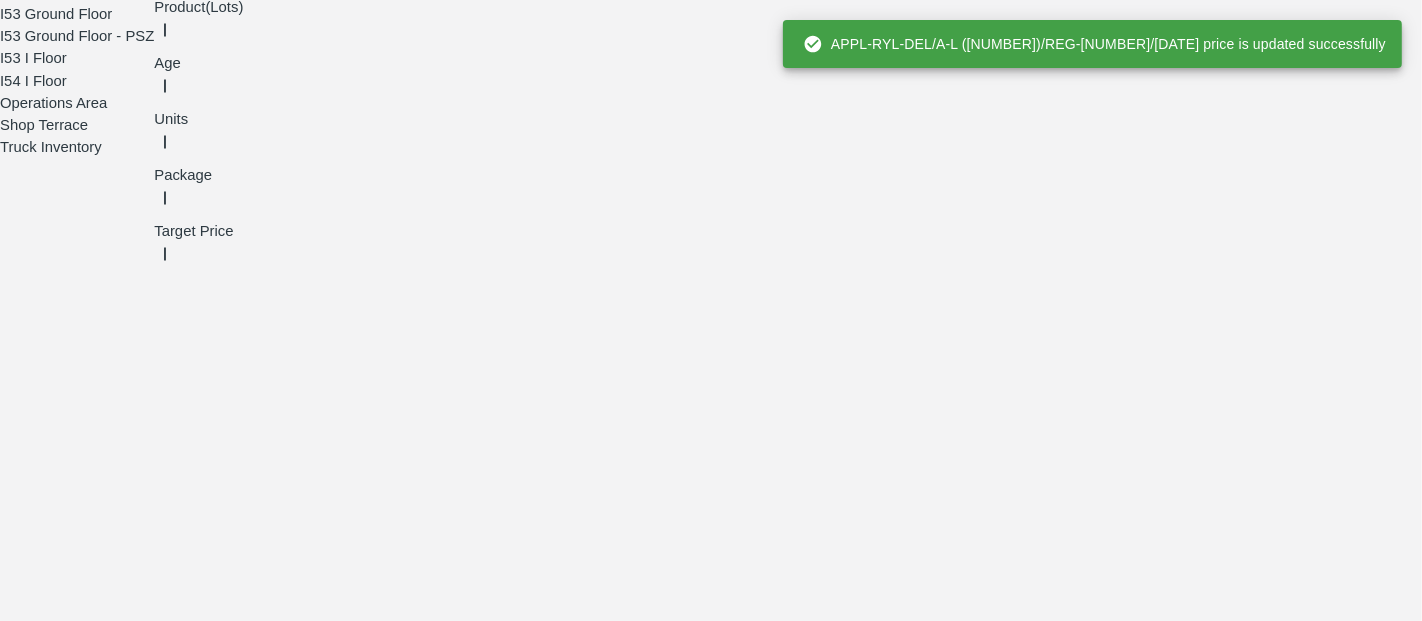 click at bounding box center (696, 4544) 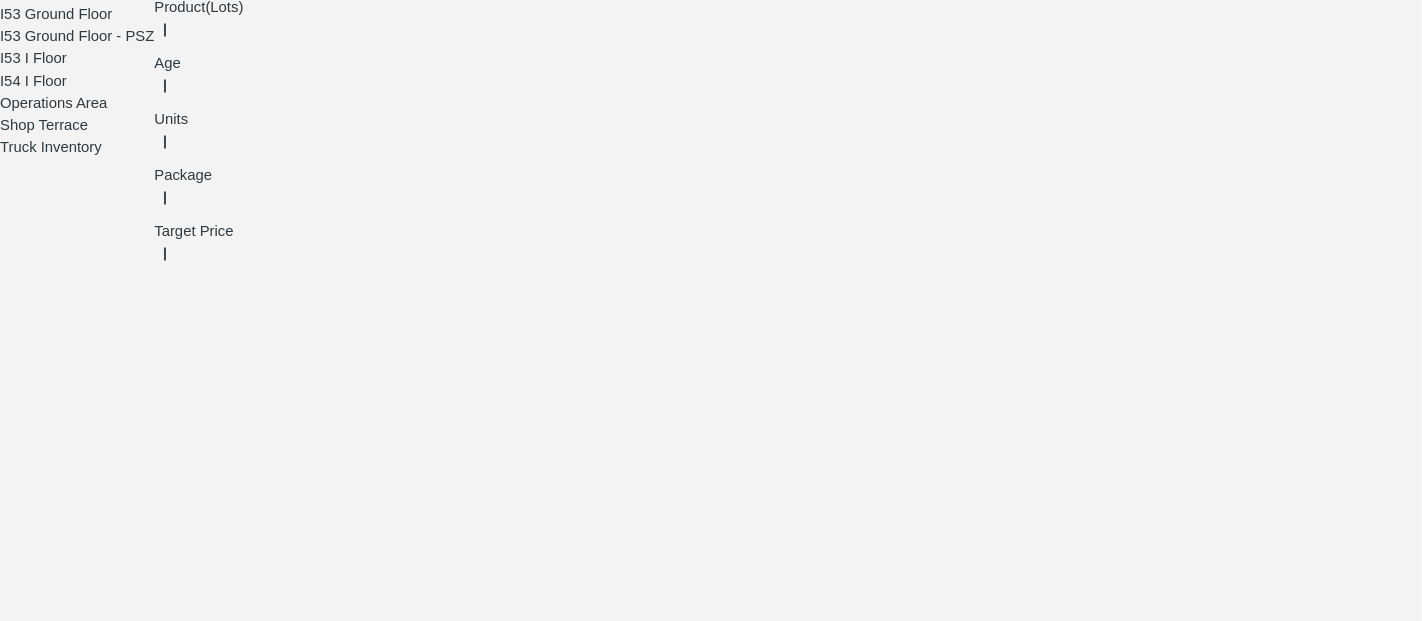 type on "2900" 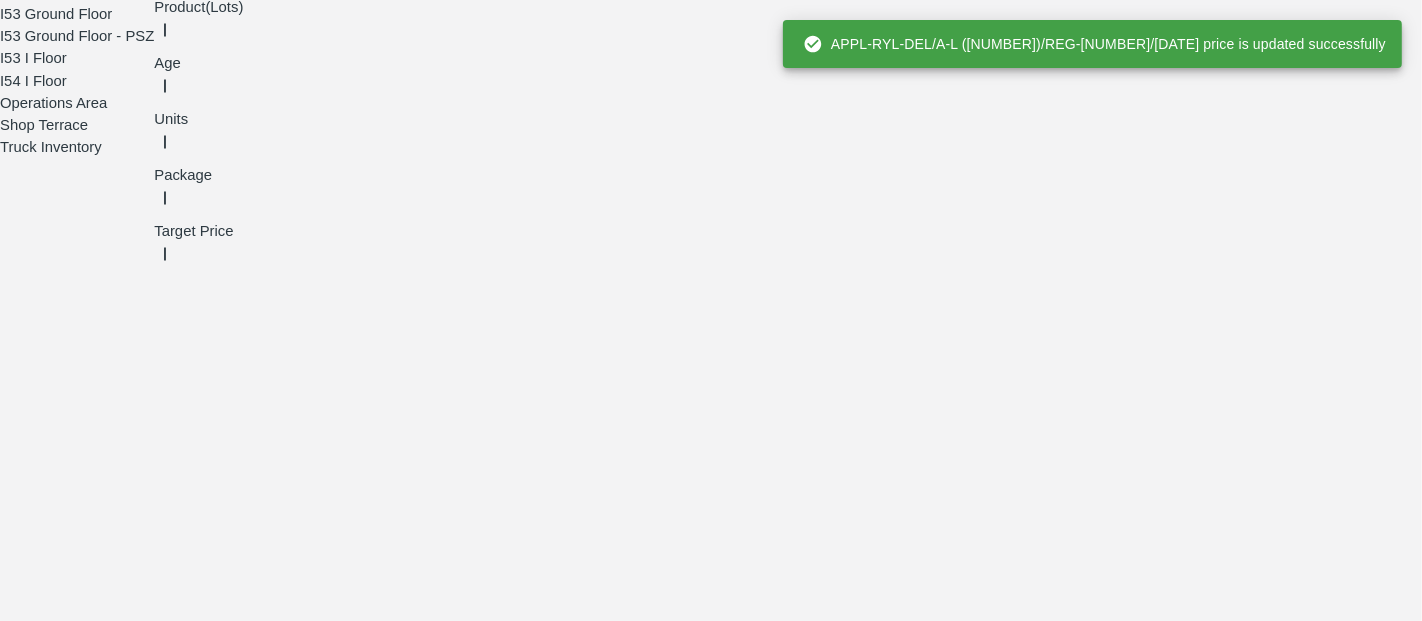 click at bounding box center (696, 4739) 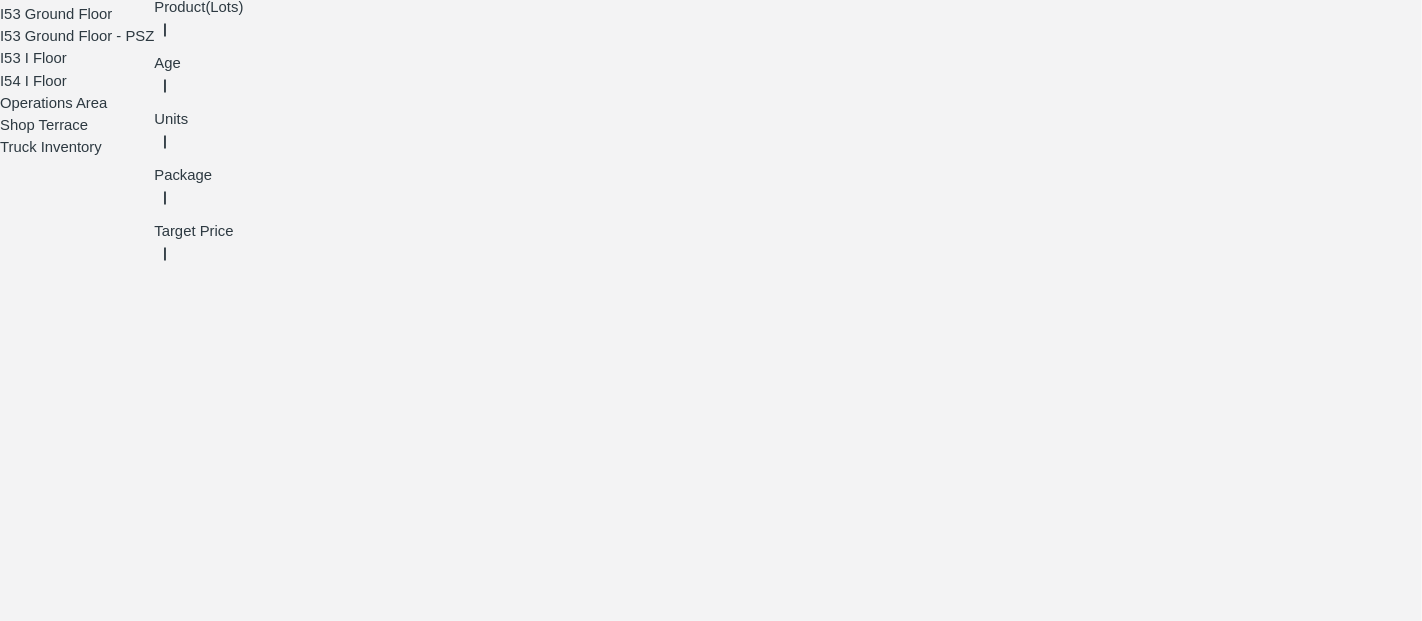 type on "2900" 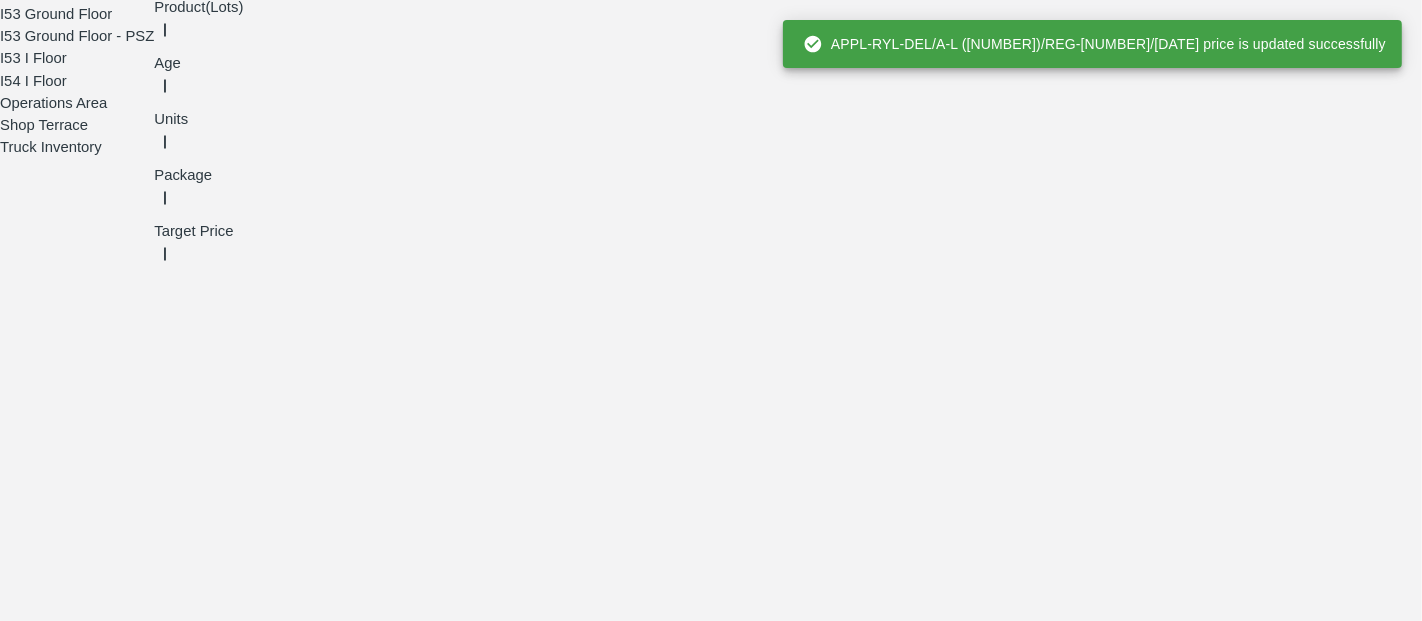 click at bounding box center [696, 4628] 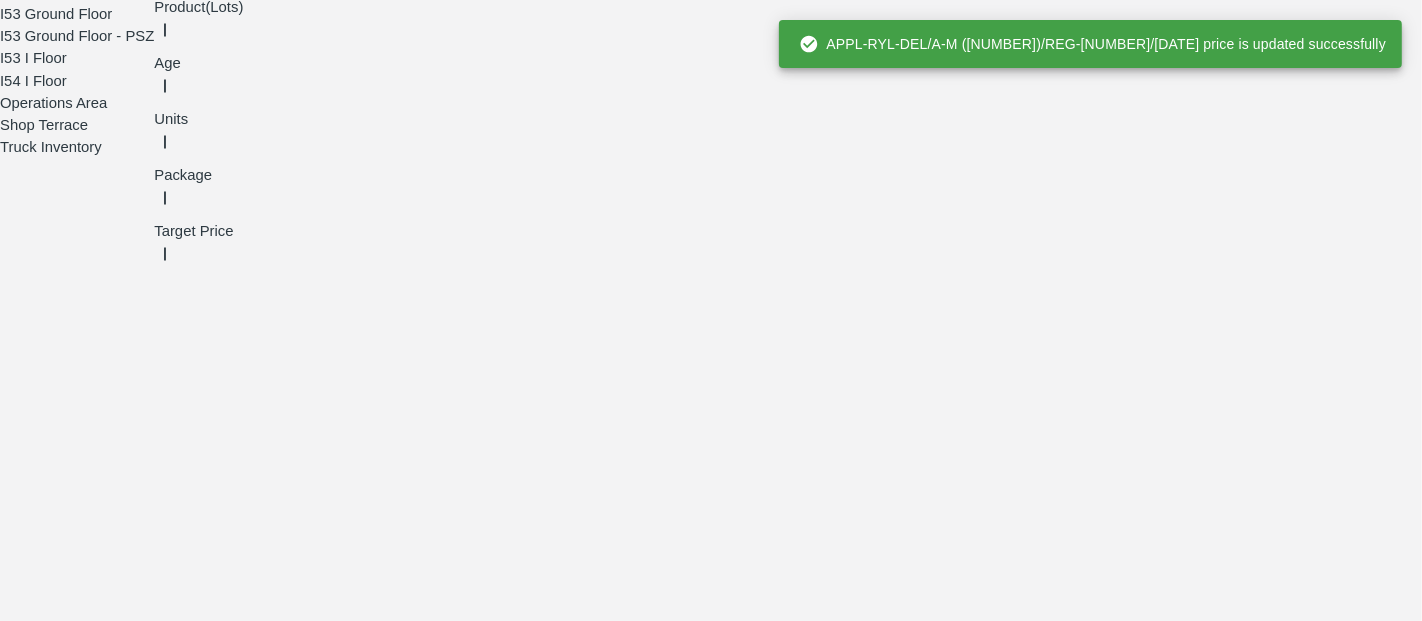 click at bounding box center [696, 4823] 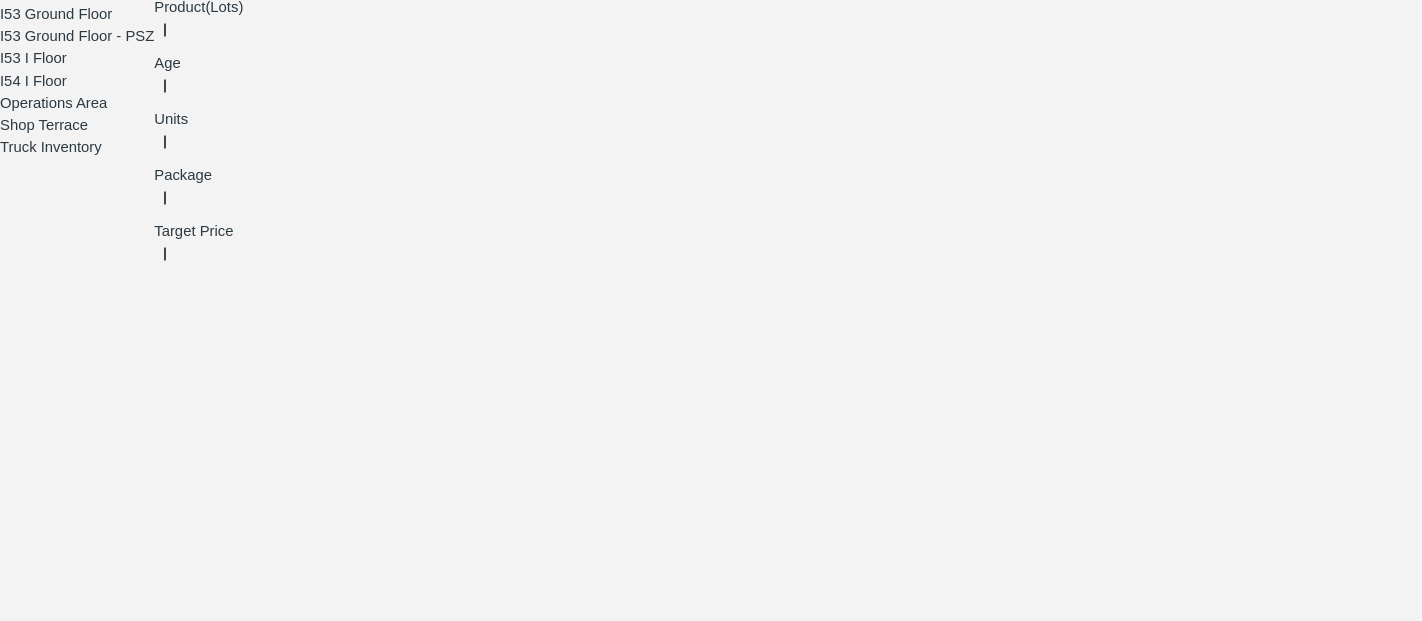 click at bounding box center [696, 4906] 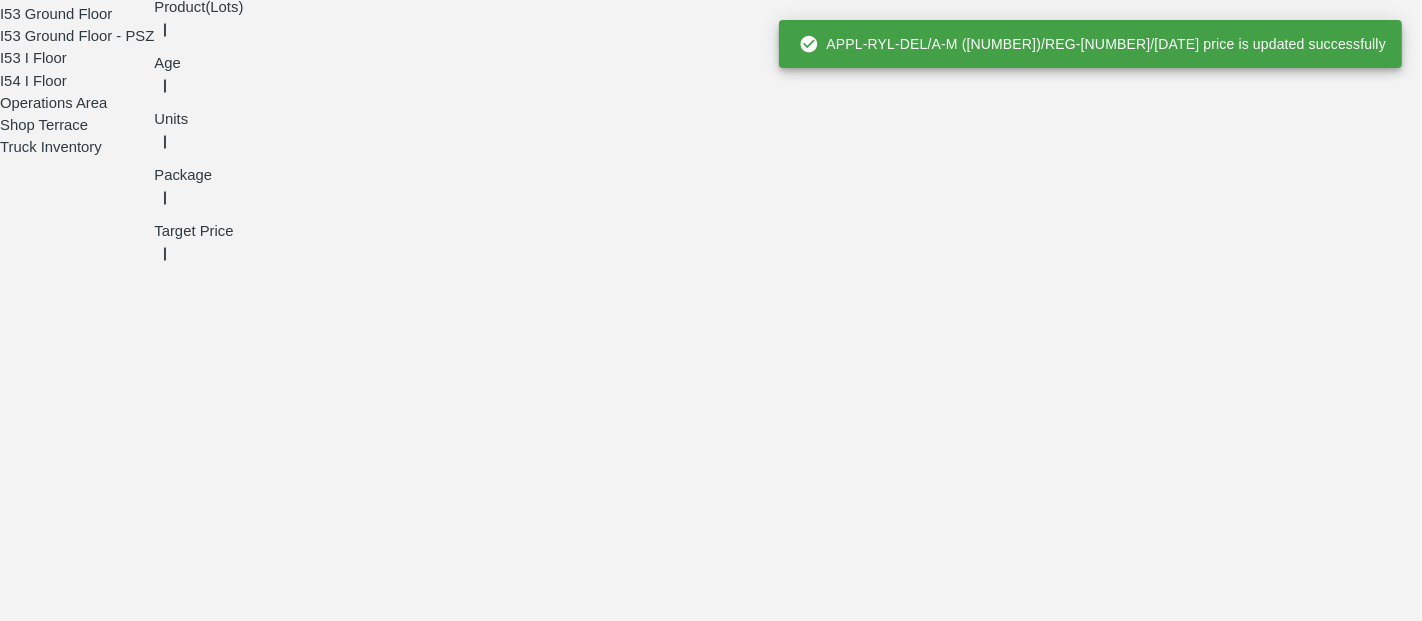 click at bounding box center (696, 5101) 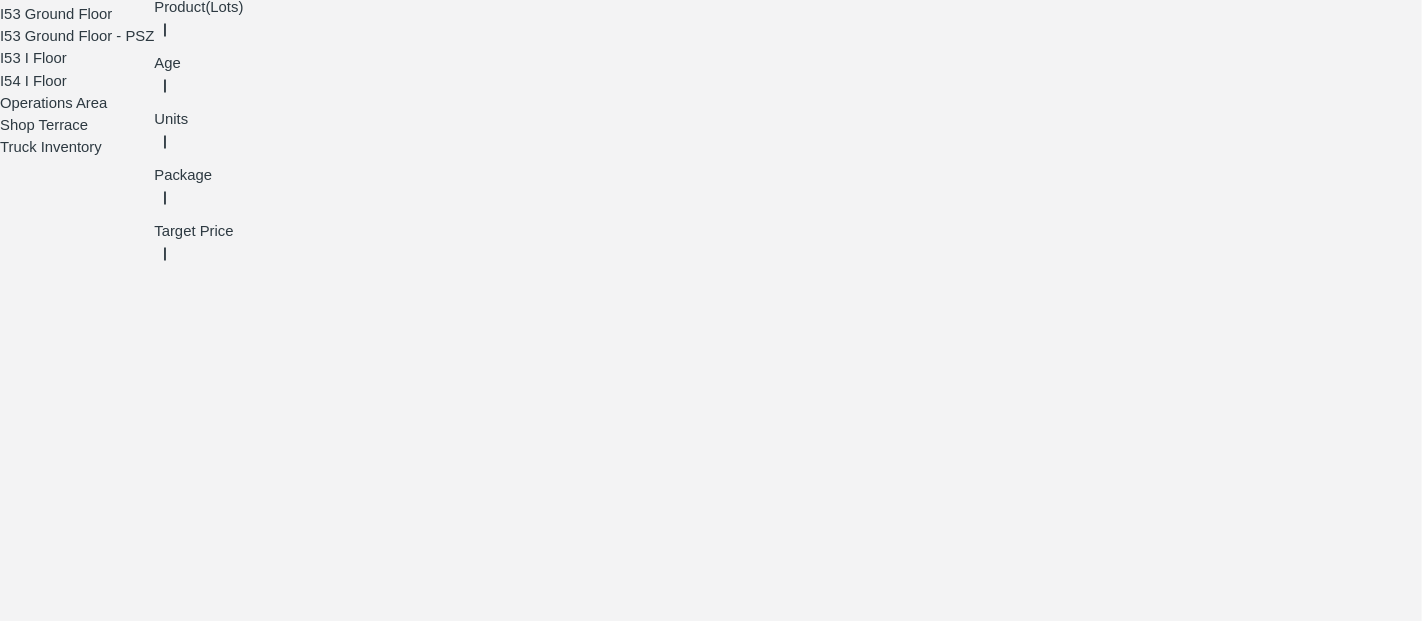 click on "Save Price" at bounding box center (817, 5121) 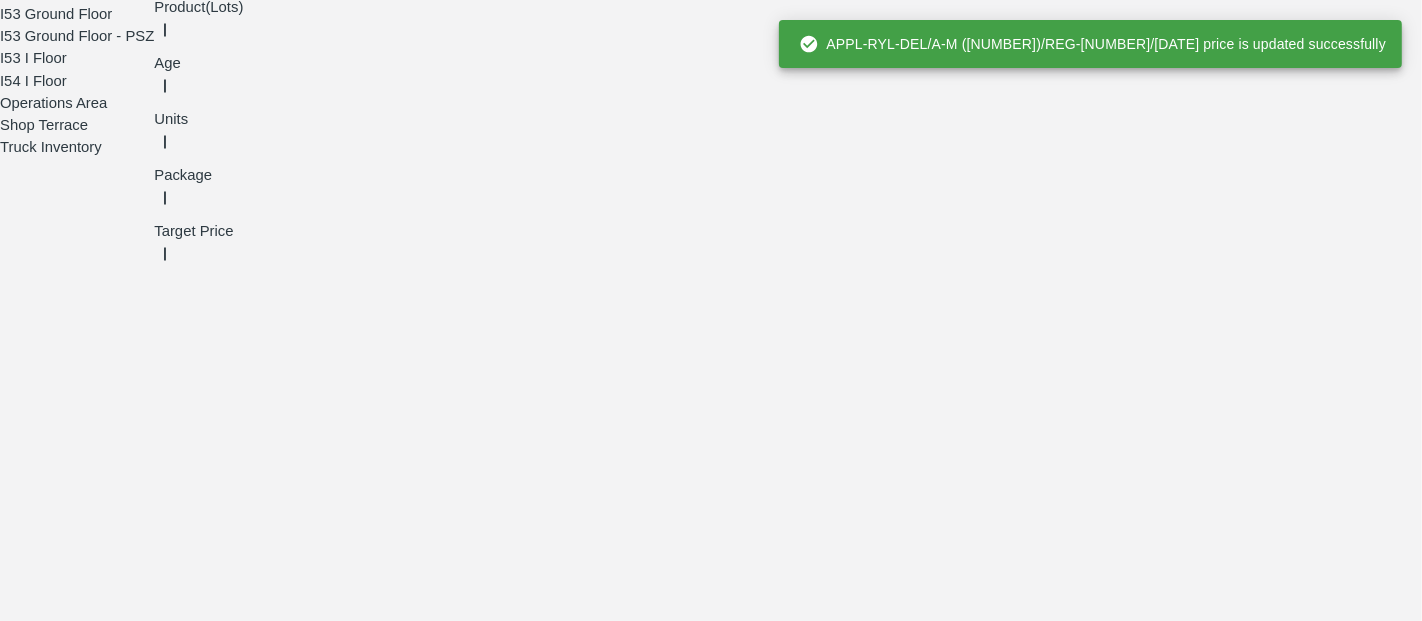 click at bounding box center (696, 5296) 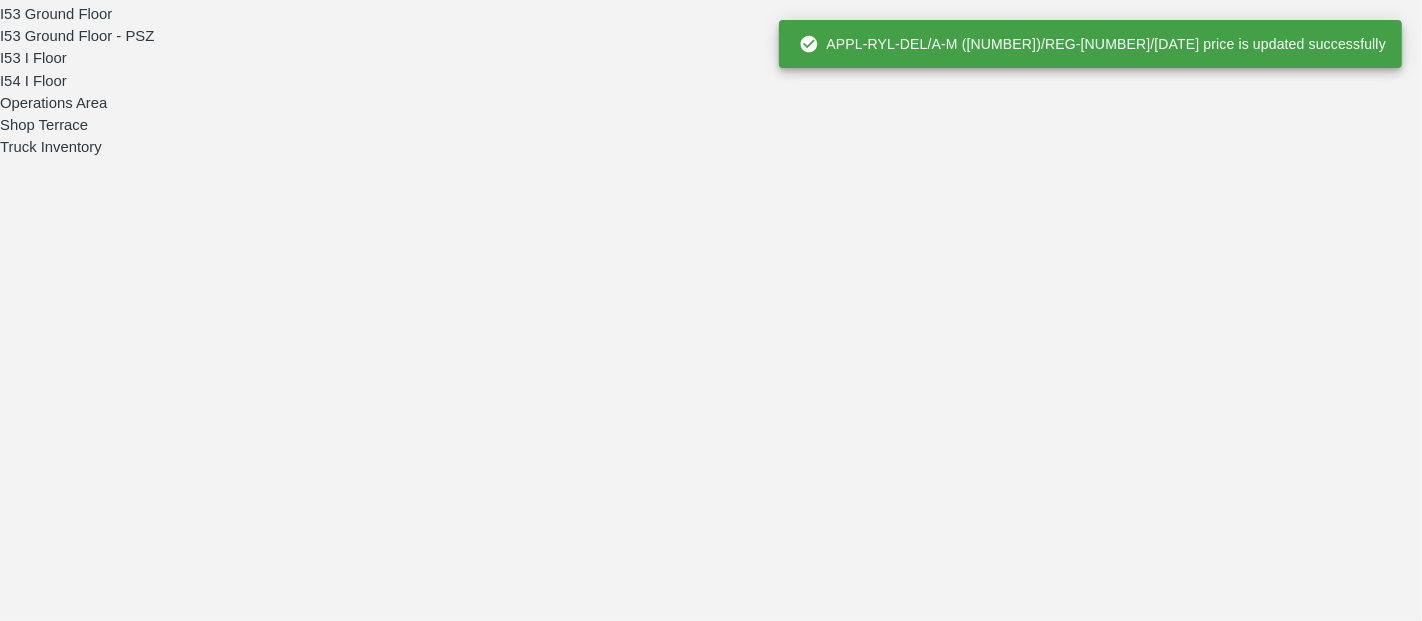 type 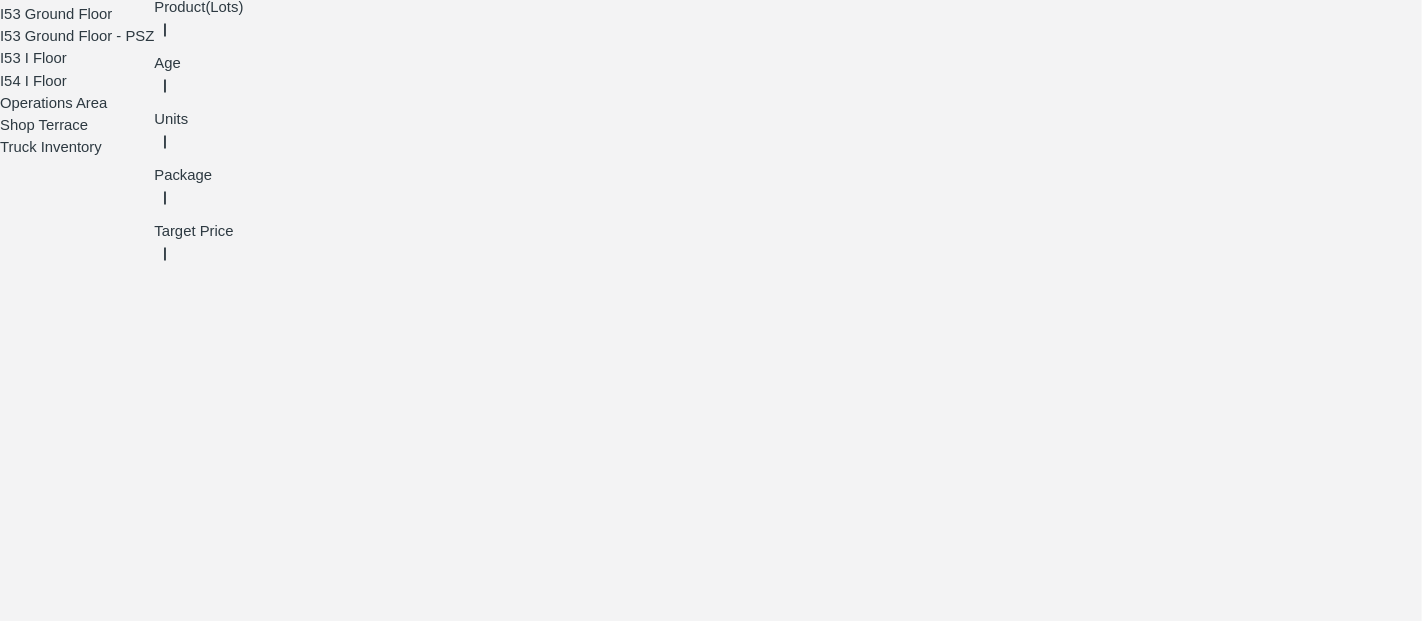 click at bounding box center (696, 6279) 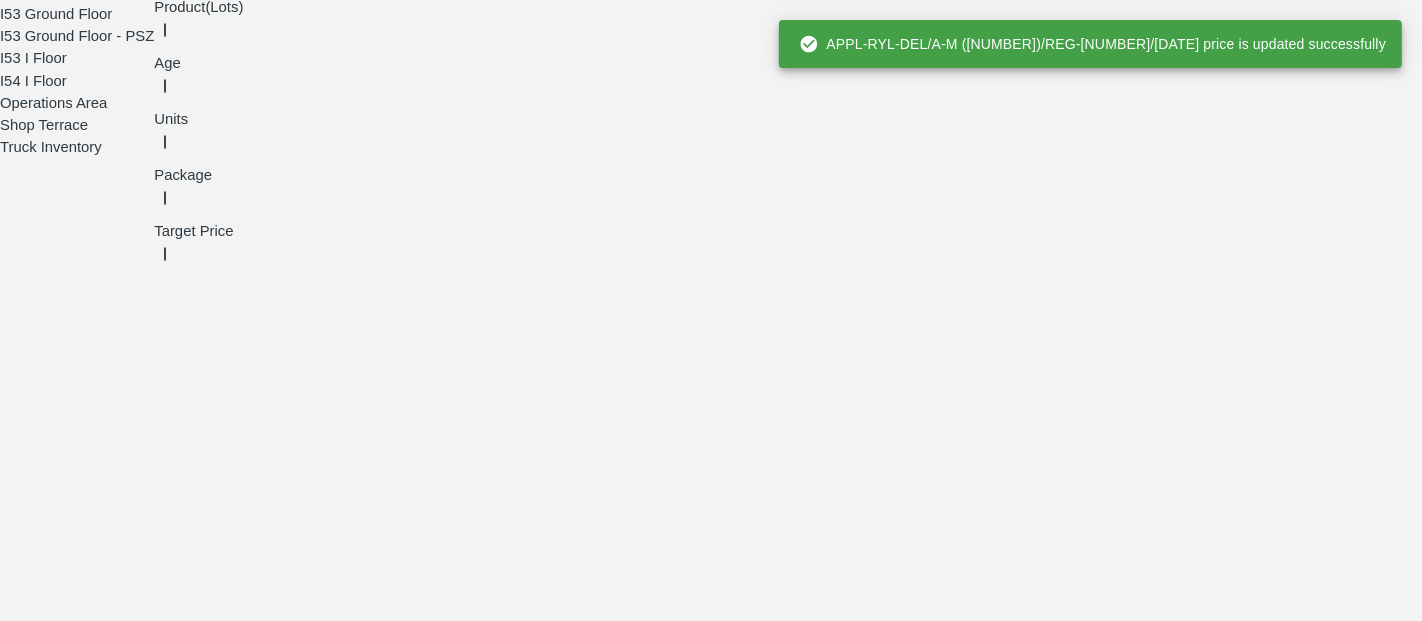type on "2900" 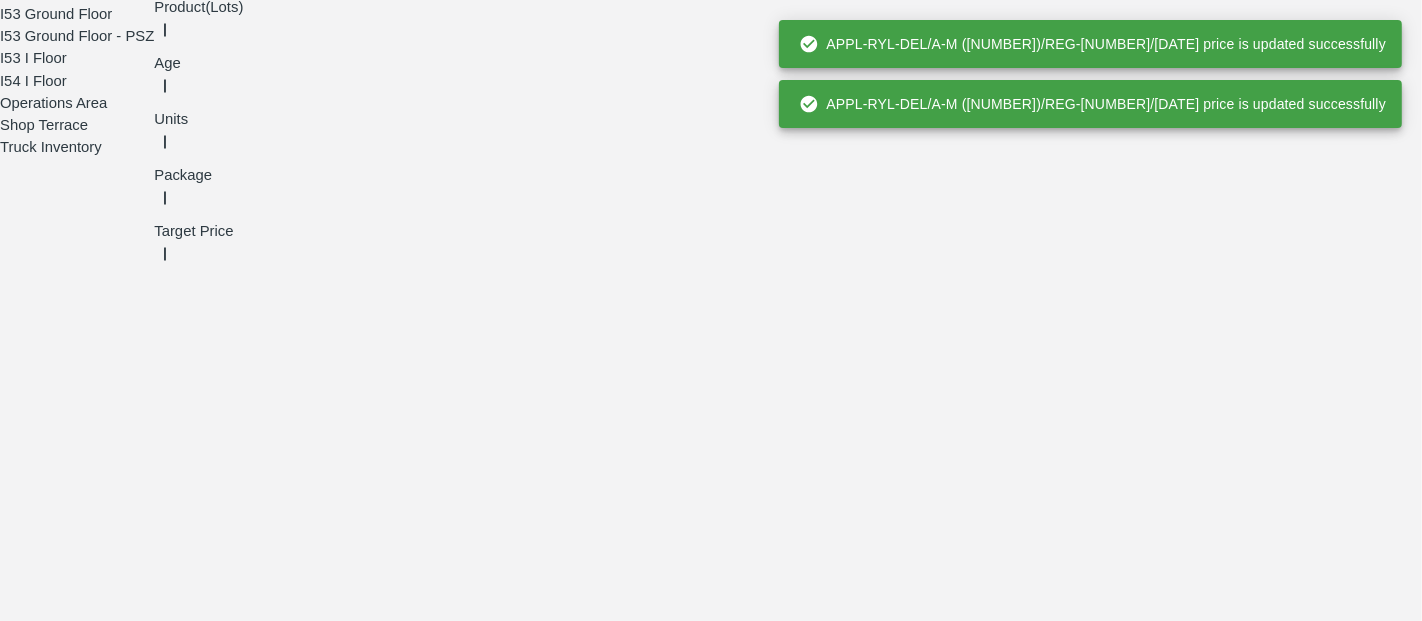 click at bounding box center [696, 5449] 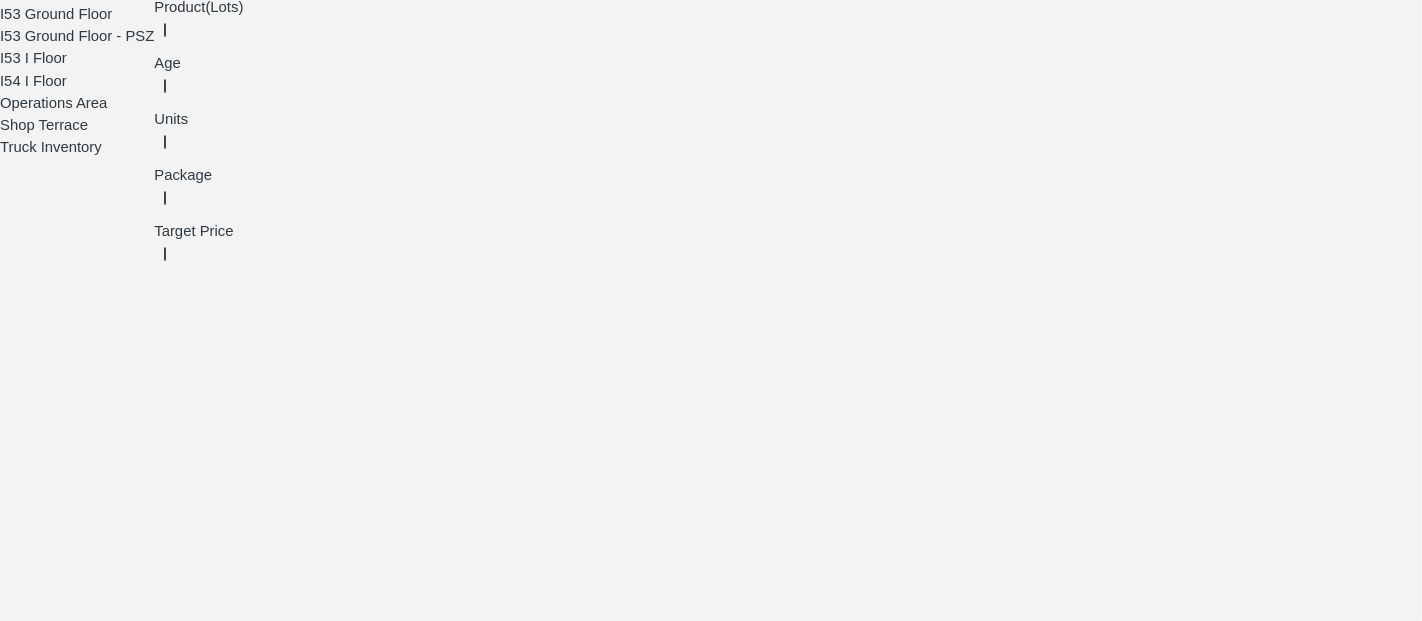 type on "2900" 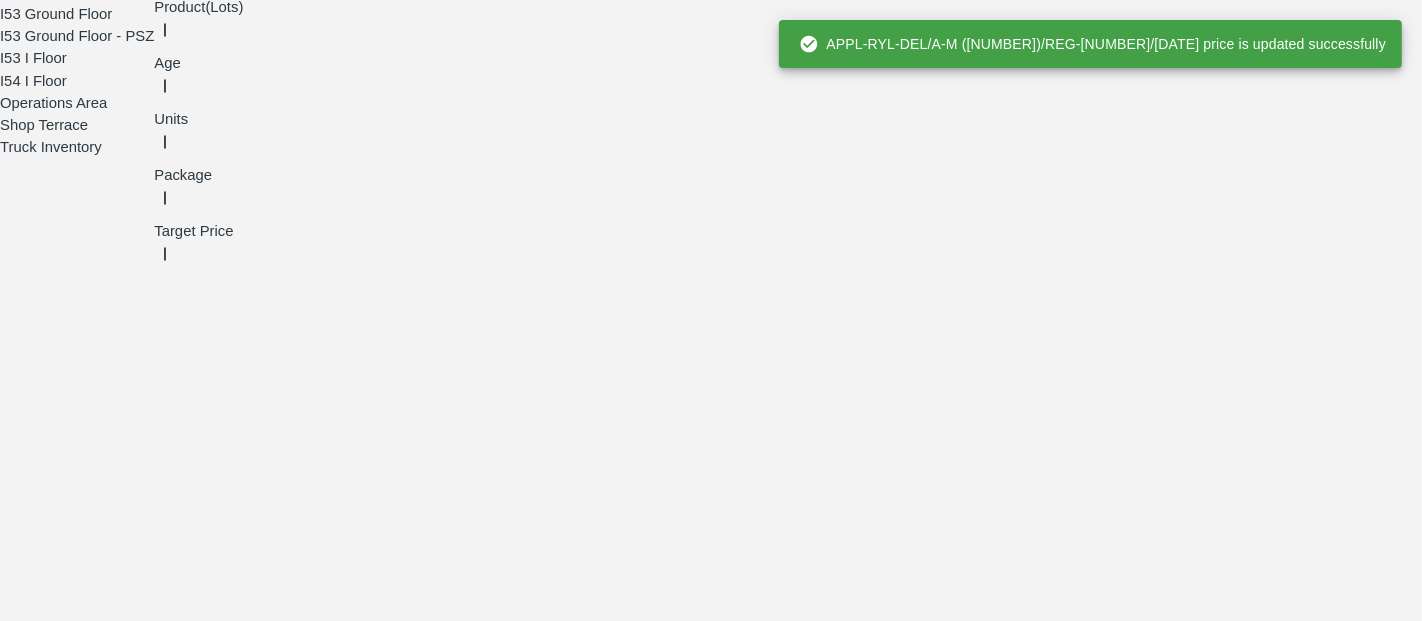 click at bounding box center [696, 5643] 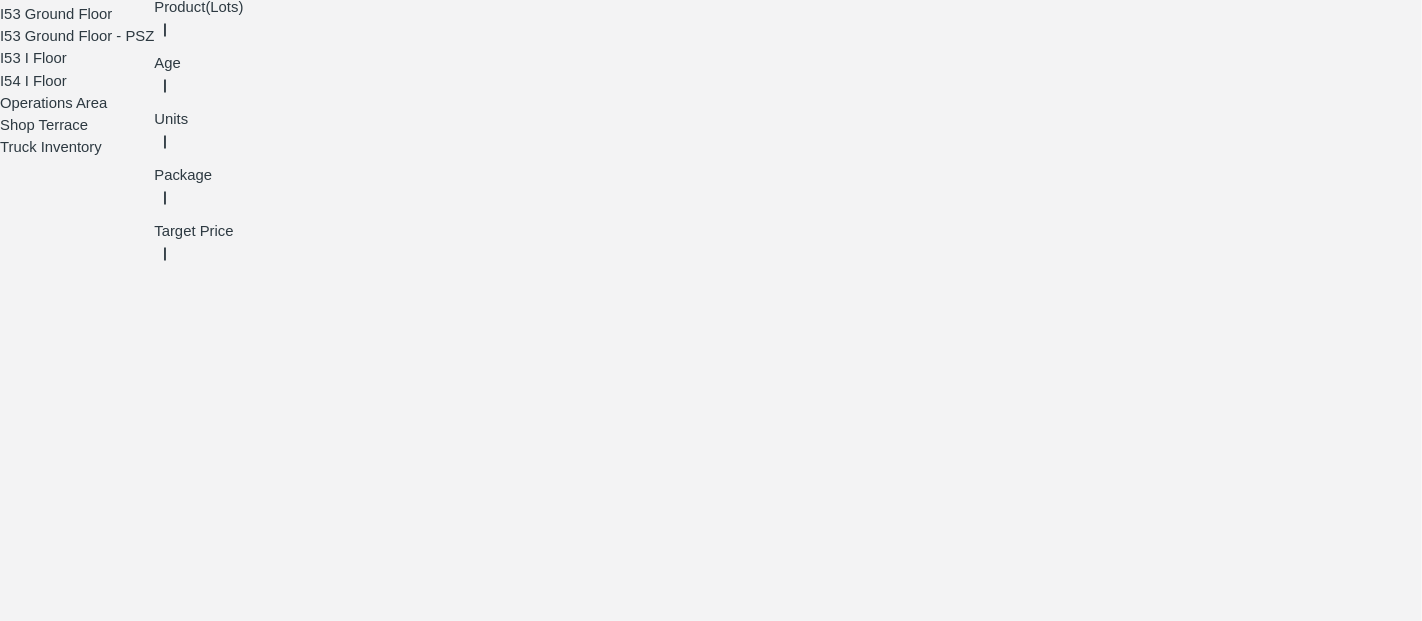 click on "​ Save Price" at bounding box center (728, 5162) 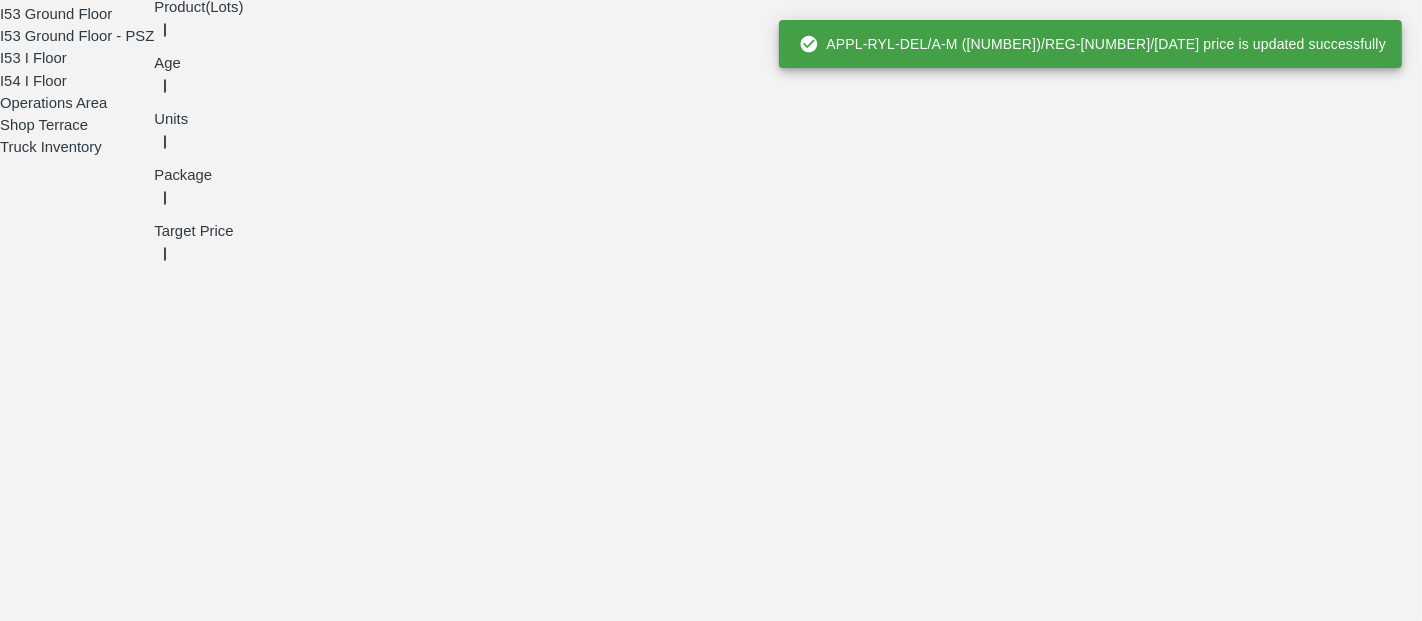click at bounding box center [696, 5338] 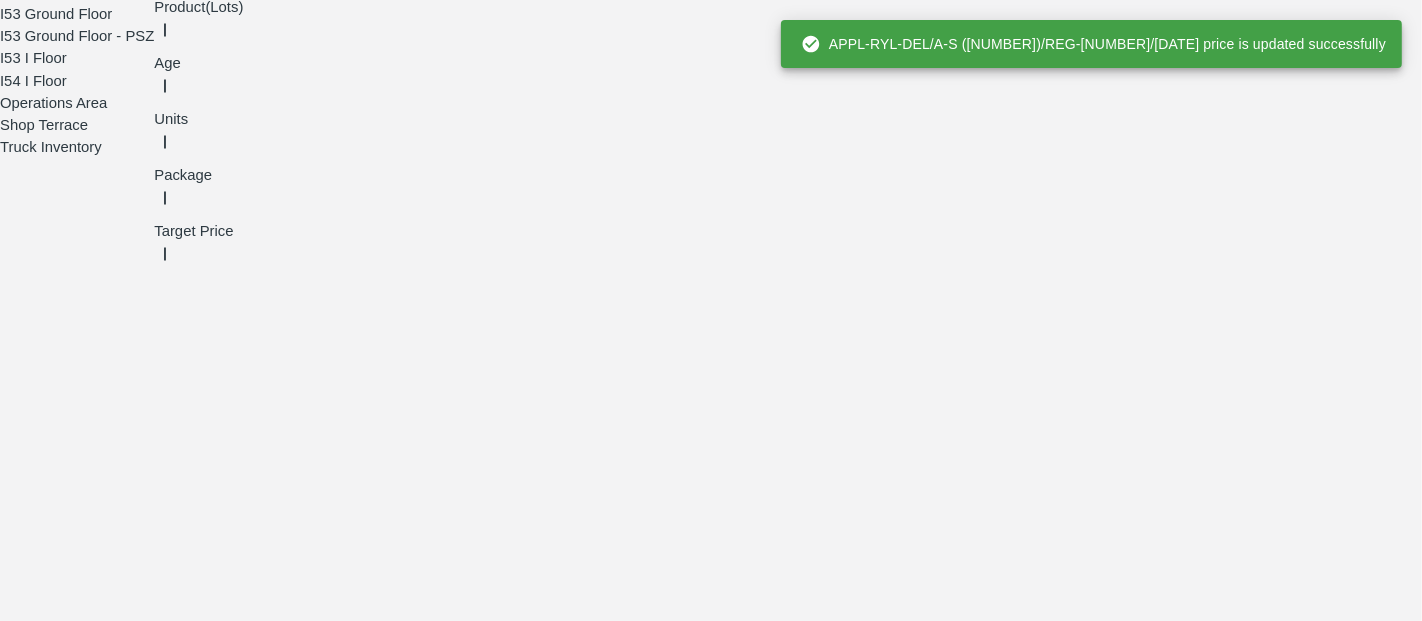click at bounding box center (696, 5532) 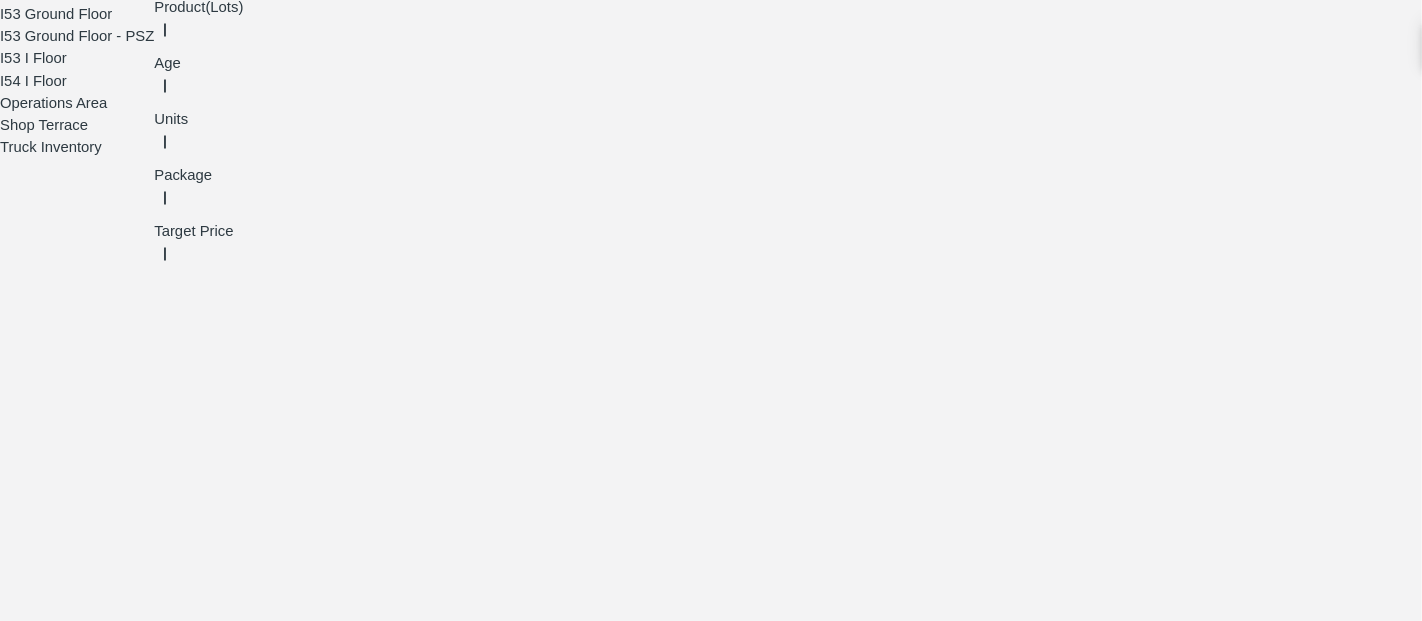 click on "Save Price" at bounding box center (817, 5552) 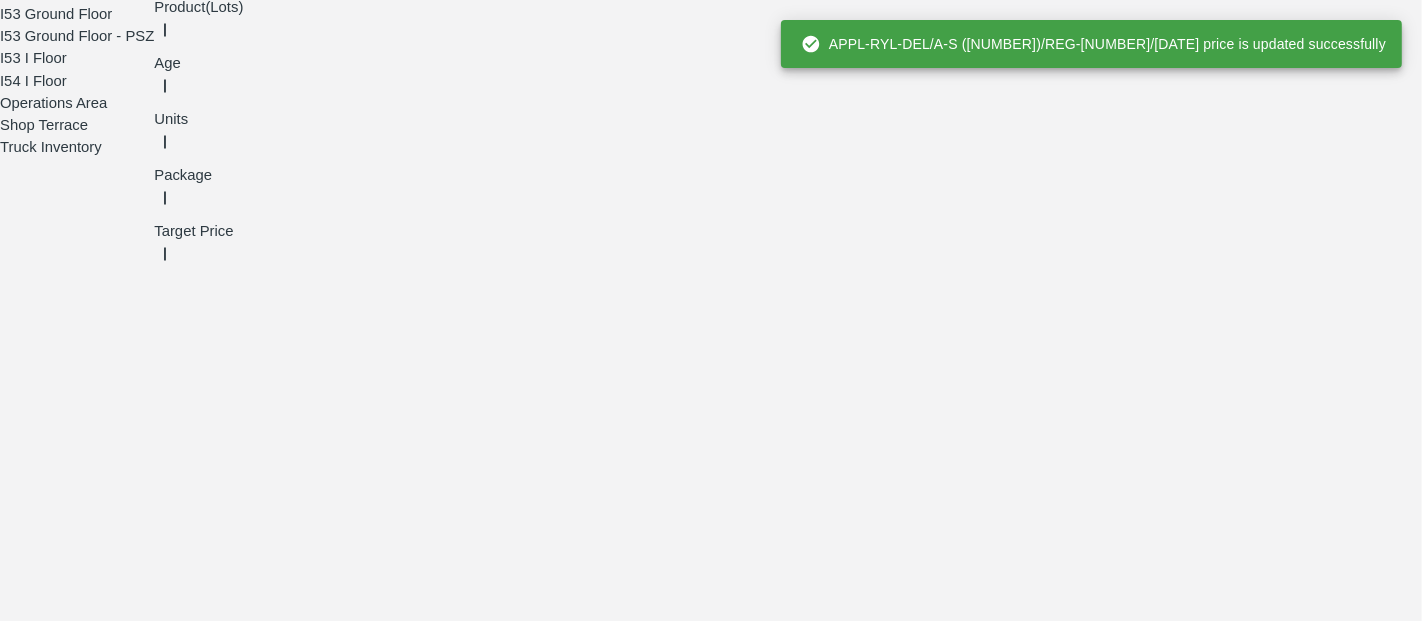 click at bounding box center (696, 5727) 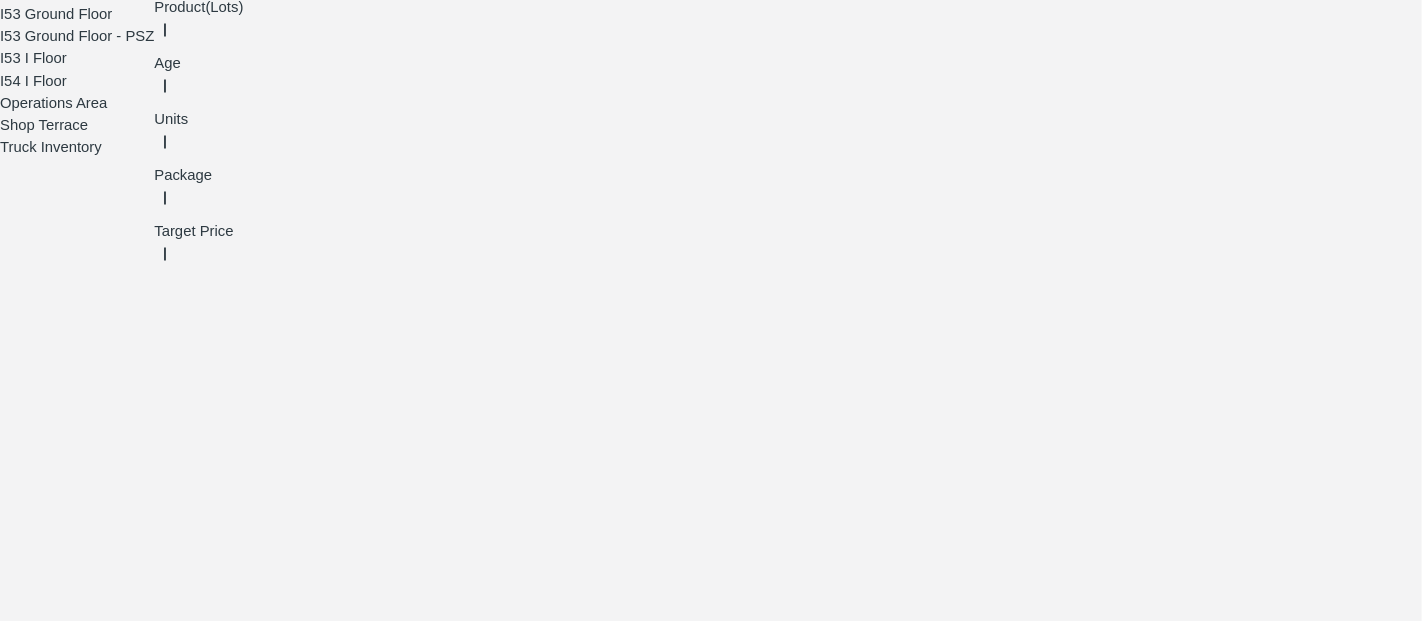 click at bounding box center (696, 5922) 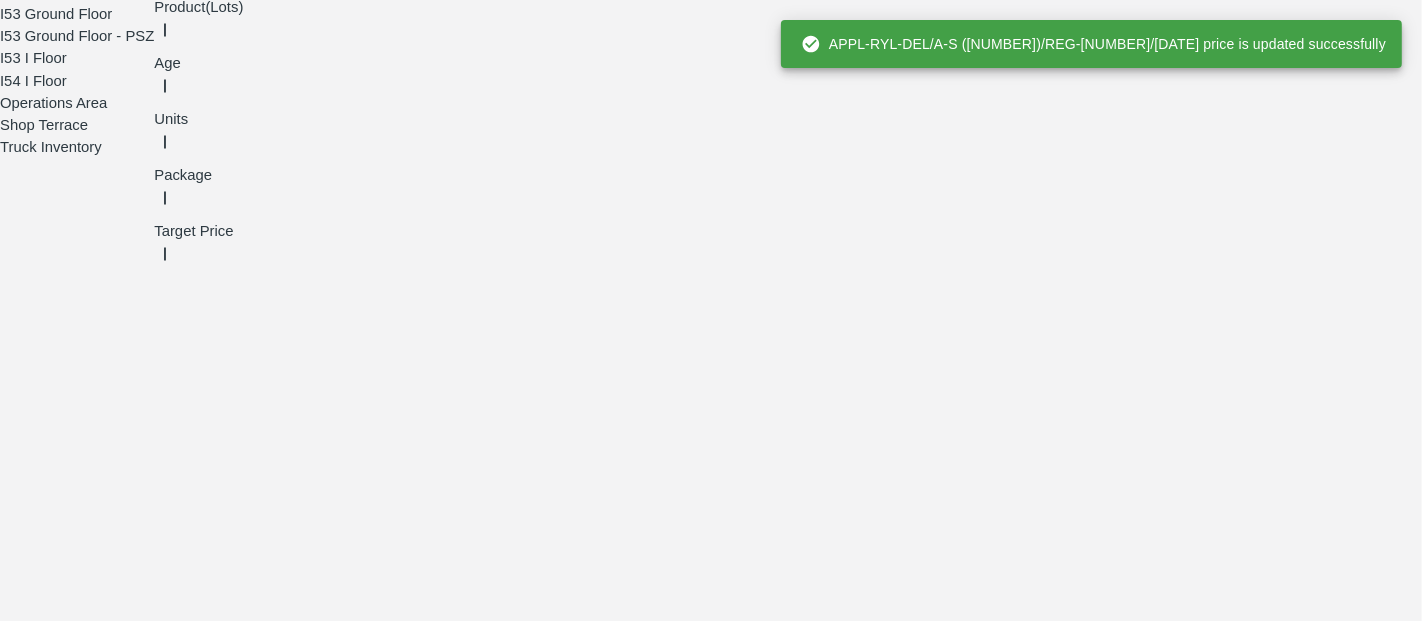 paste on "2900" 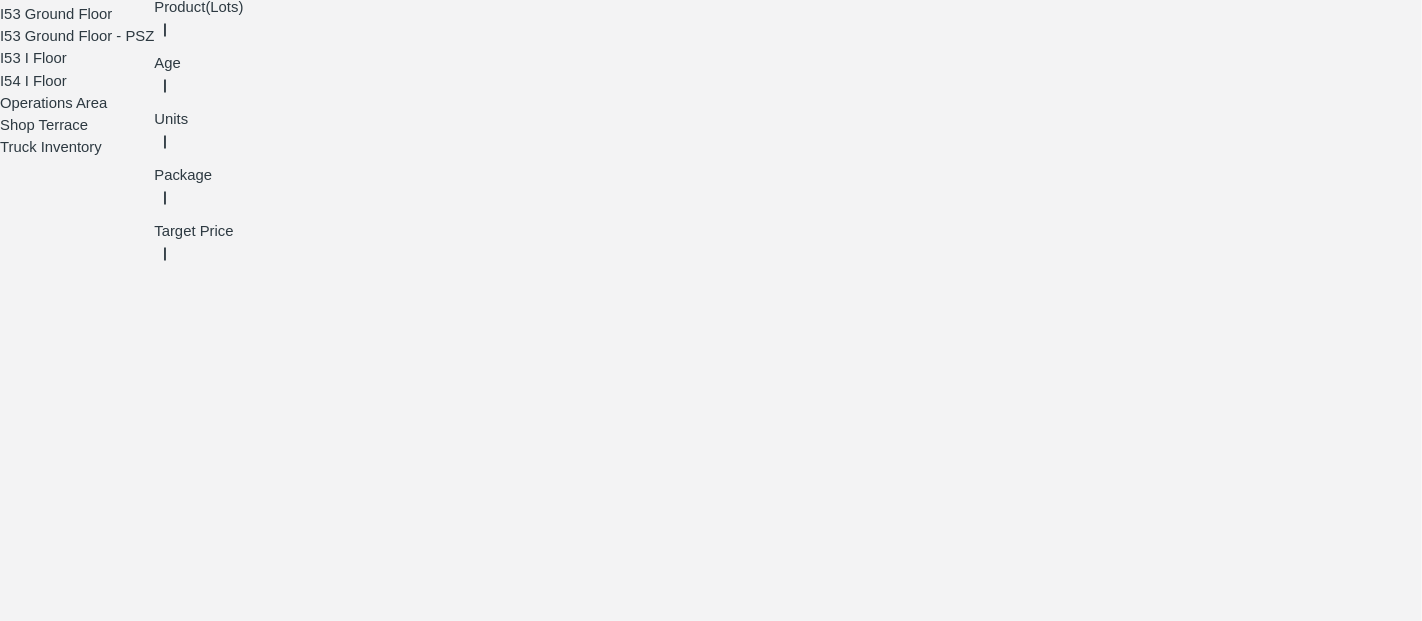 click on "Save Price" at bounding box center [817, 5942] 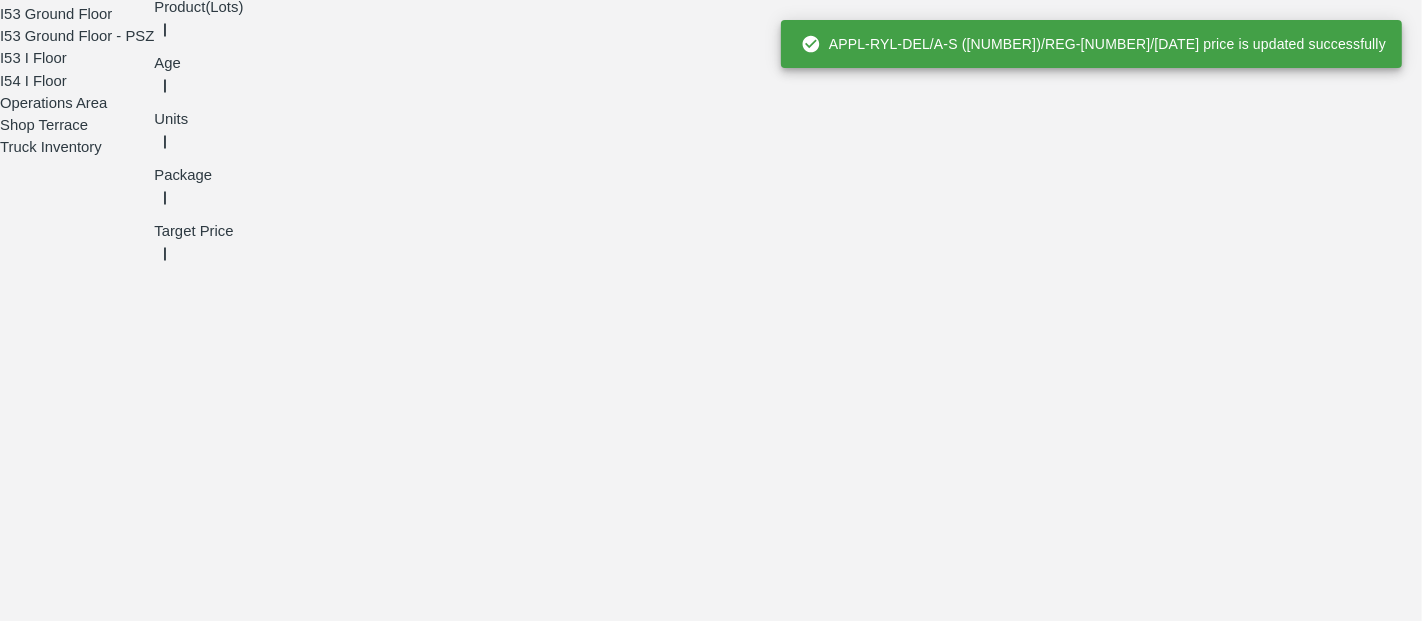 click at bounding box center [696, 5616] 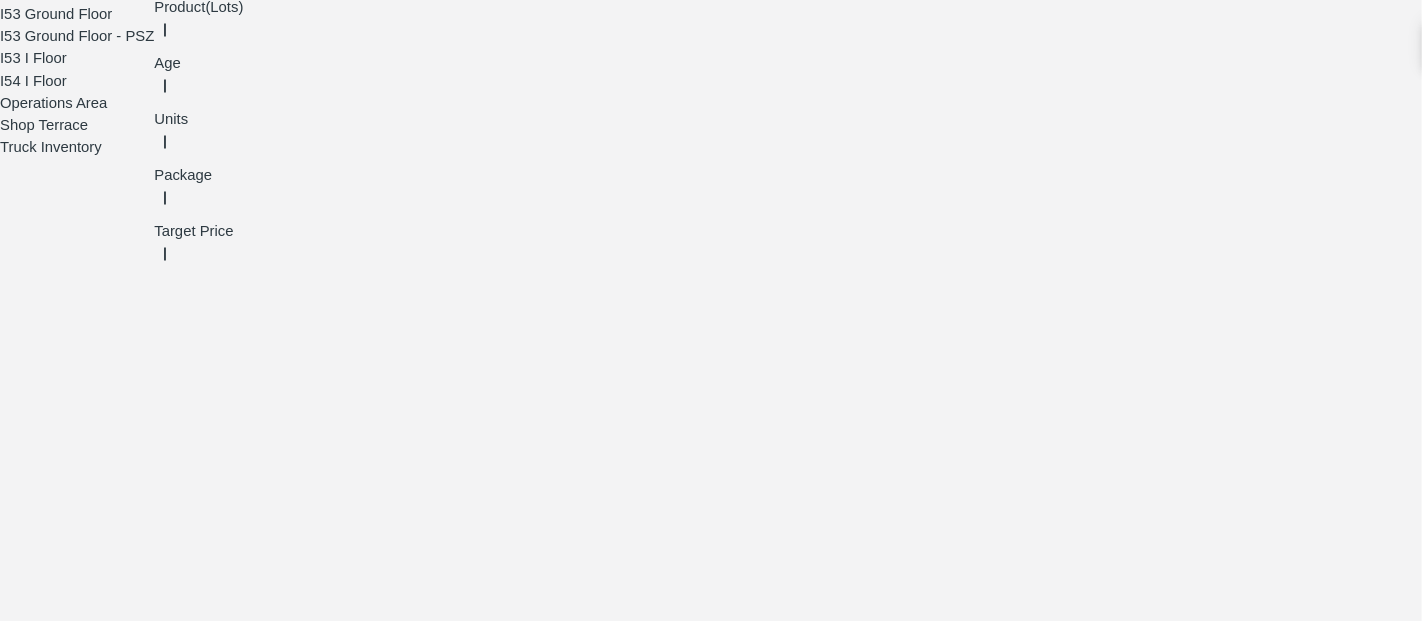 type on "2900" 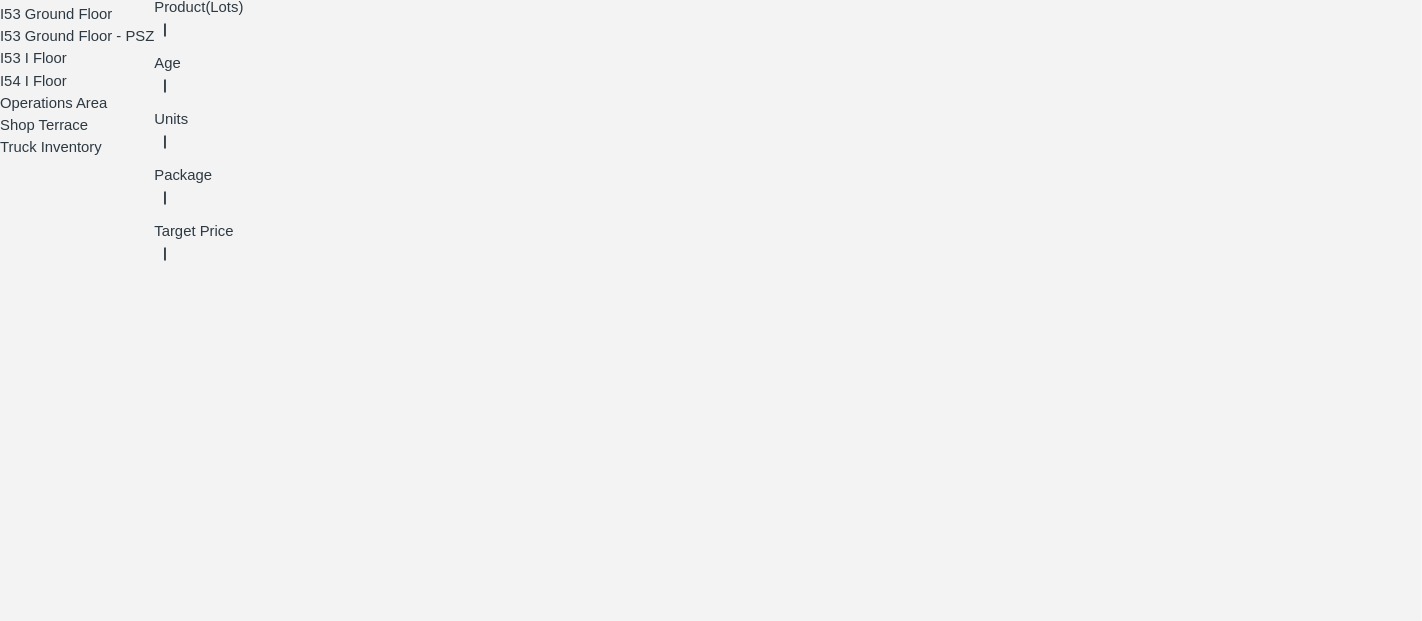 click at bounding box center [728, 10925] 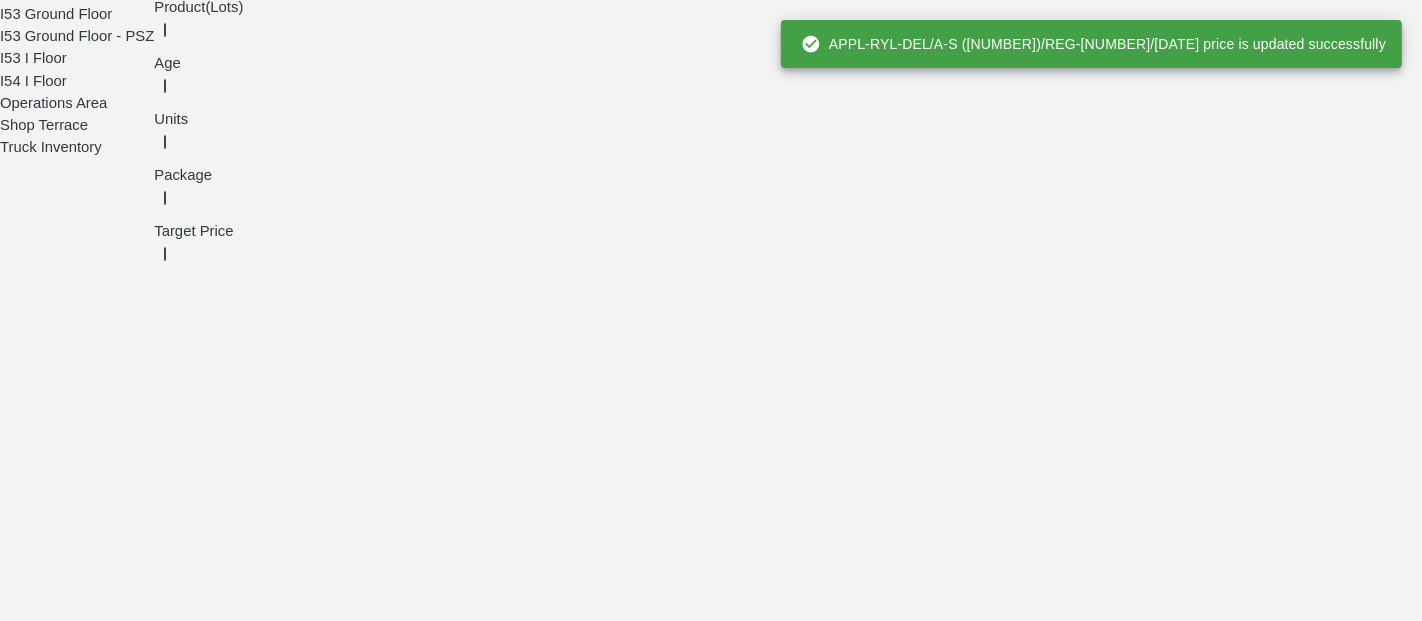 click at bounding box center [696, 5811] 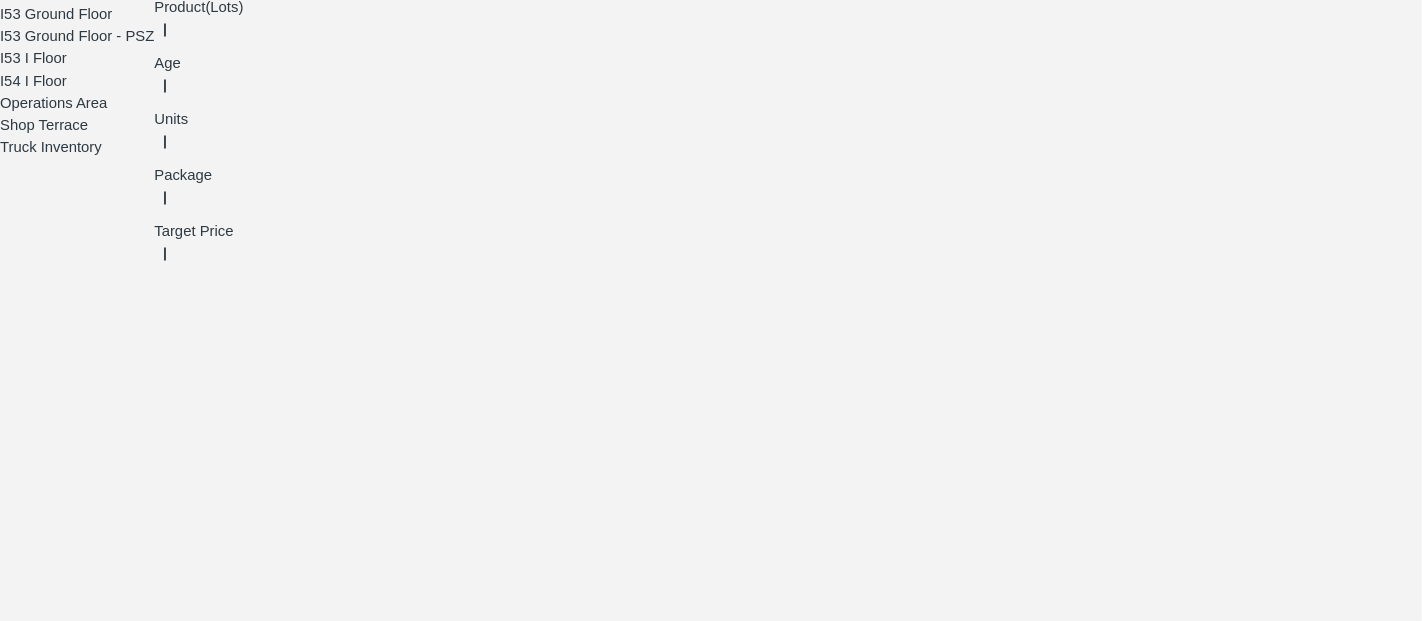 click at bounding box center [696, 6010] 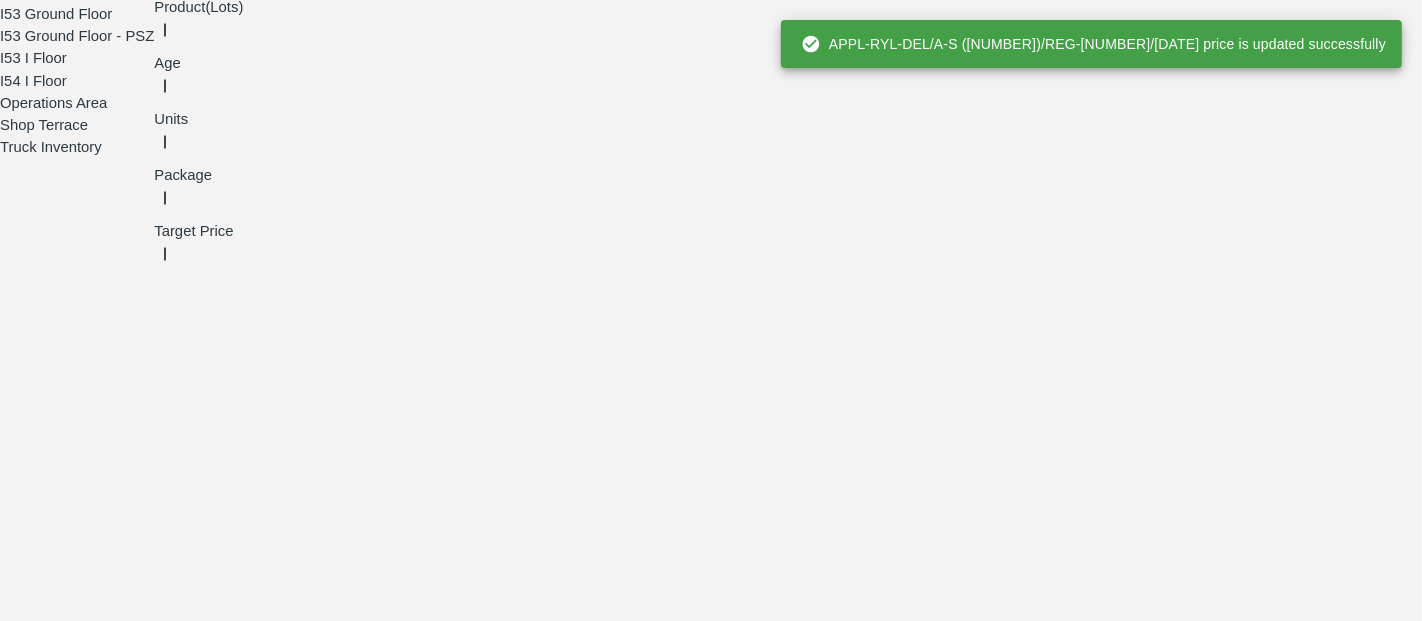 click at bounding box center [696, 6205] 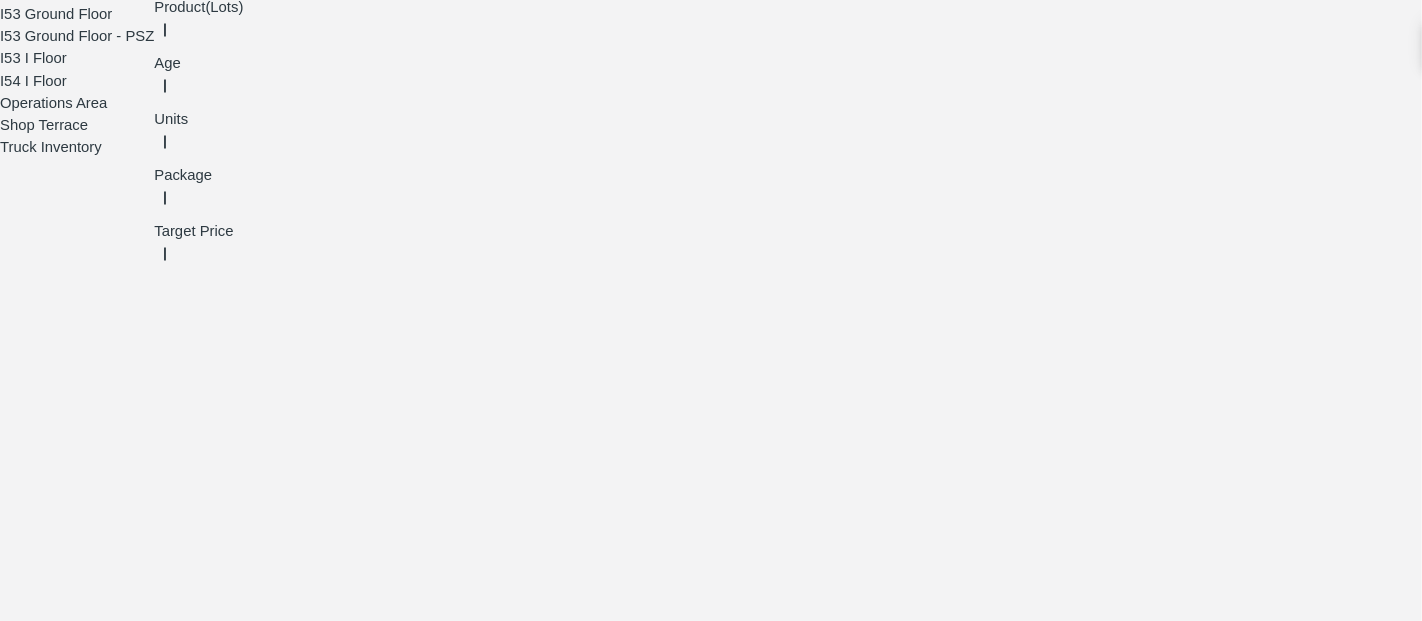 click on "Save Price" at bounding box center [817, 6420] 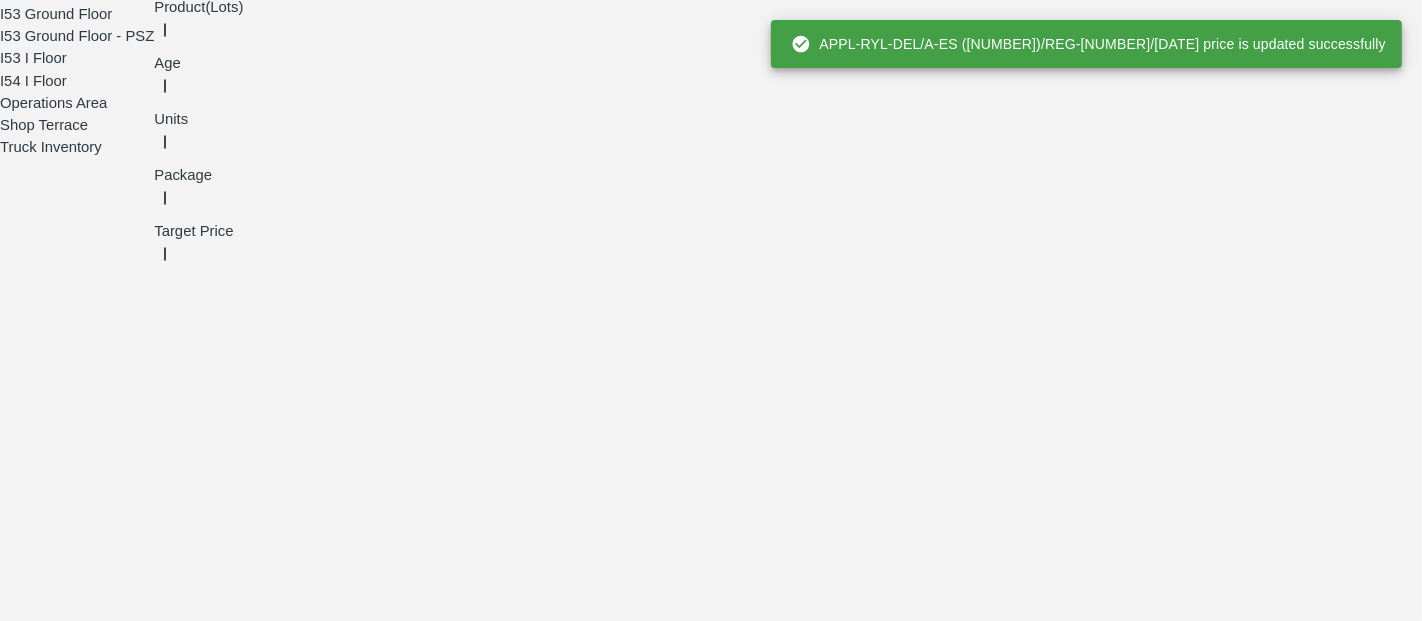 click at bounding box center (696, 6595) 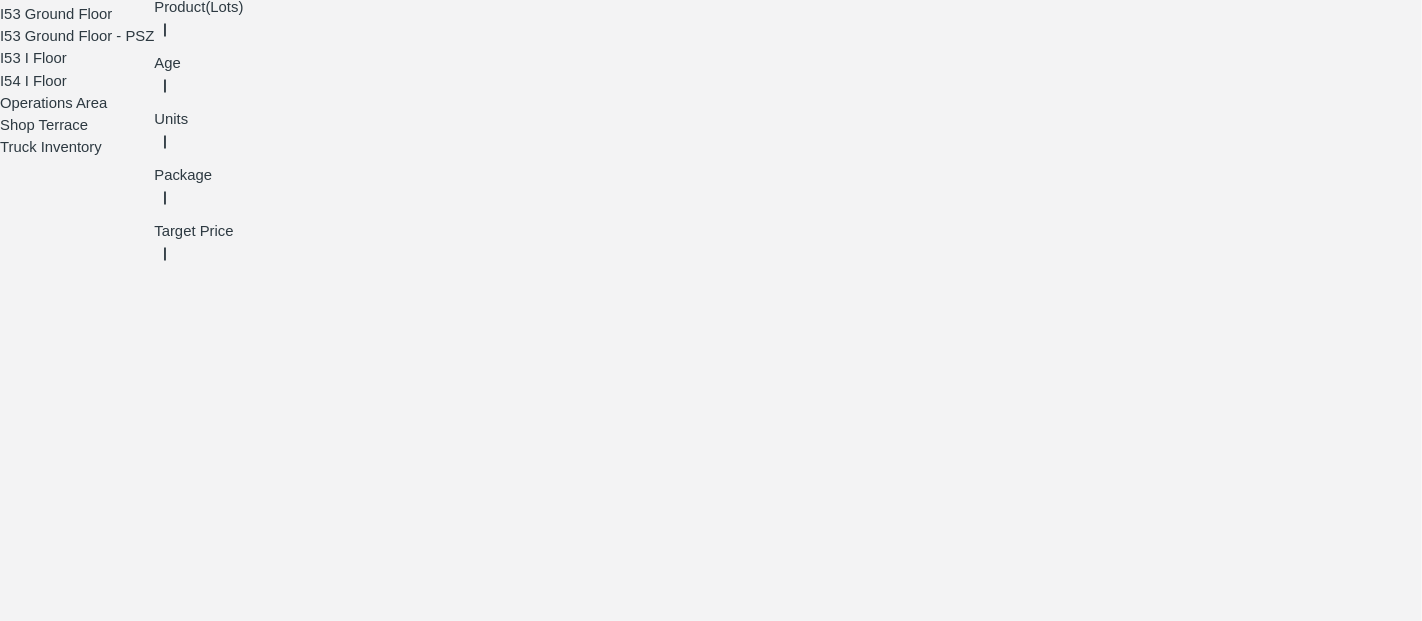 click at bounding box center (696, 6789) 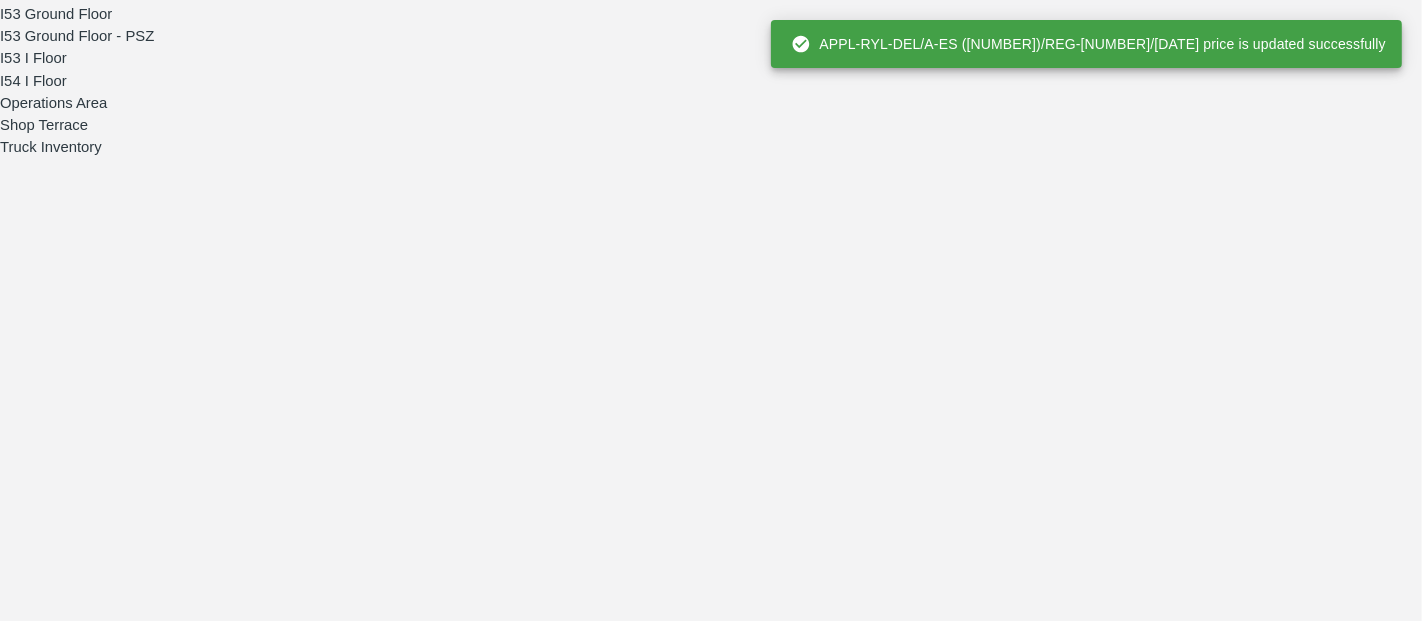scroll, scrollTop: 5122, scrollLeft: 0, axis: vertical 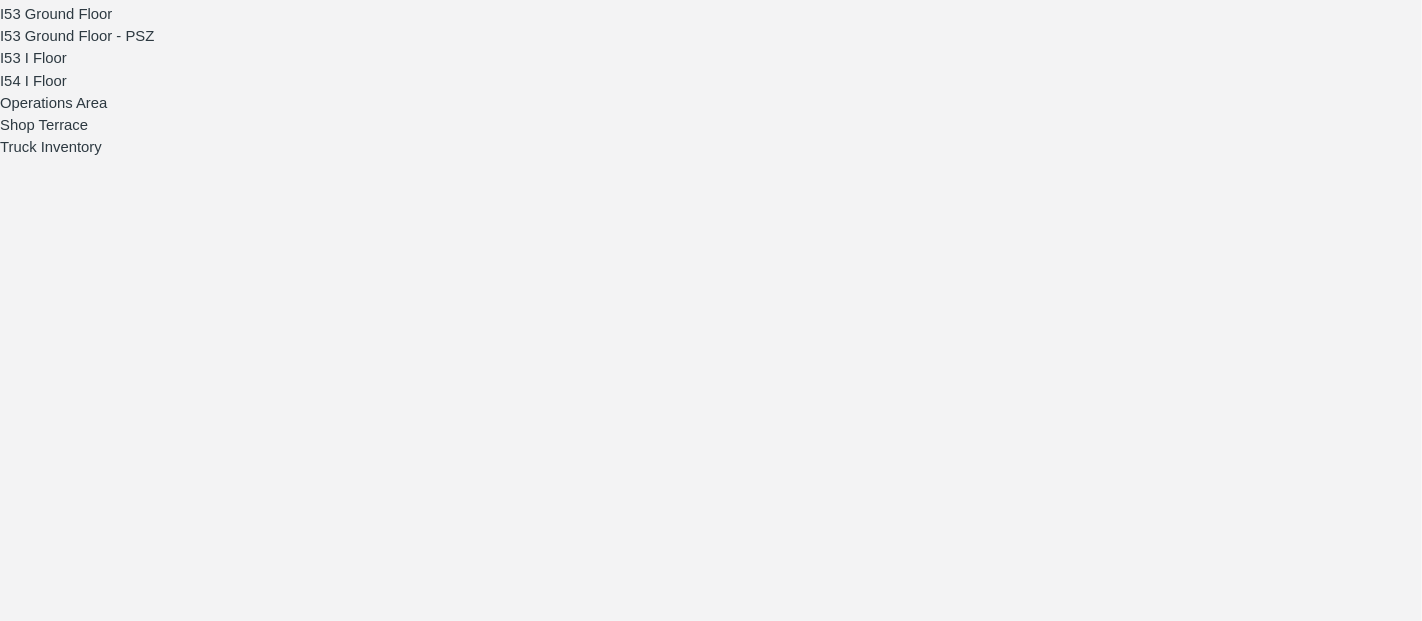 click at bounding box center [696, 6129] 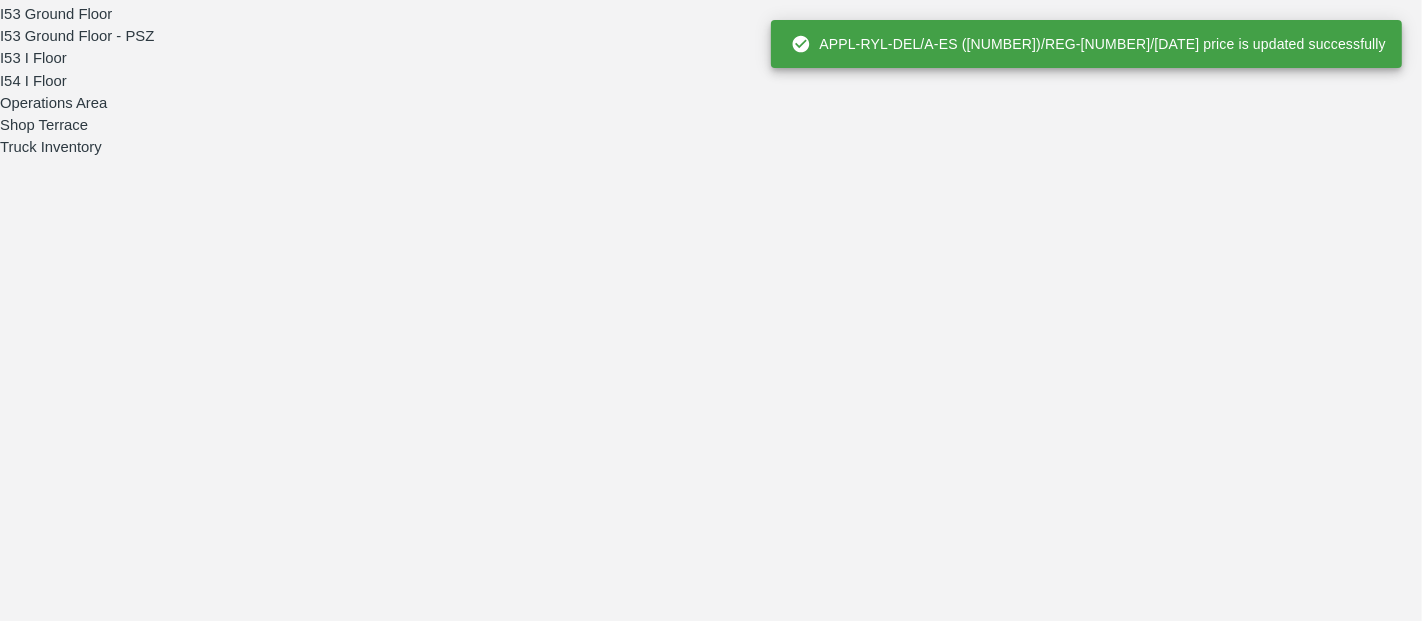 click at bounding box center (696, 6323) 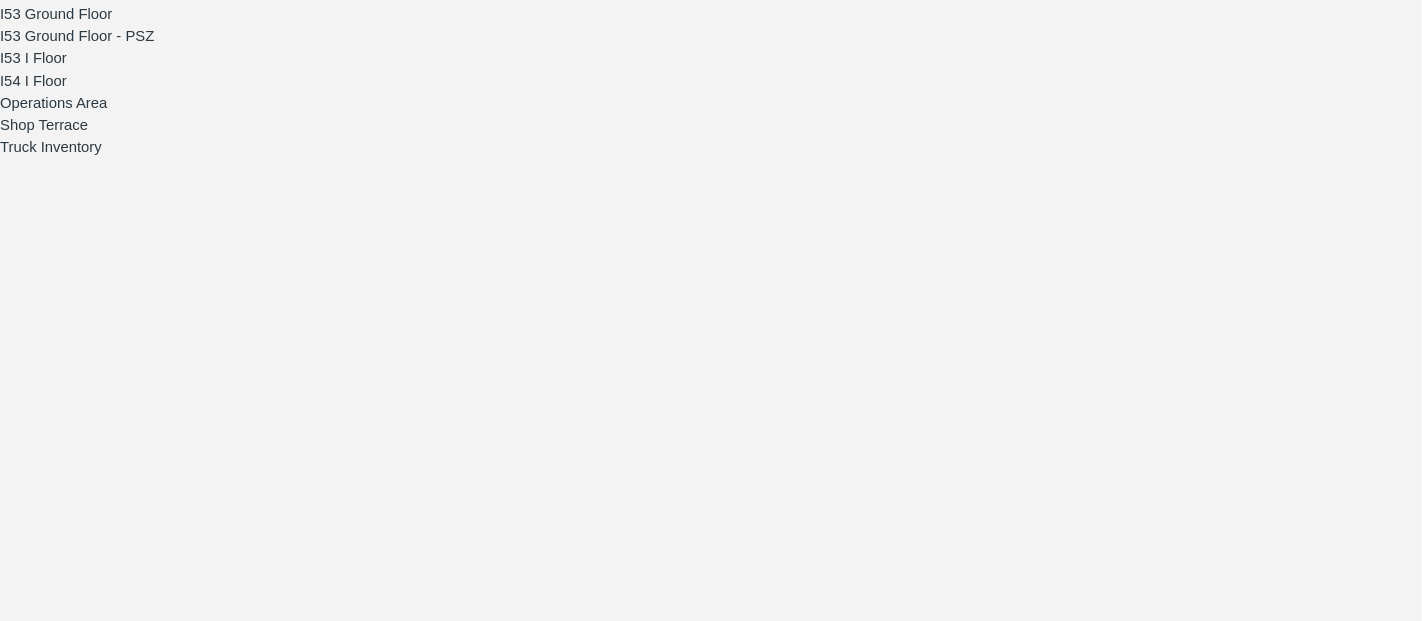 type on "2900" 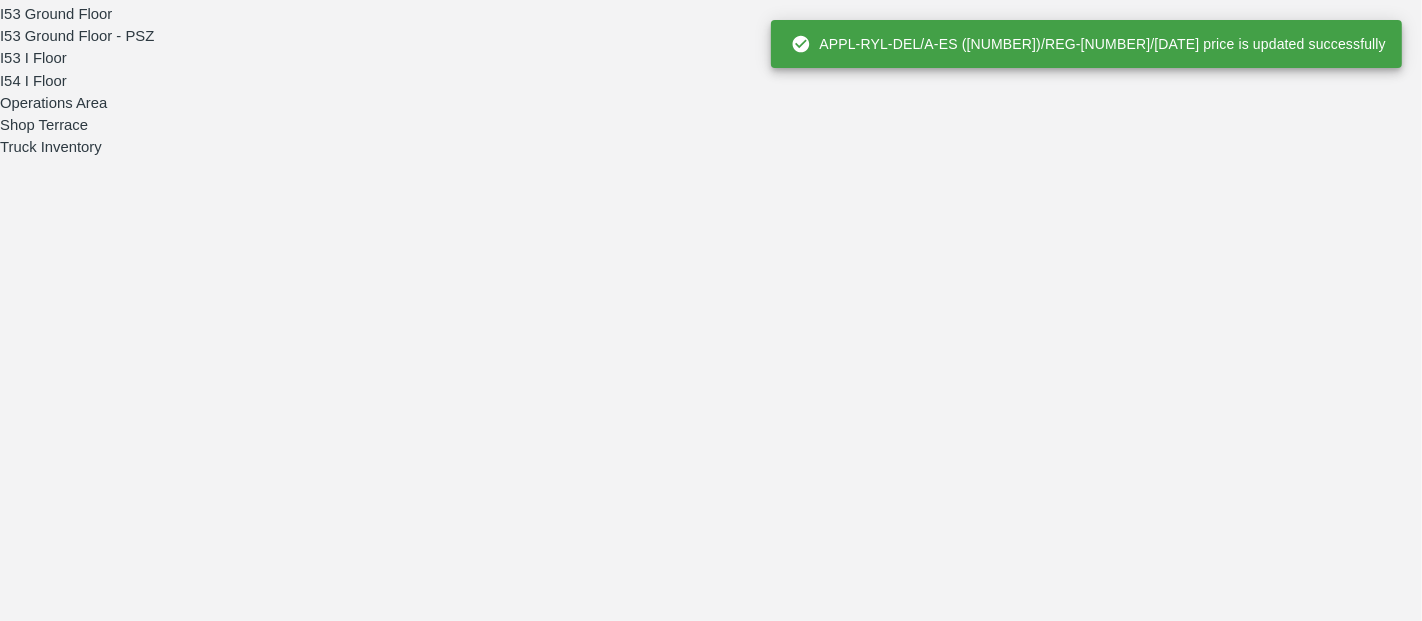 click at bounding box center [696, 7102] 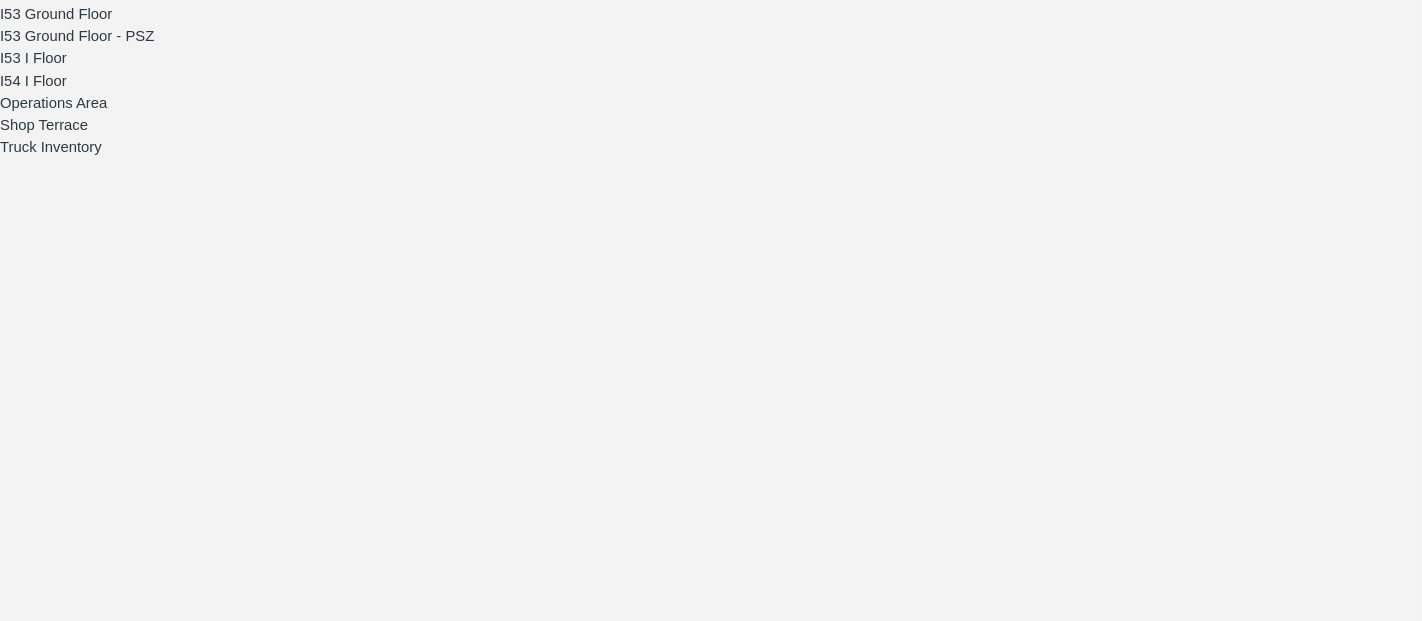 click at bounding box center [696, 6149] 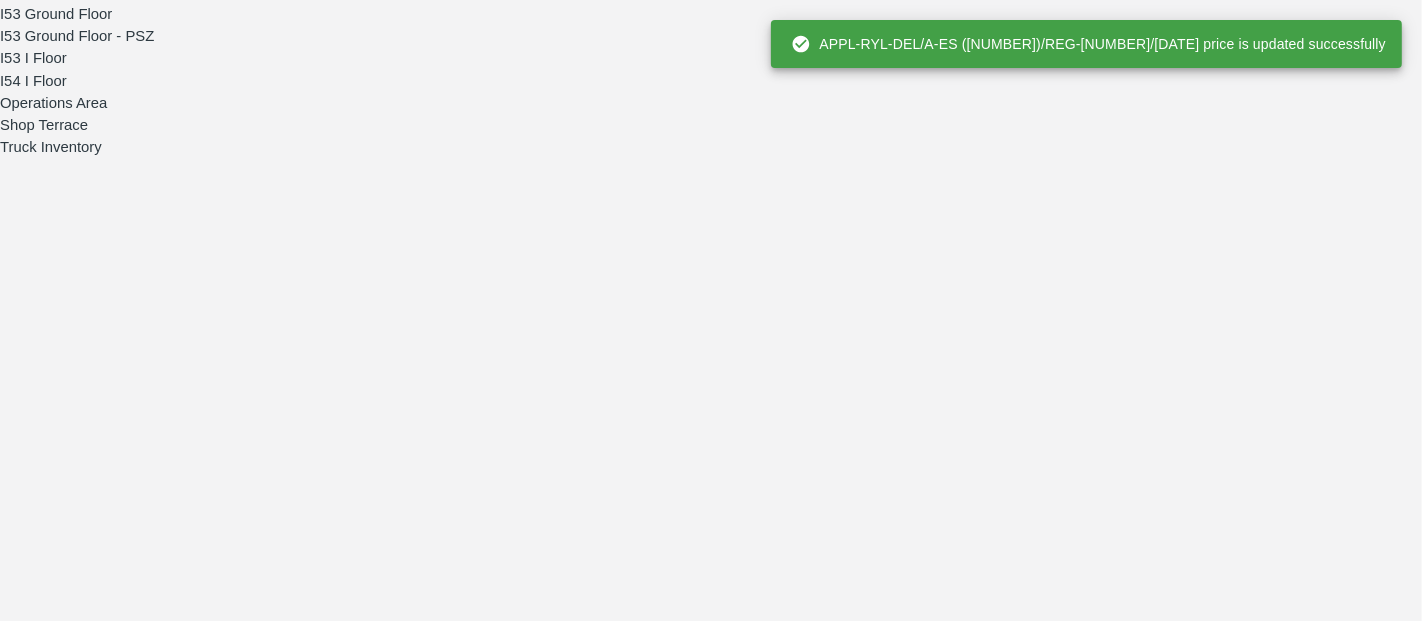 click at bounding box center [696, 6344] 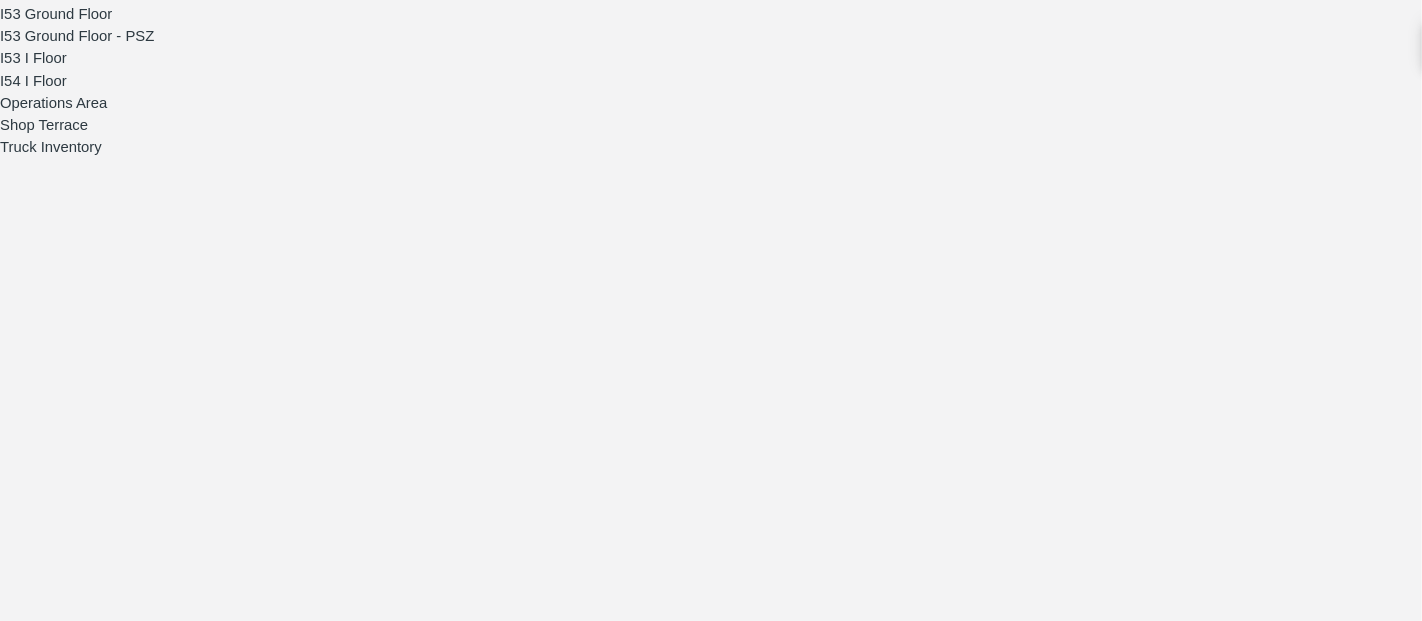 paste on "2900" 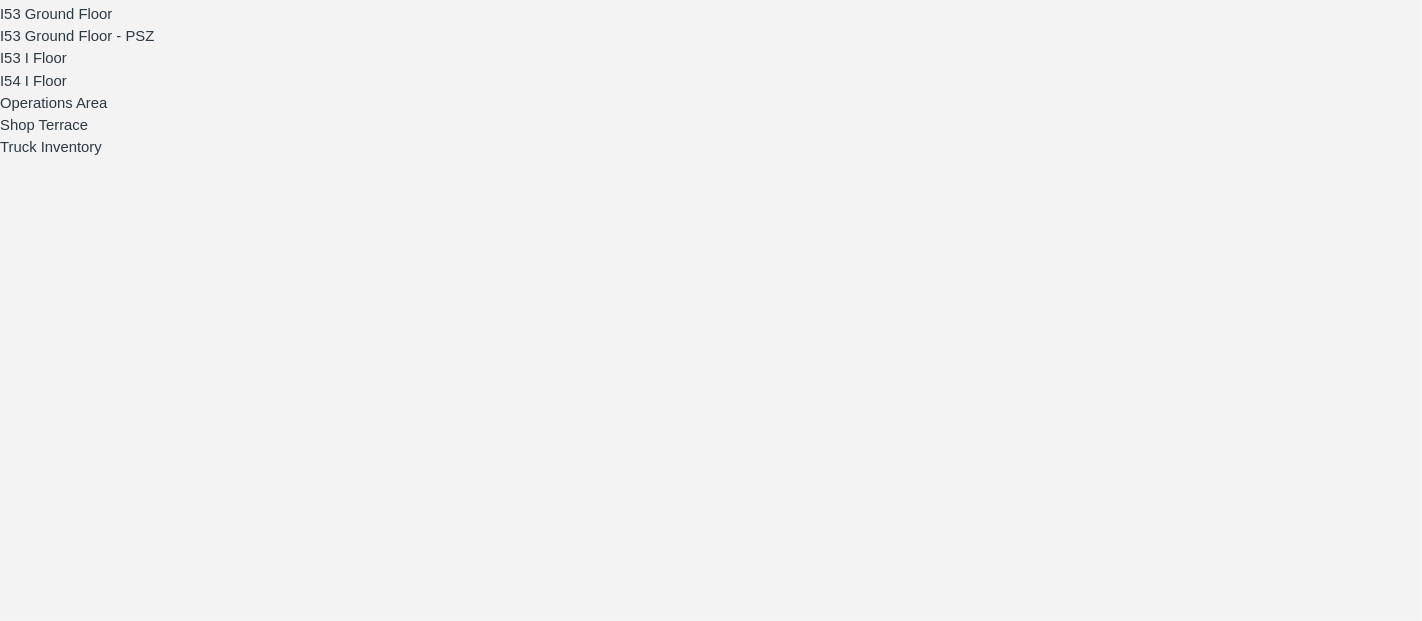 type on "2900" 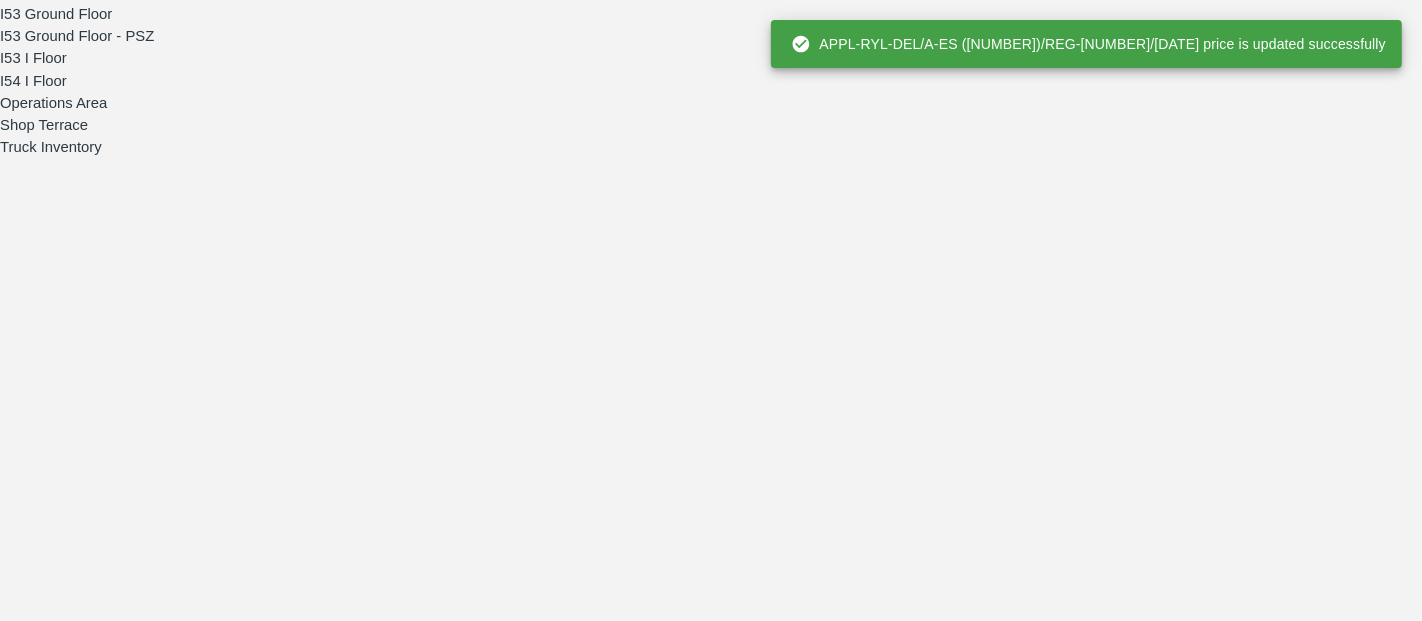 click on "​ Save Price" at bounding box center (728, 6557) 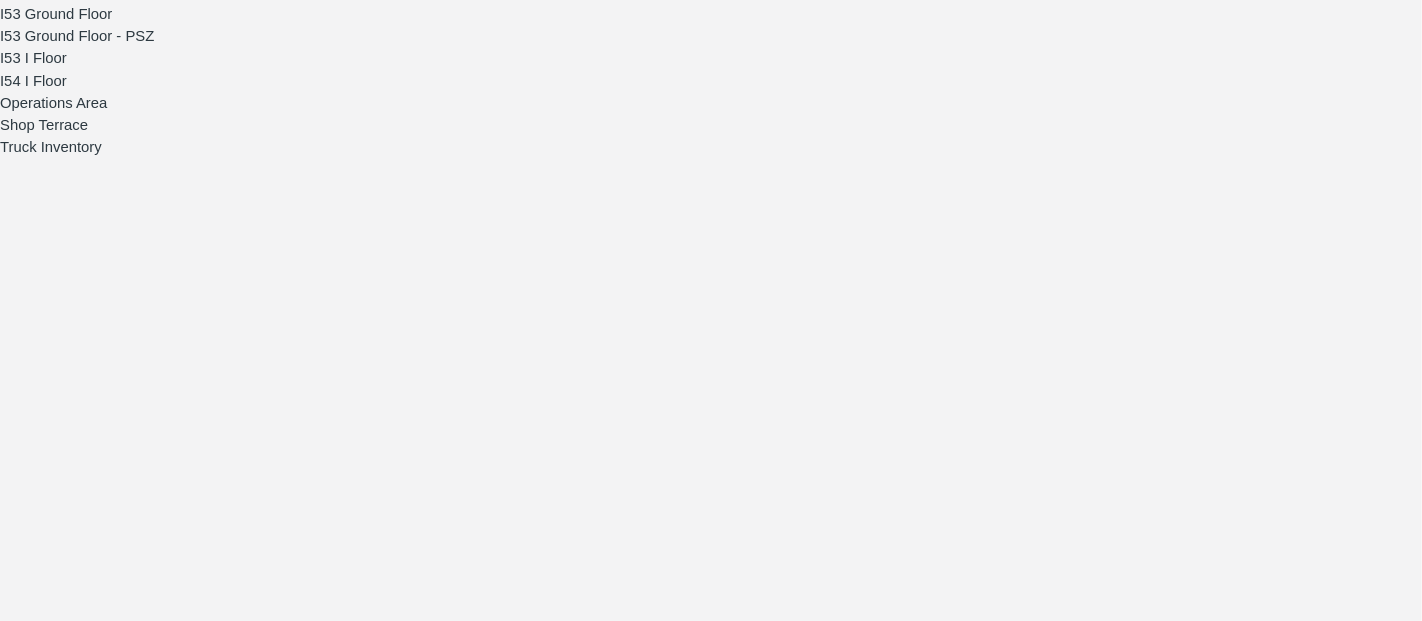 paste on "2900" 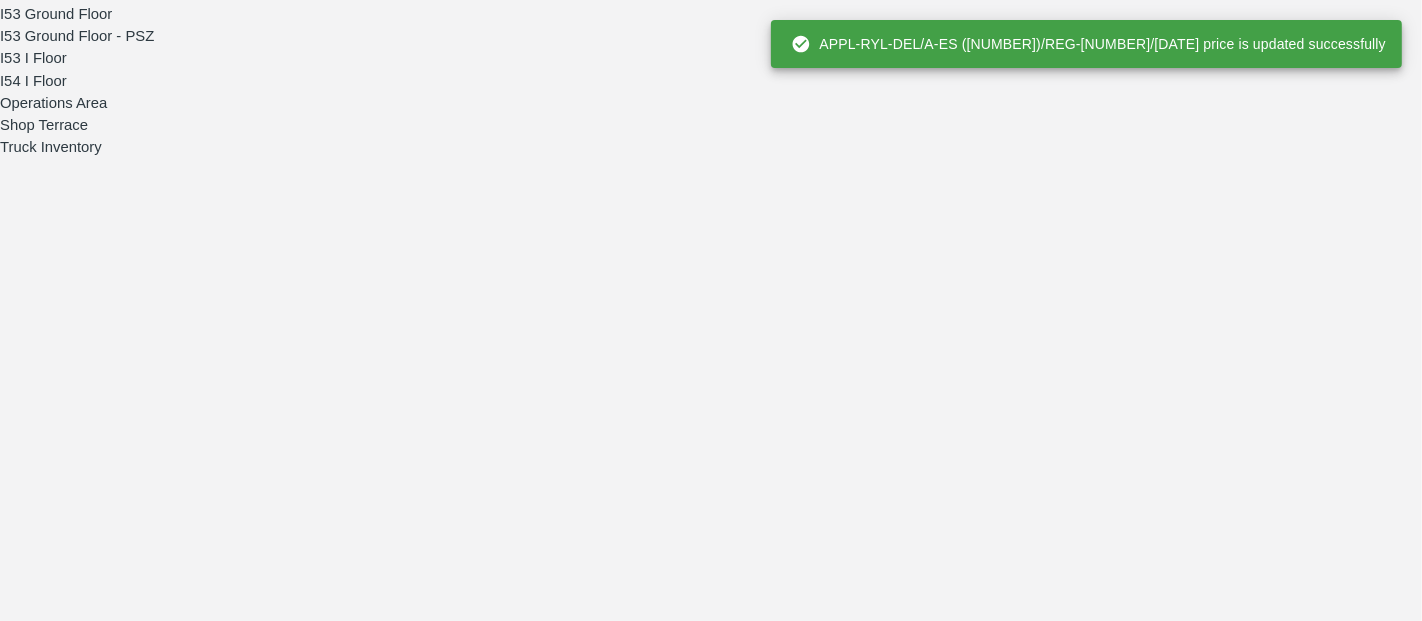 click at bounding box center (696, 6733) 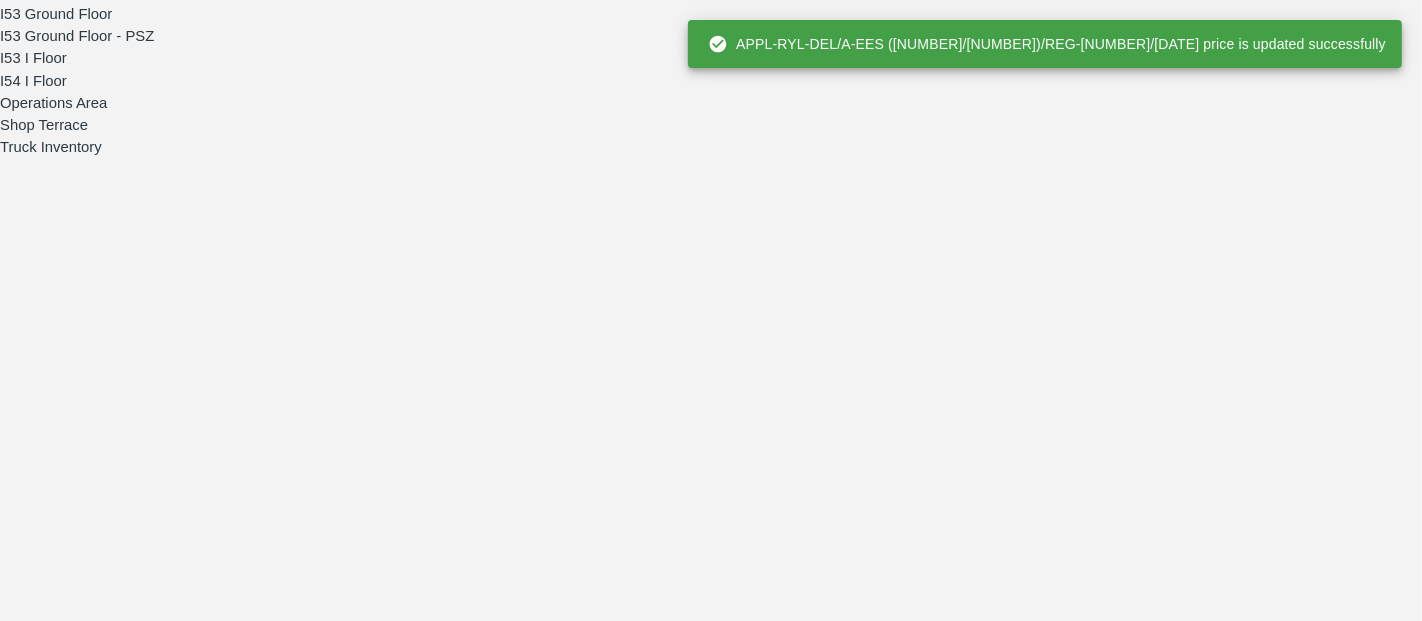 click at bounding box center (696, 6928) 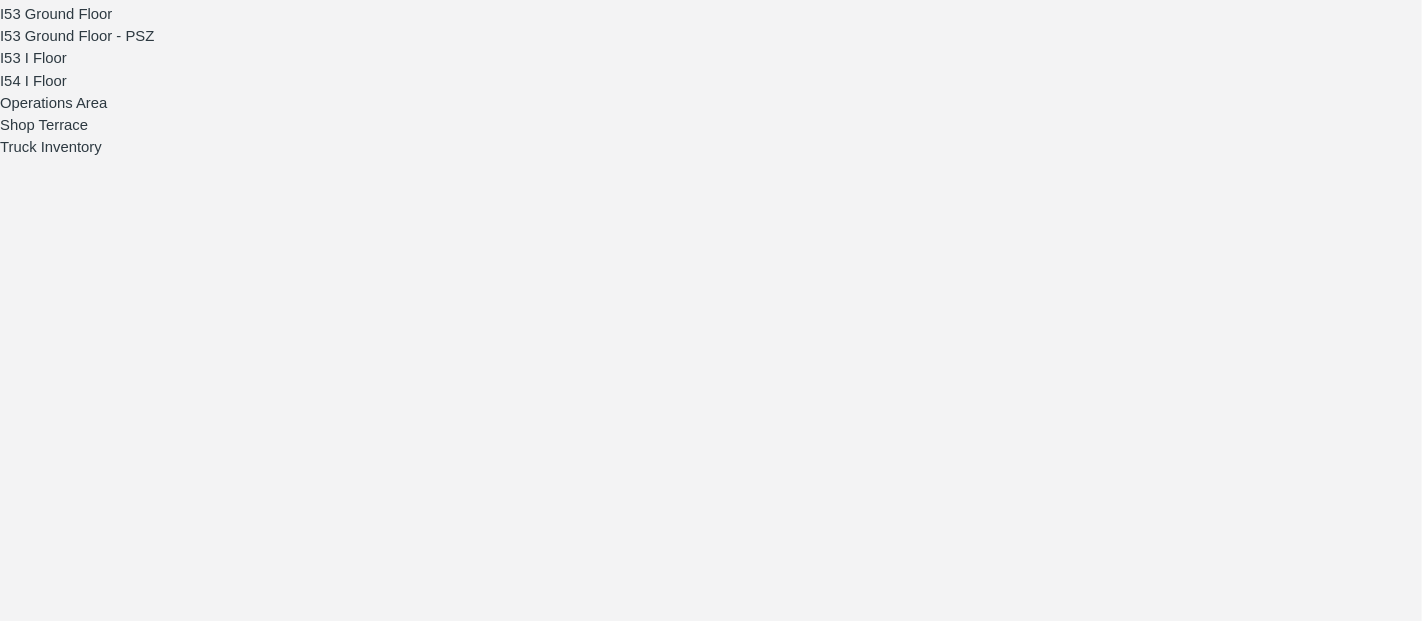 paste on "2900" 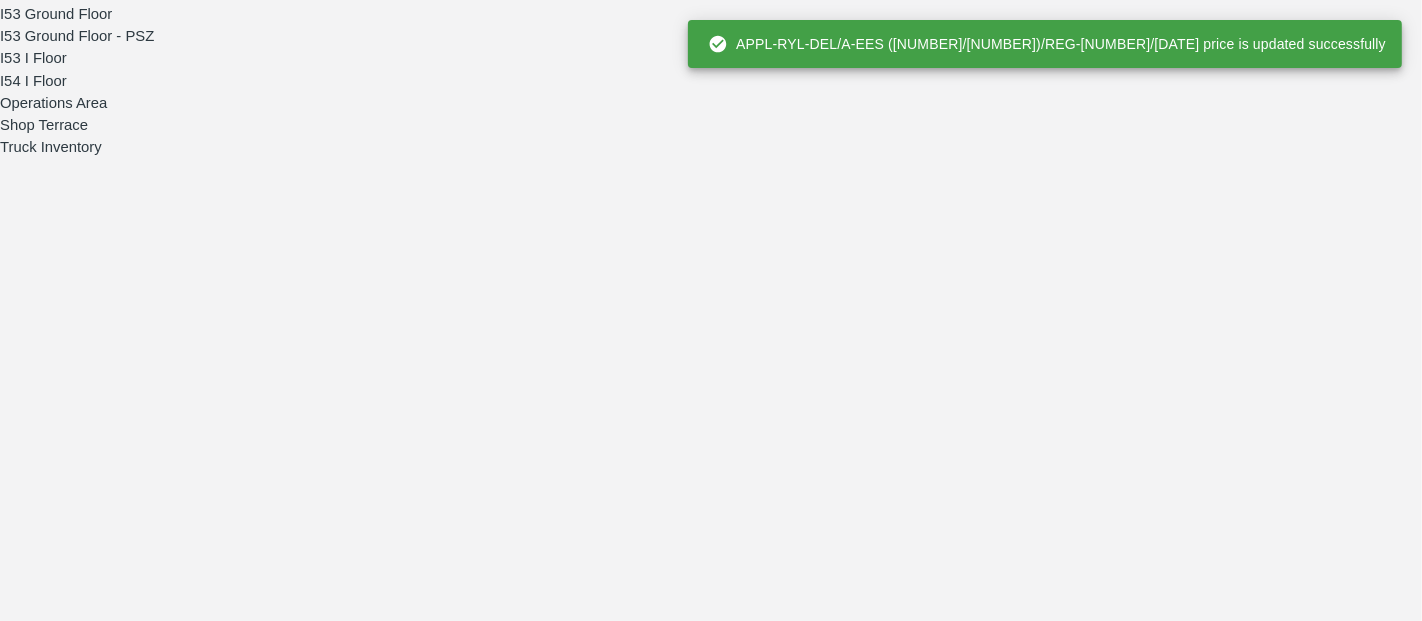 click at bounding box center (696, 7123) 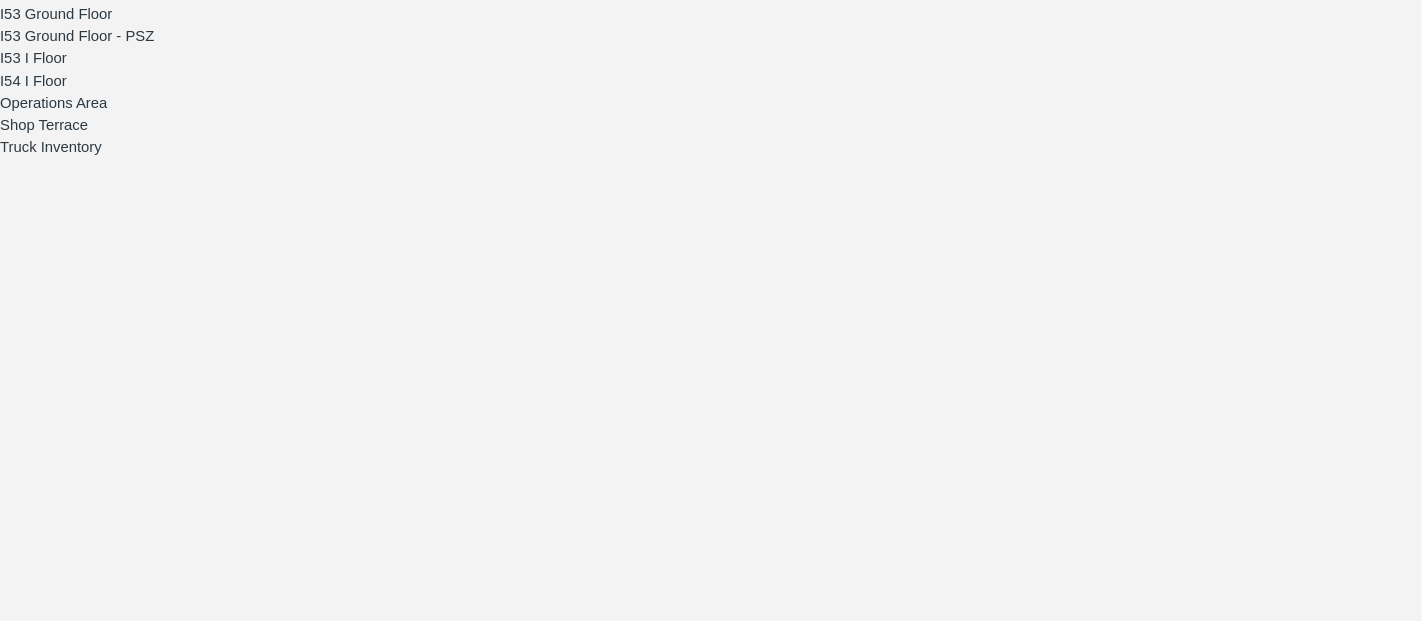 type on "2900" 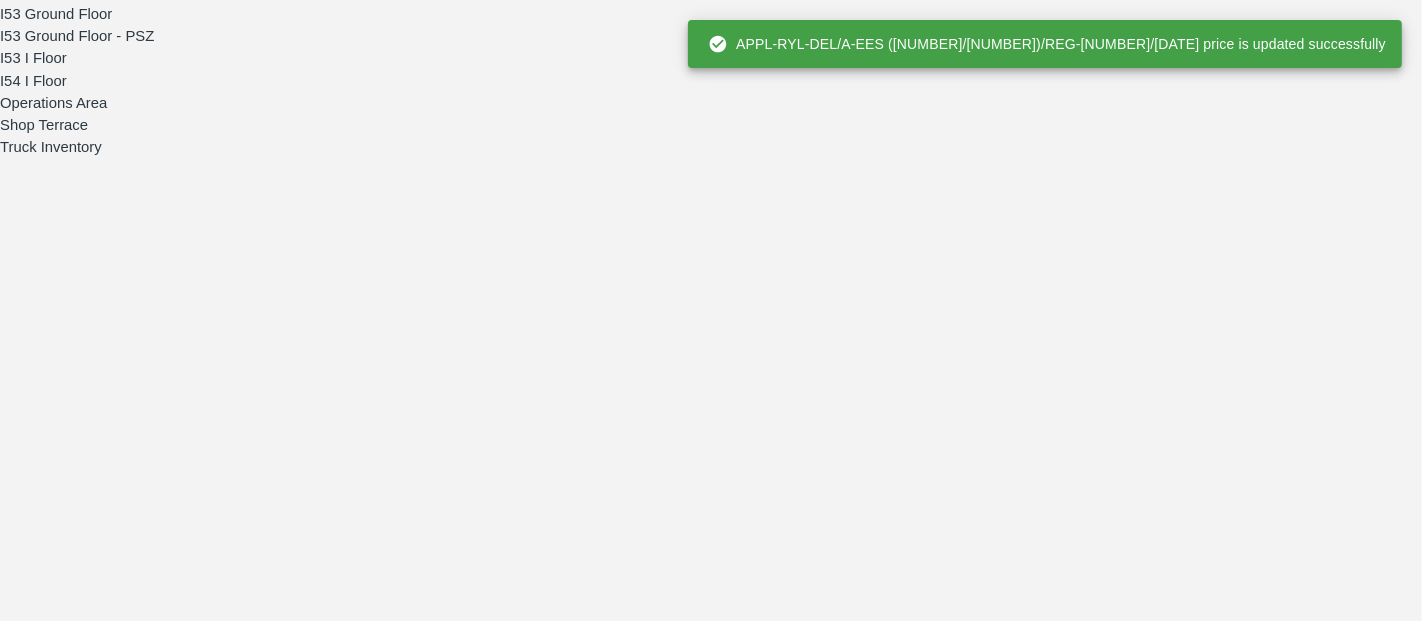 click at bounding box center [696, 7317] 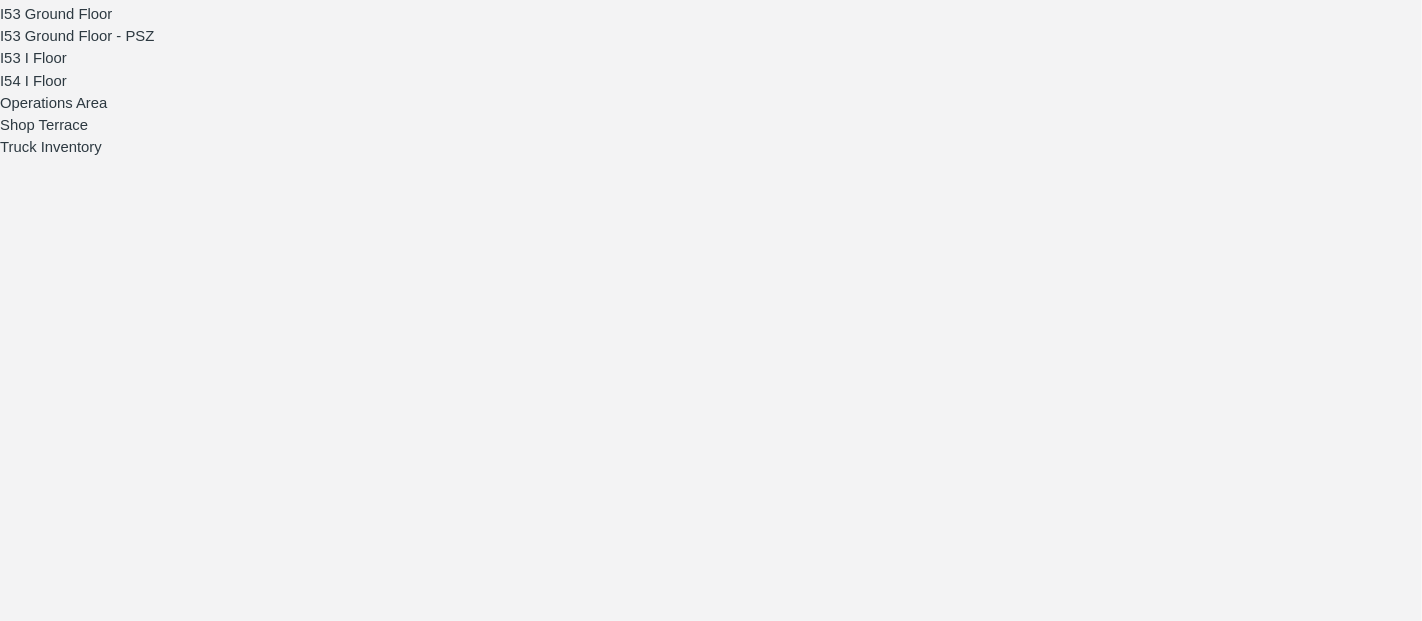 type on "2900" 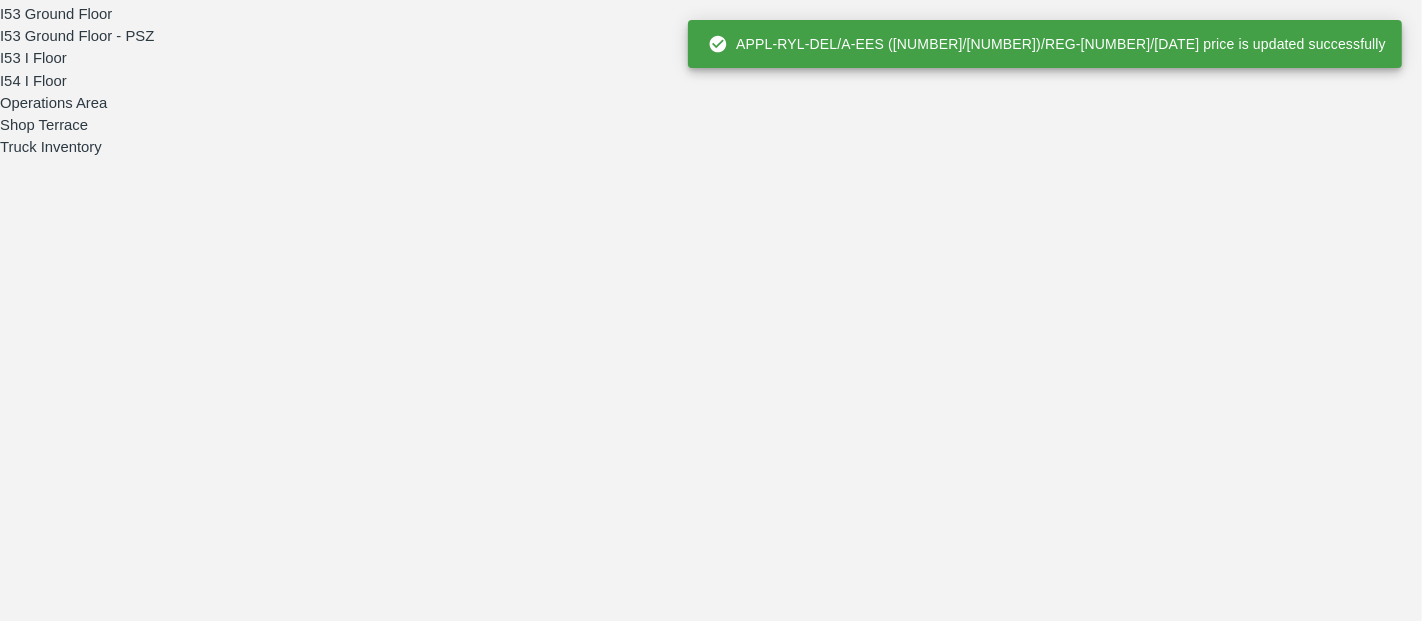 click at bounding box center [696, 6397] 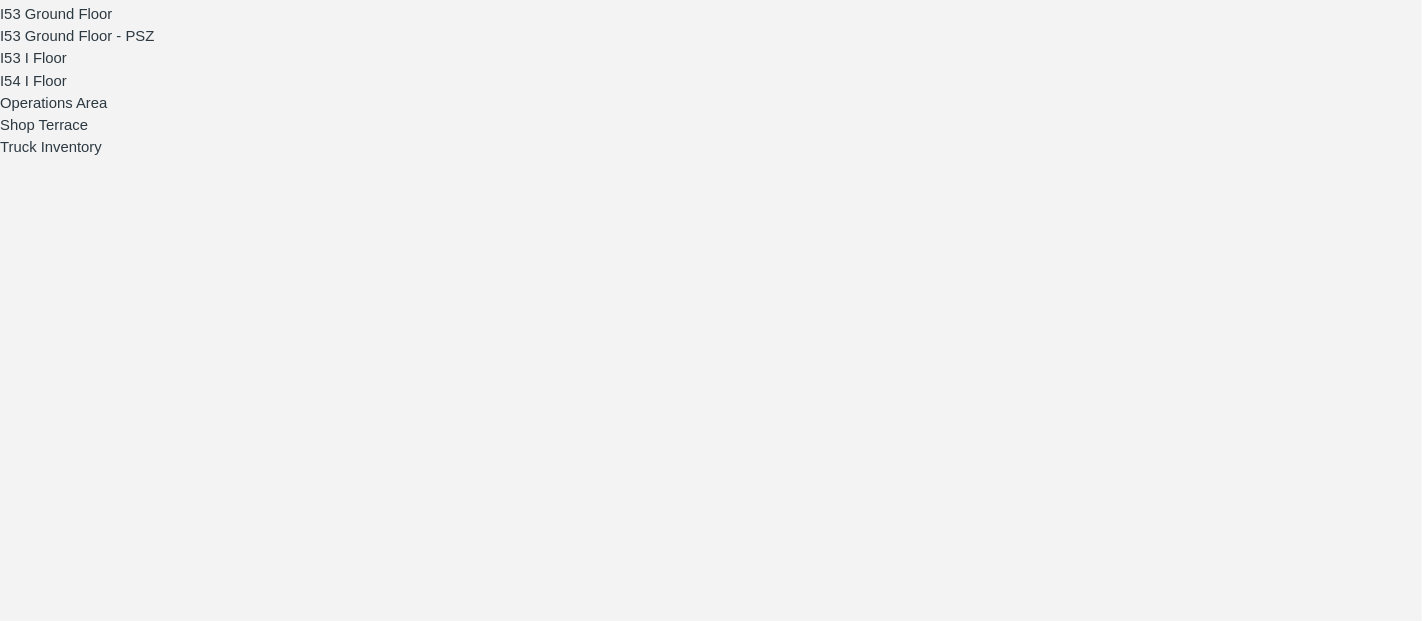 type on "2900" 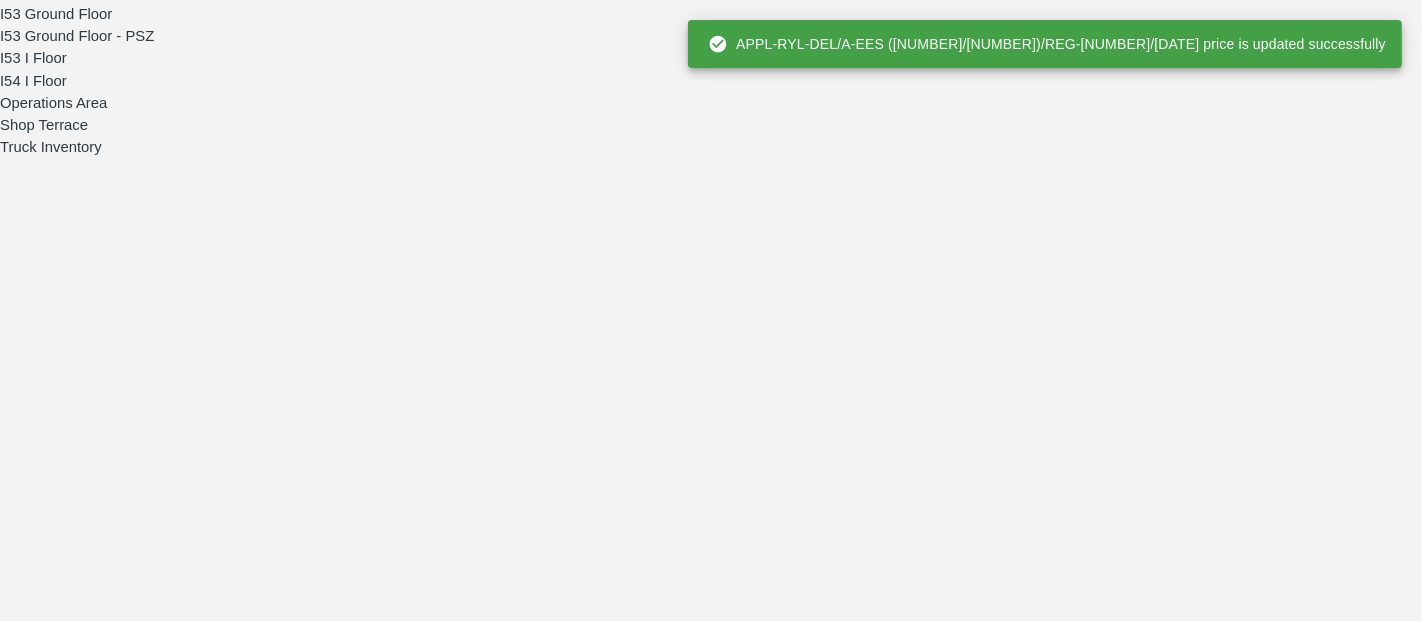 click at bounding box center [696, 6592] 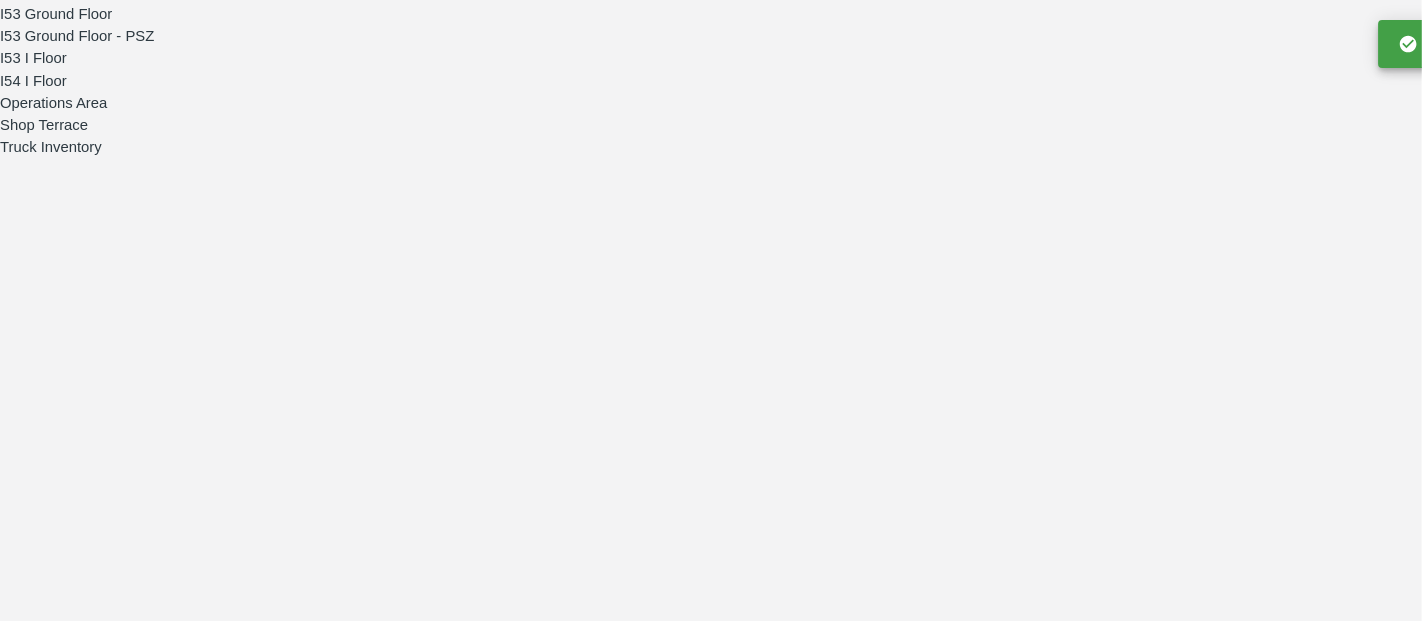 paste on "2900" 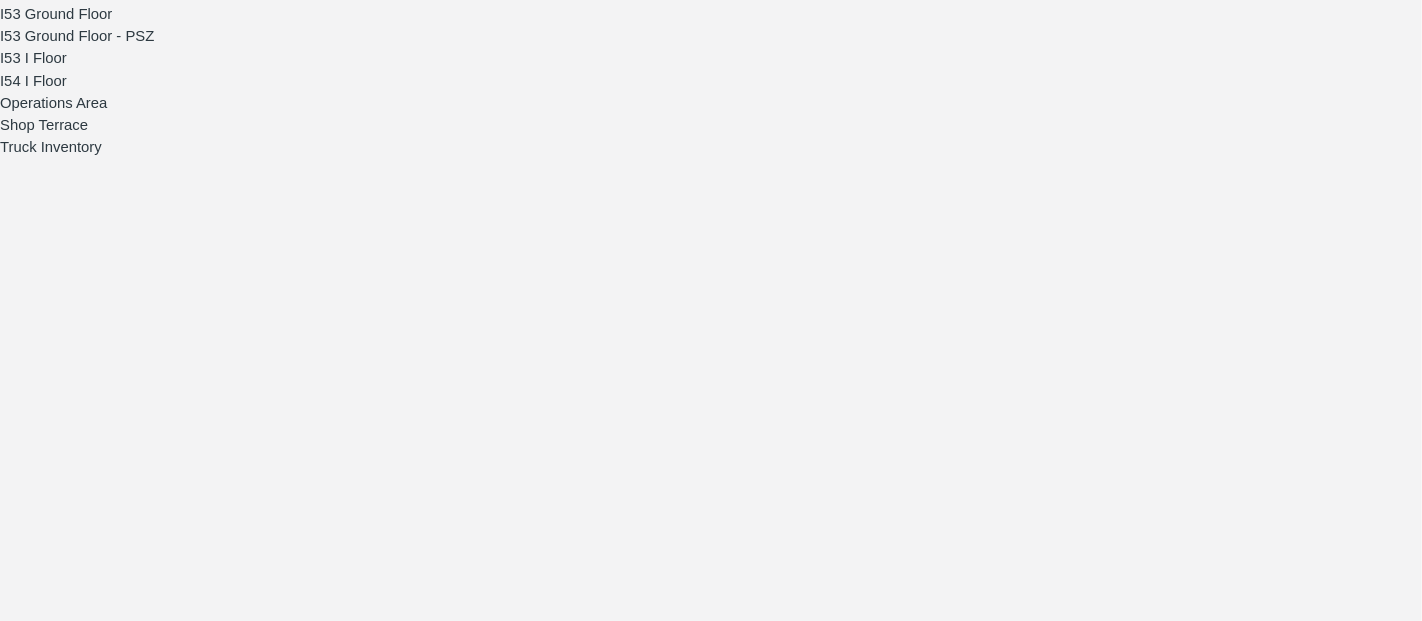 type on "2900" 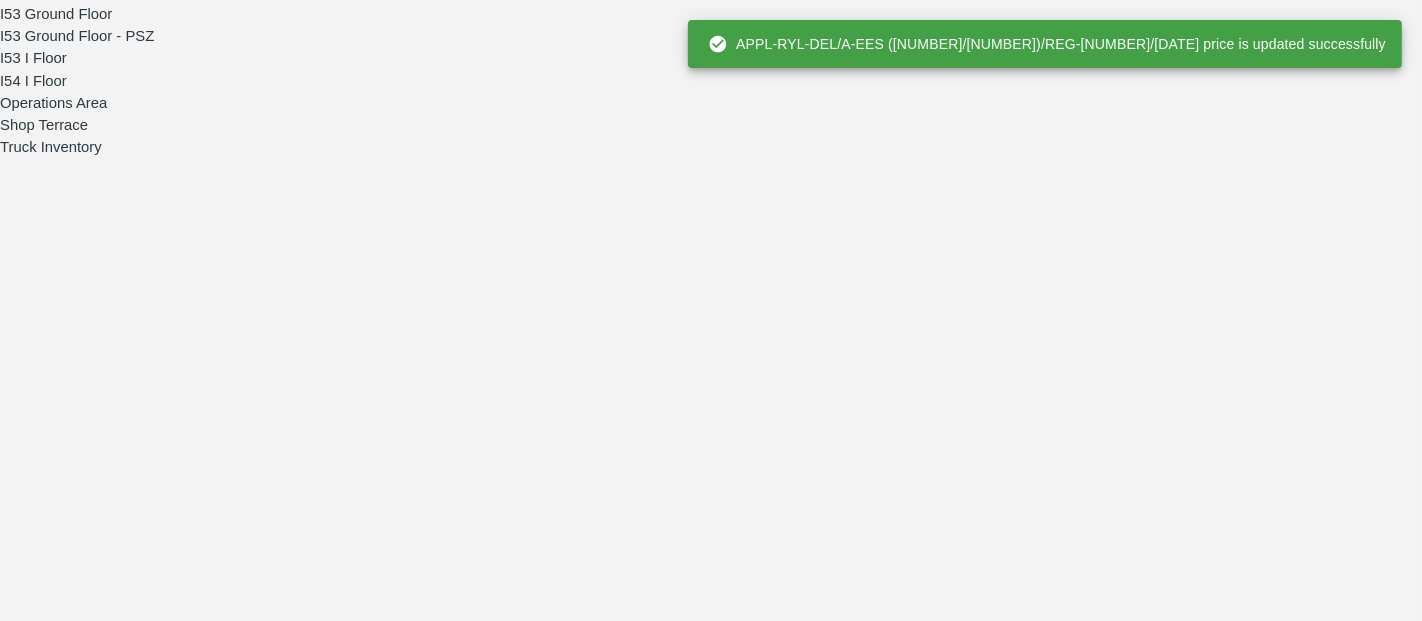 click at bounding box center (696, 7176) 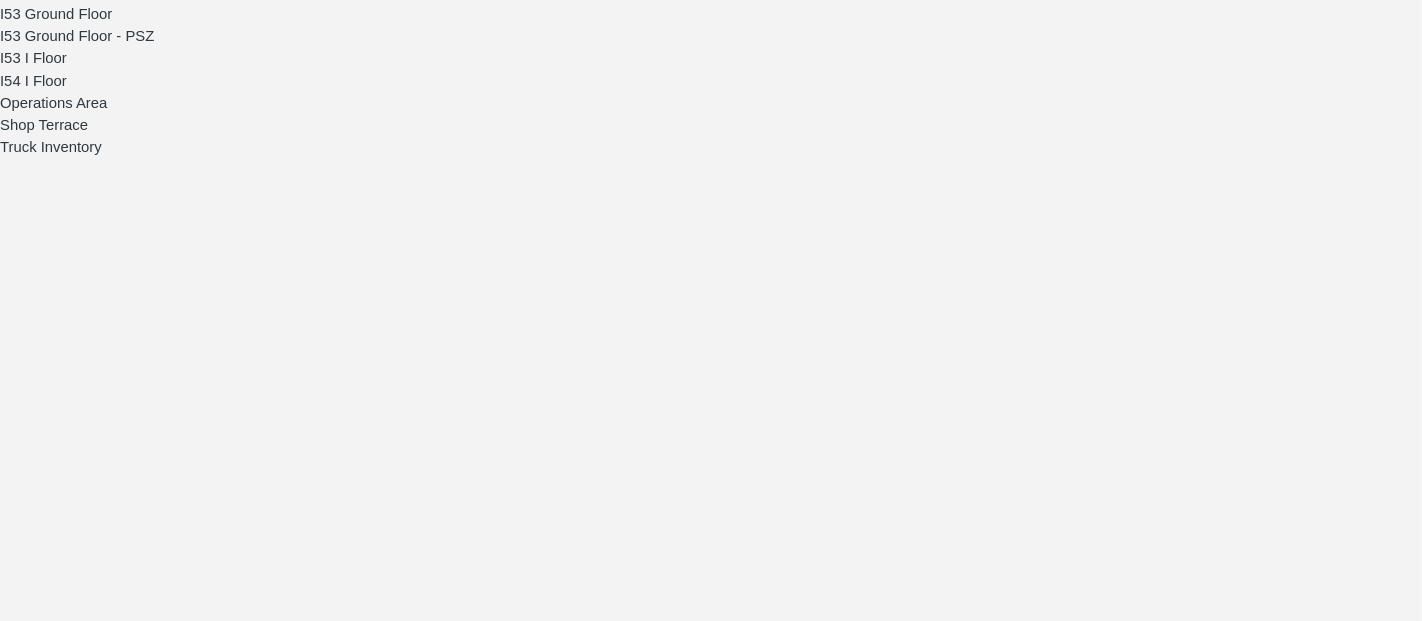 click at bounding box center [696, 6591] 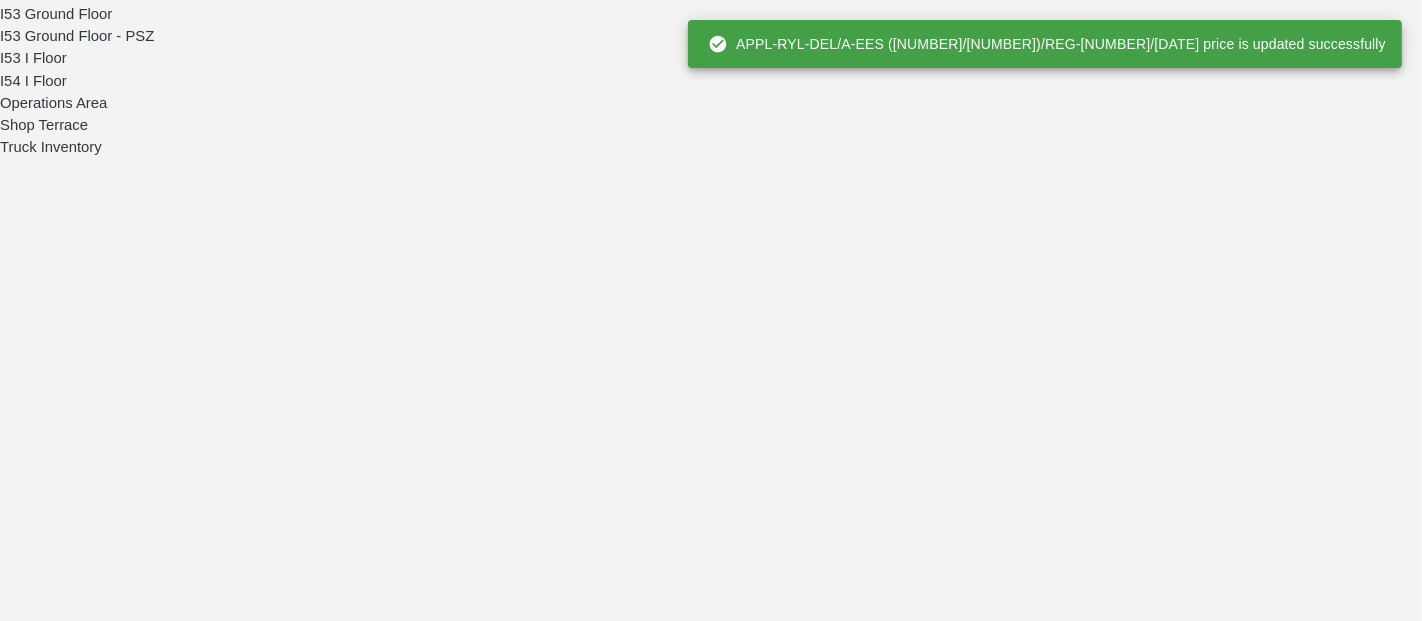 click at bounding box center (696, 6786) 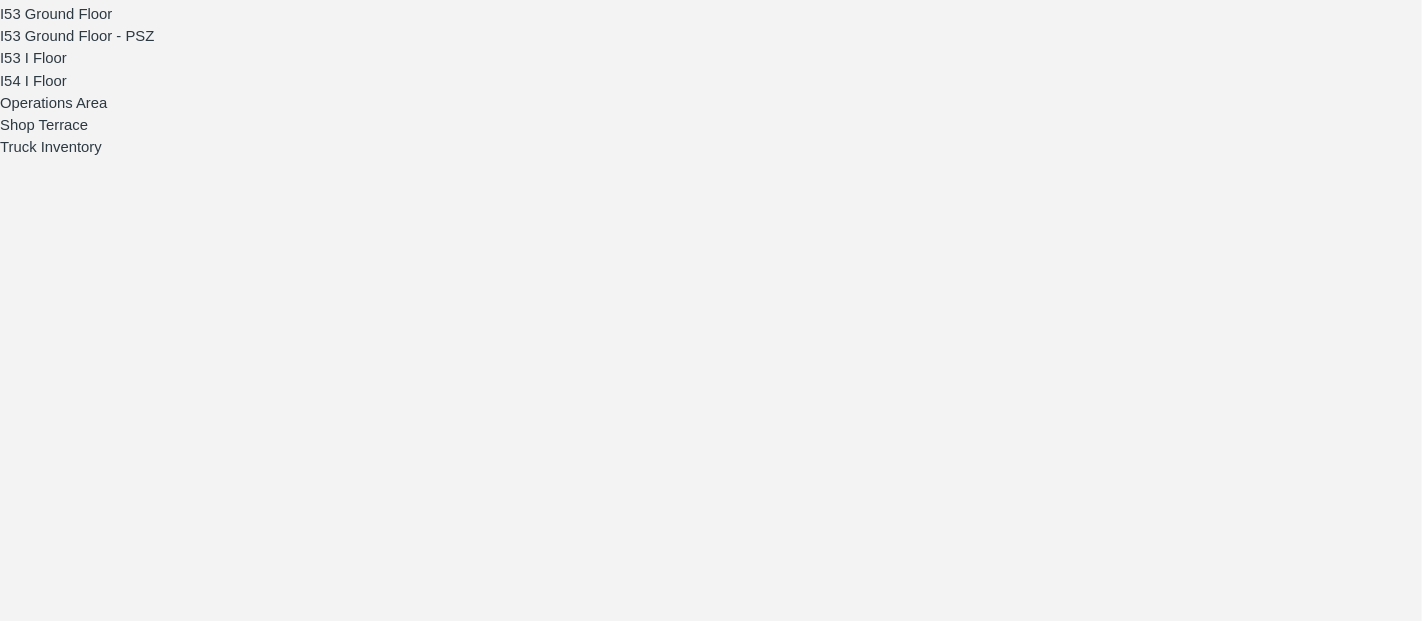 paste on "2900" 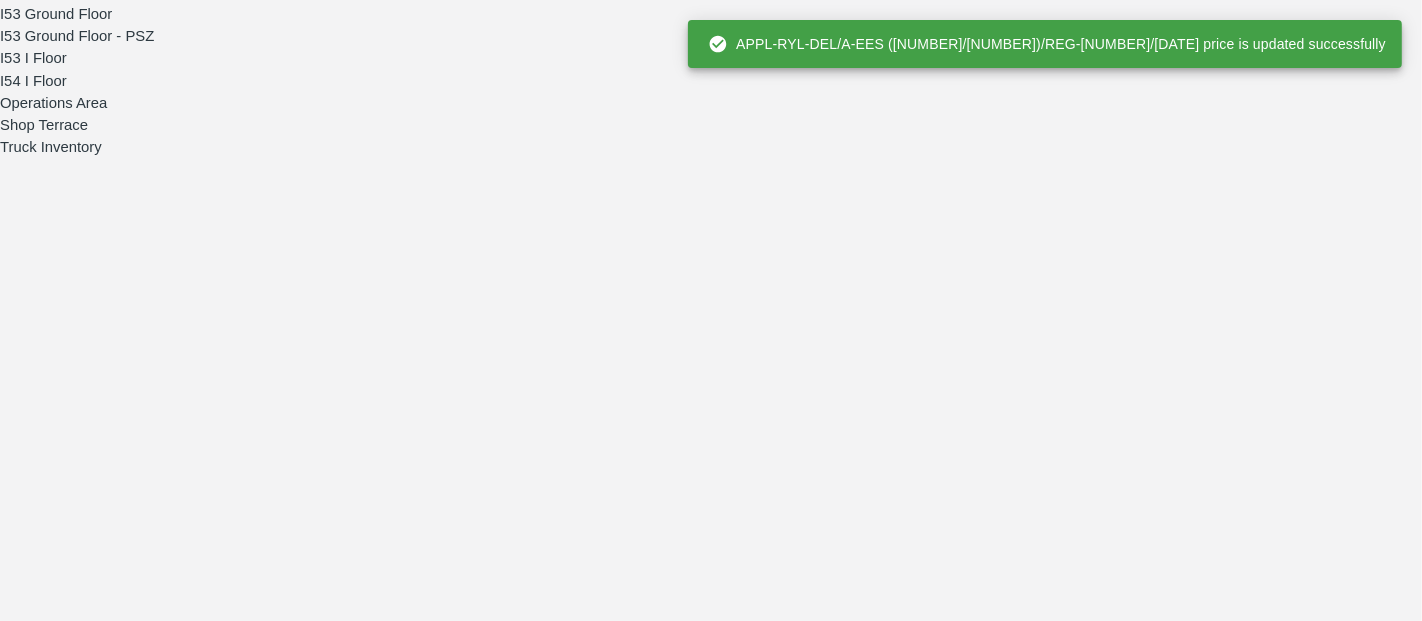 click at bounding box center (696, 6981) 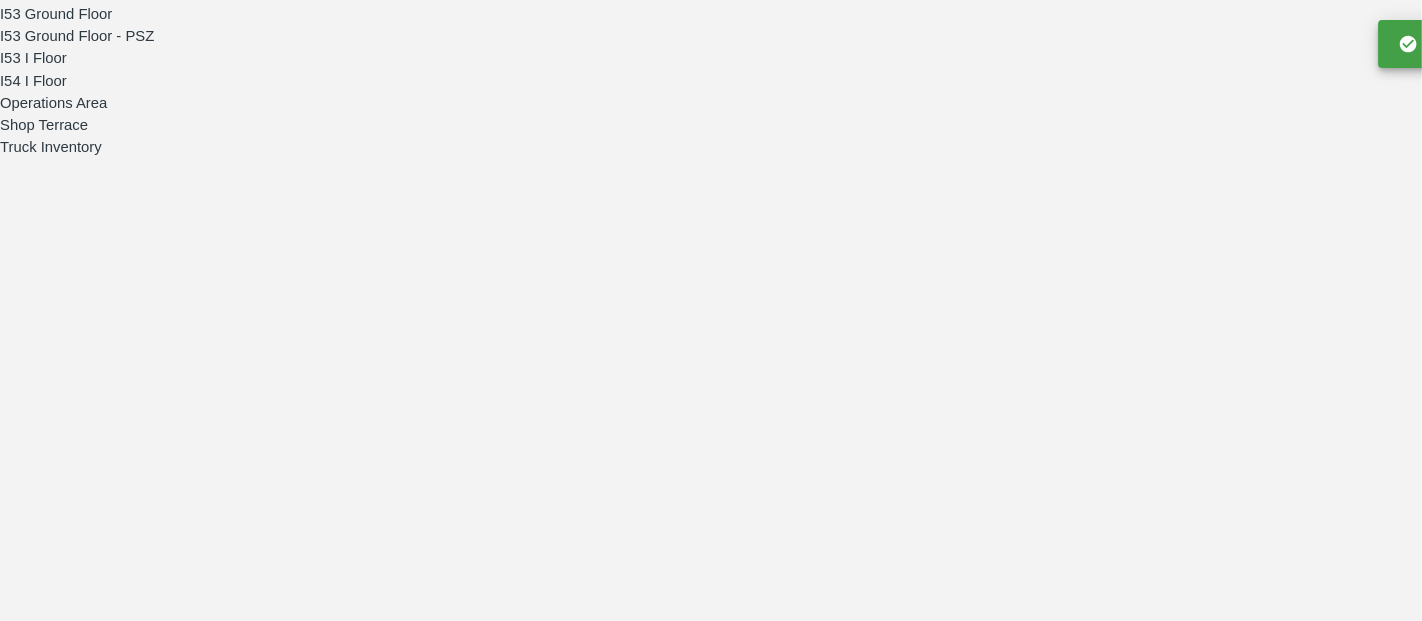 click on "Save Price" at bounding box center [817, 7000] 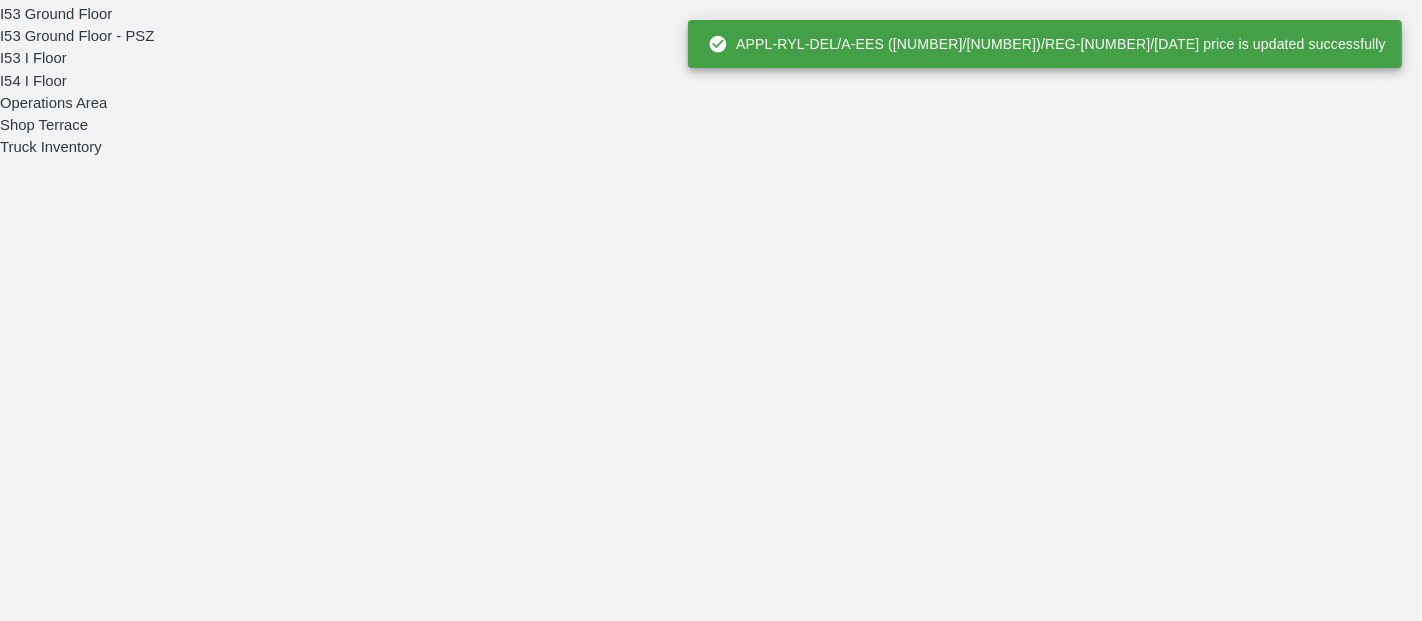 click at bounding box center (696, 7175) 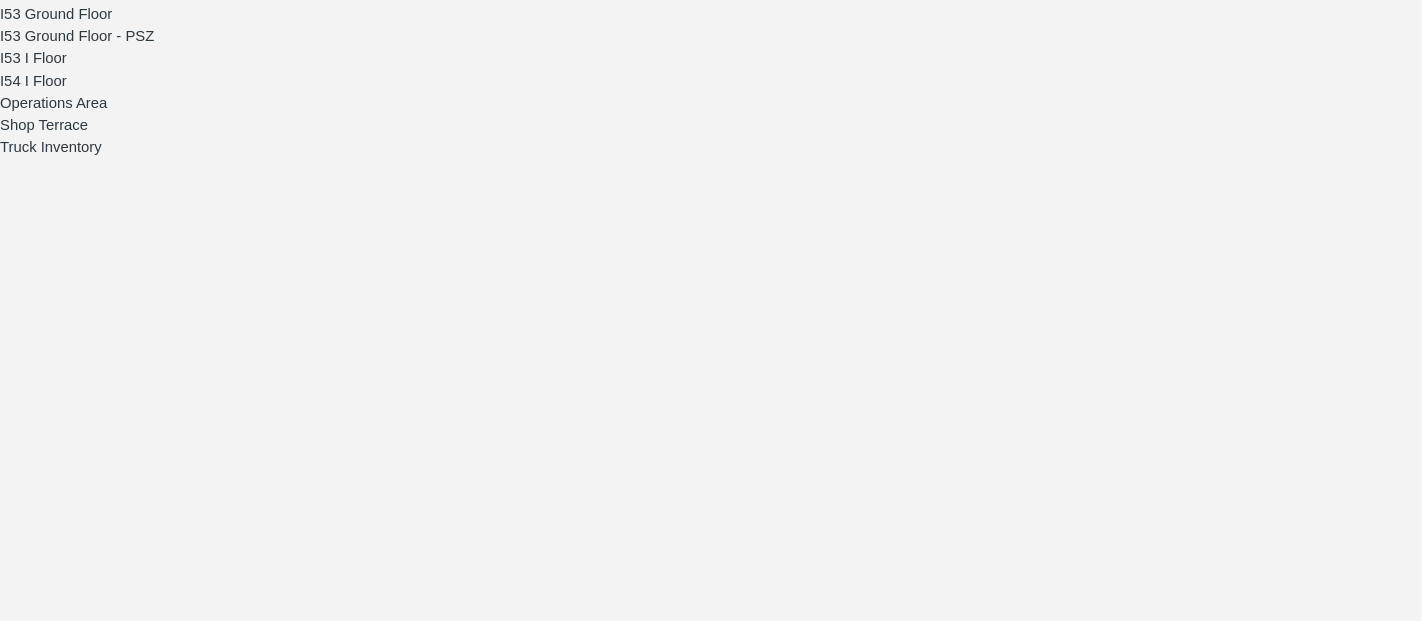 type on "2300" 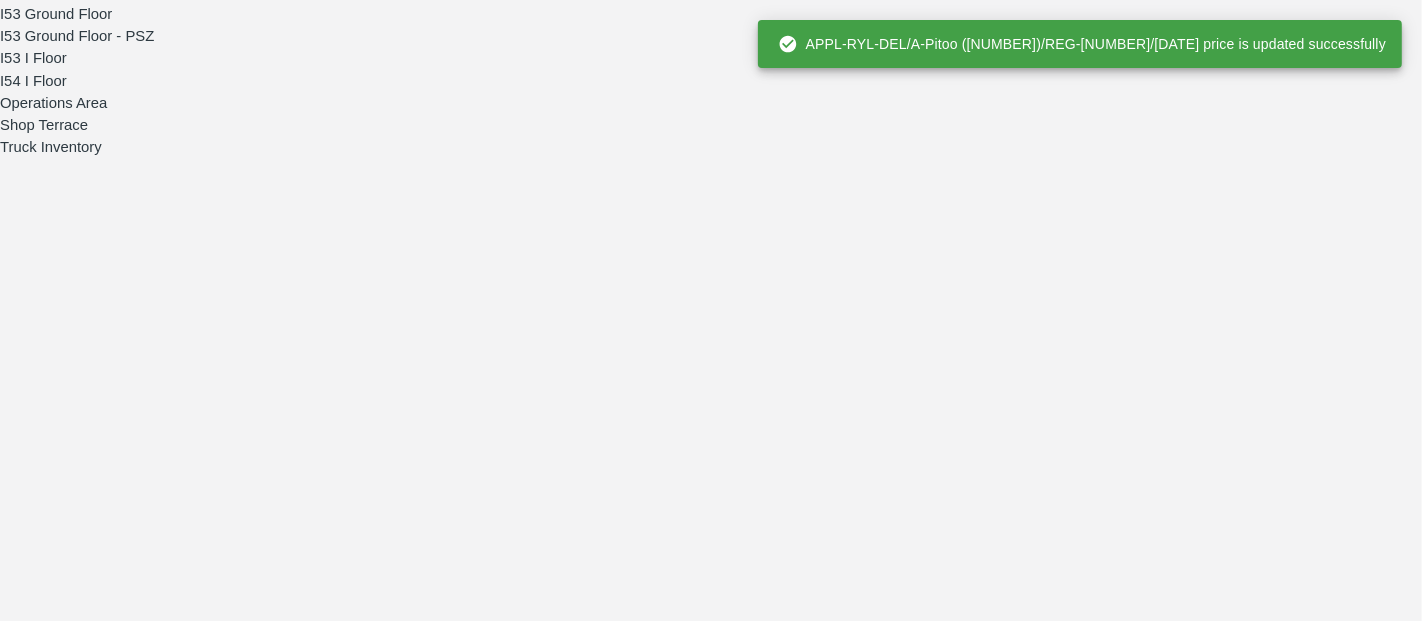 drag, startPoint x: 1028, startPoint y: 272, endPoint x: 1079, endPoint y: 264, distance: 51.62364 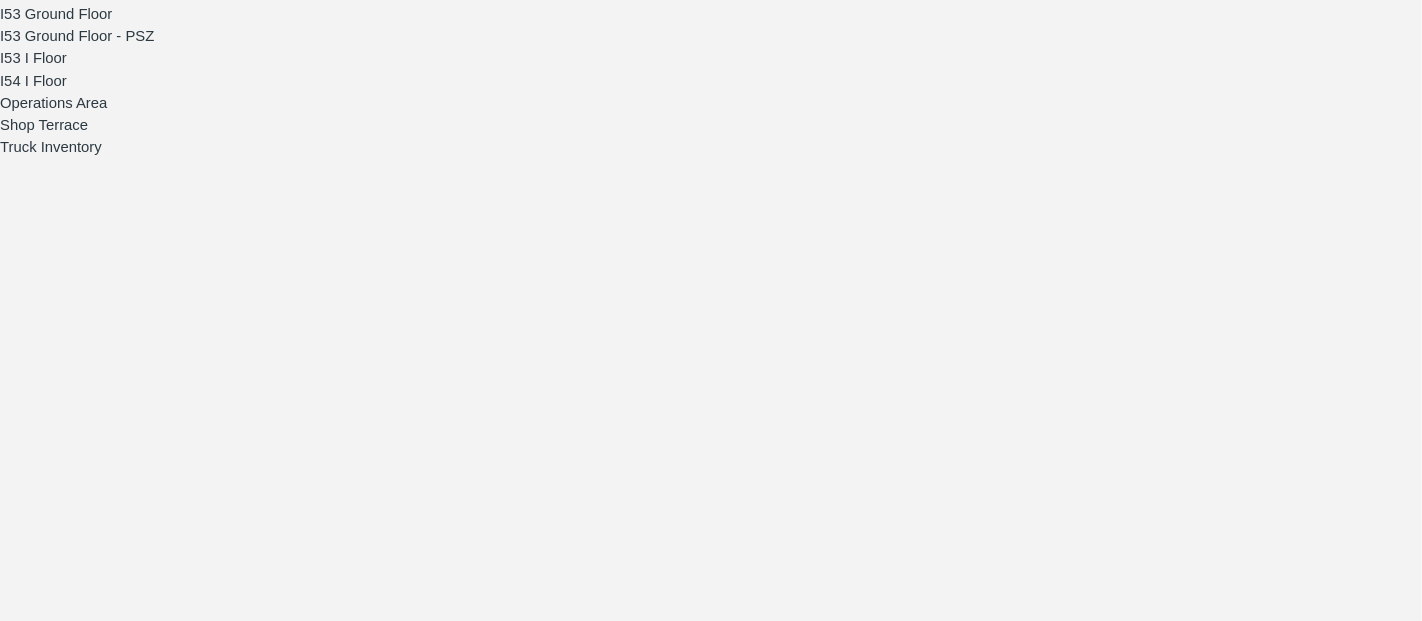 click at bounding box center [696, 7370] 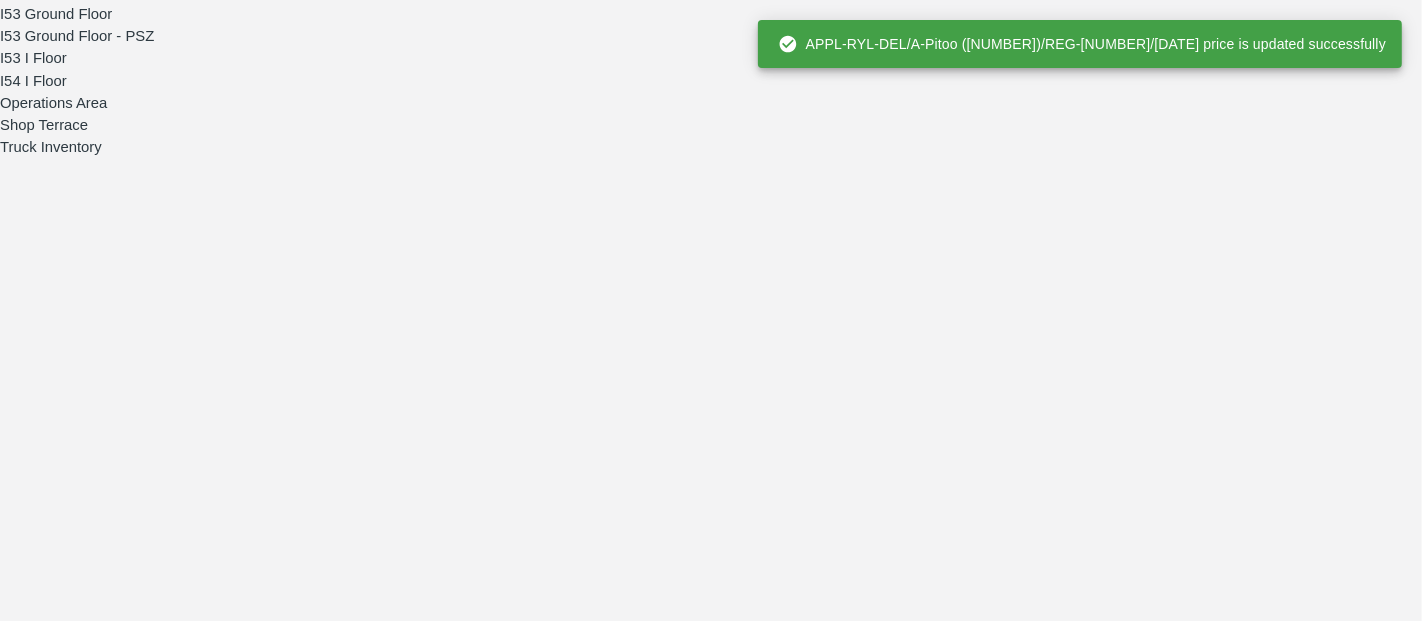 click at bounding box center (696, 7565) 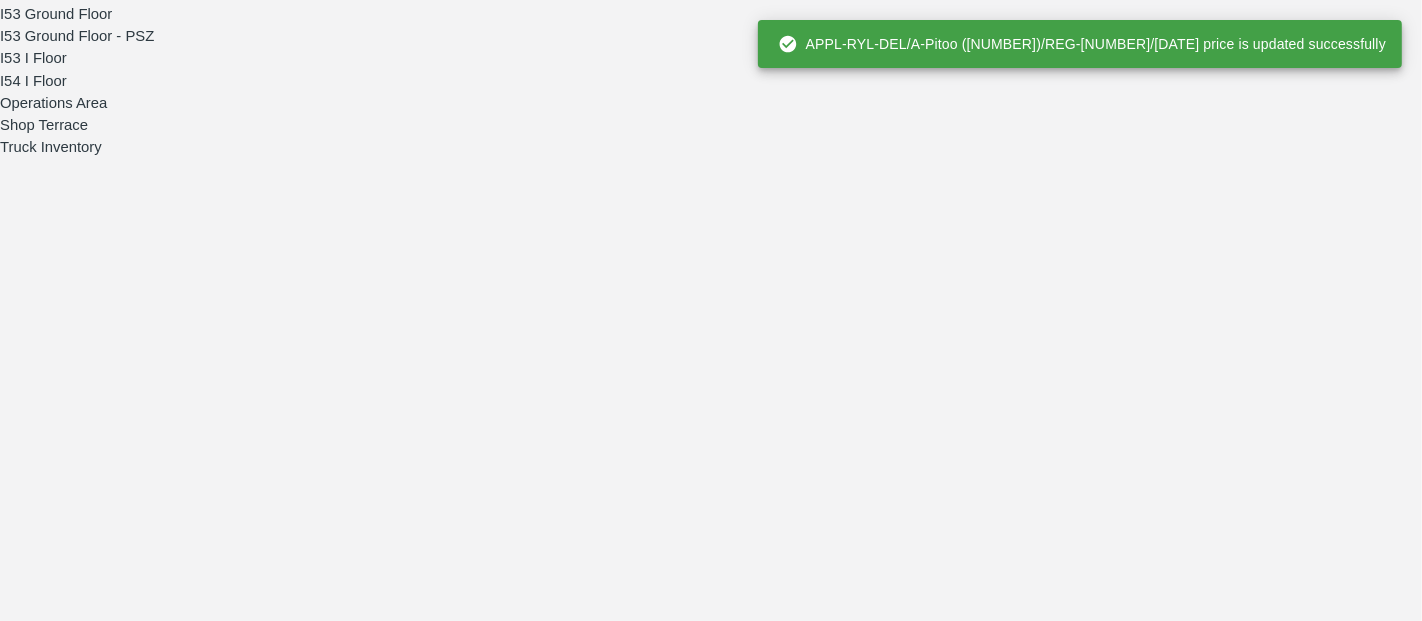 click at bounding box center [696, 7954] 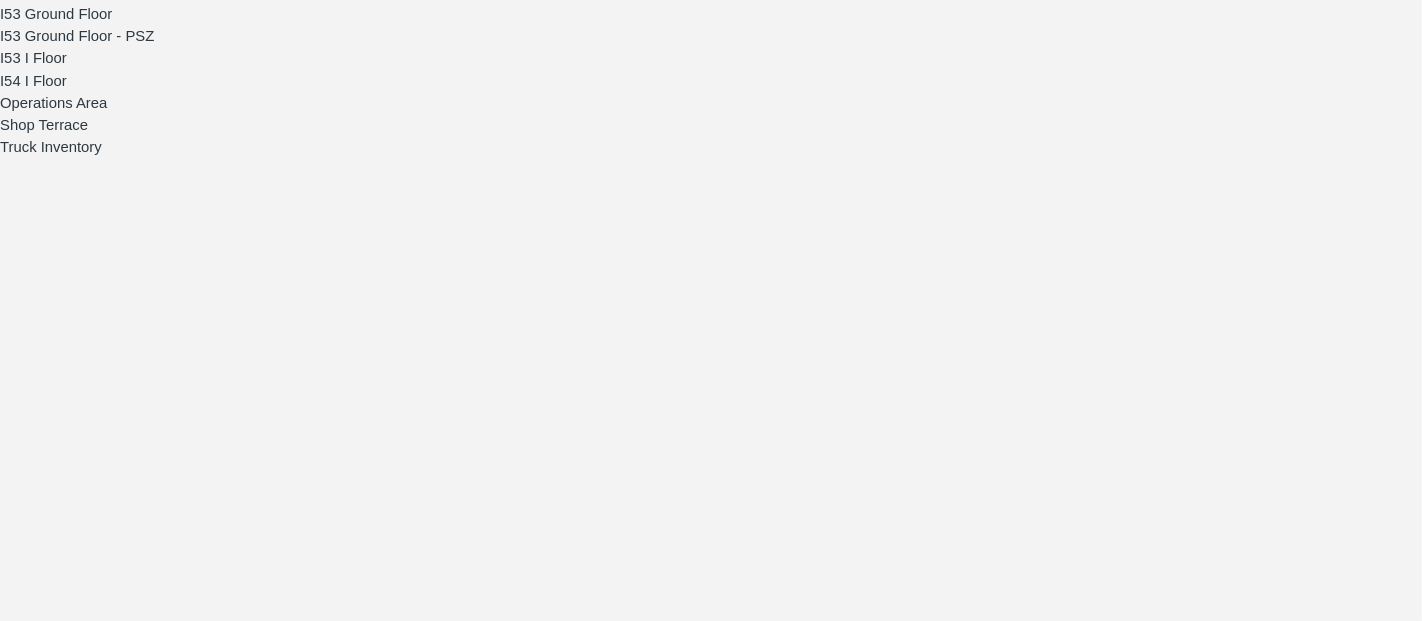 paste on "2300" 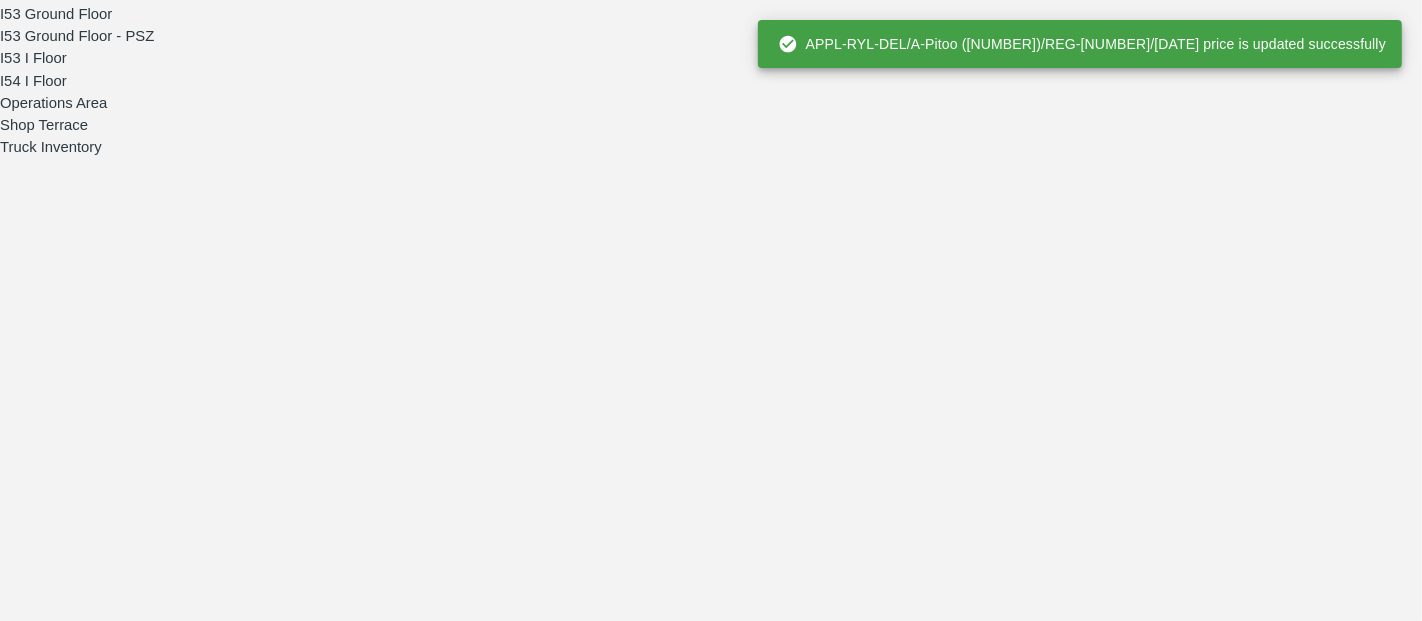 click 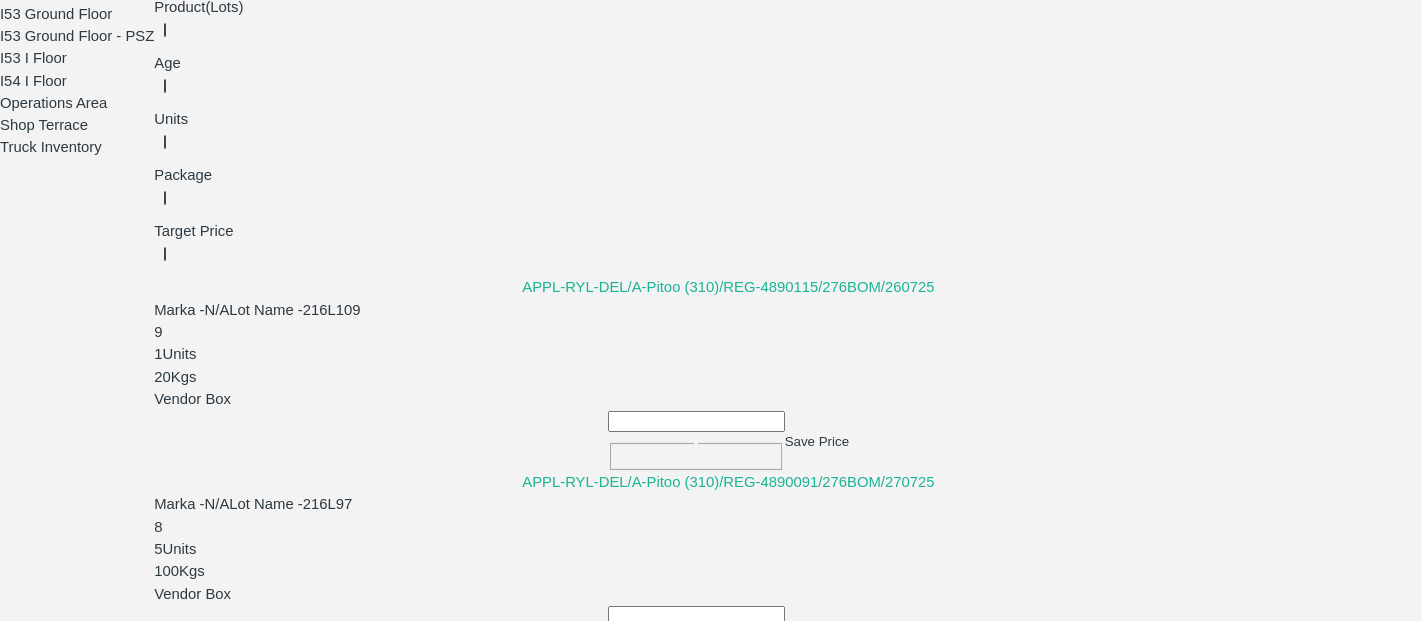 click at bounding box center [696, 421] 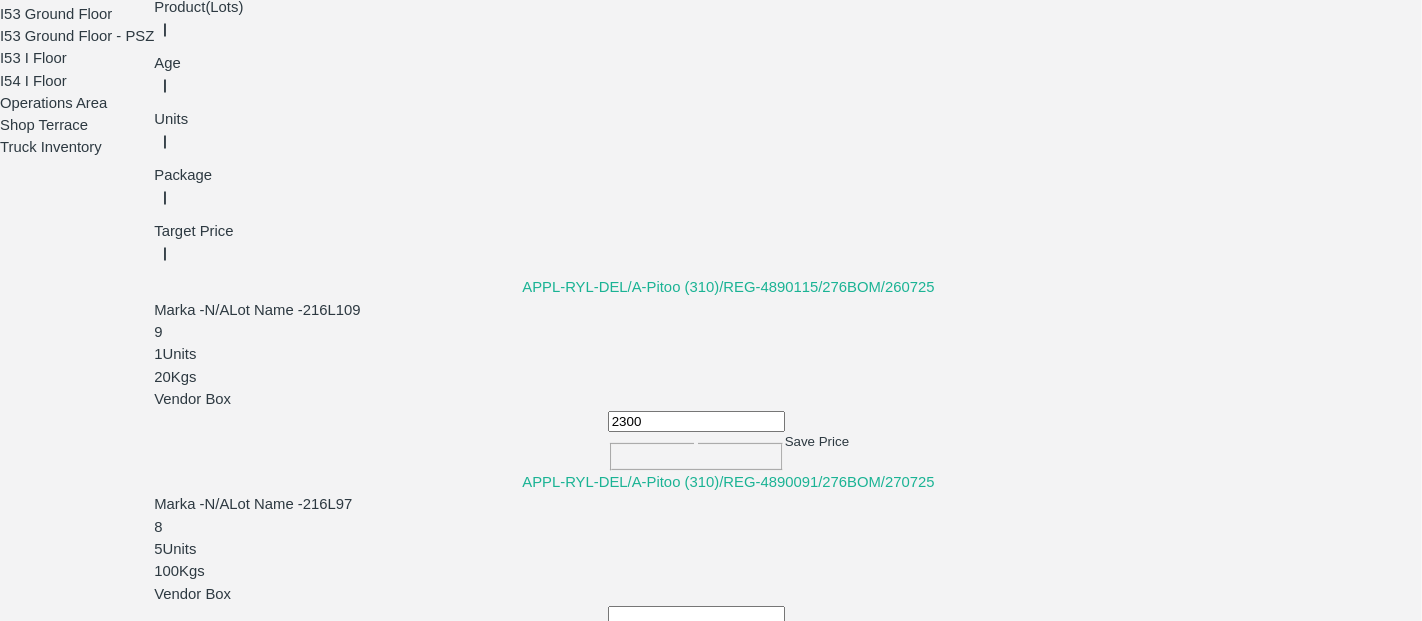 type on "2300" 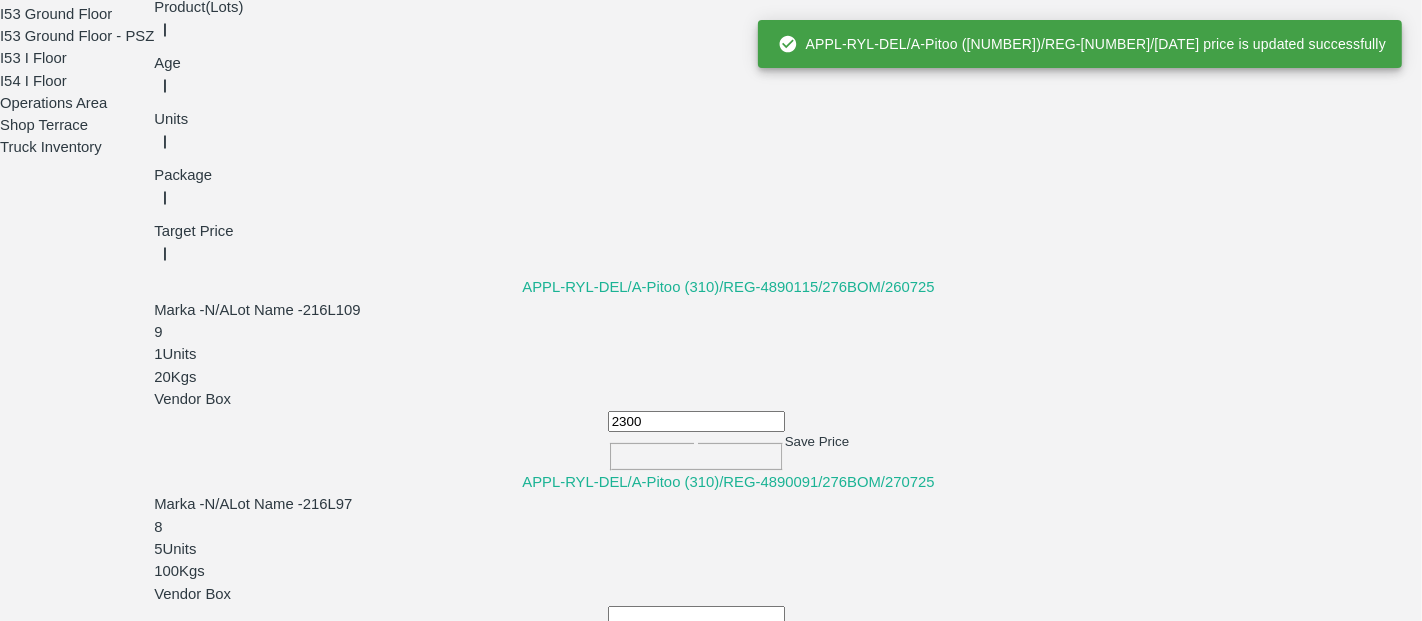 click at bounding box center (696, 616) 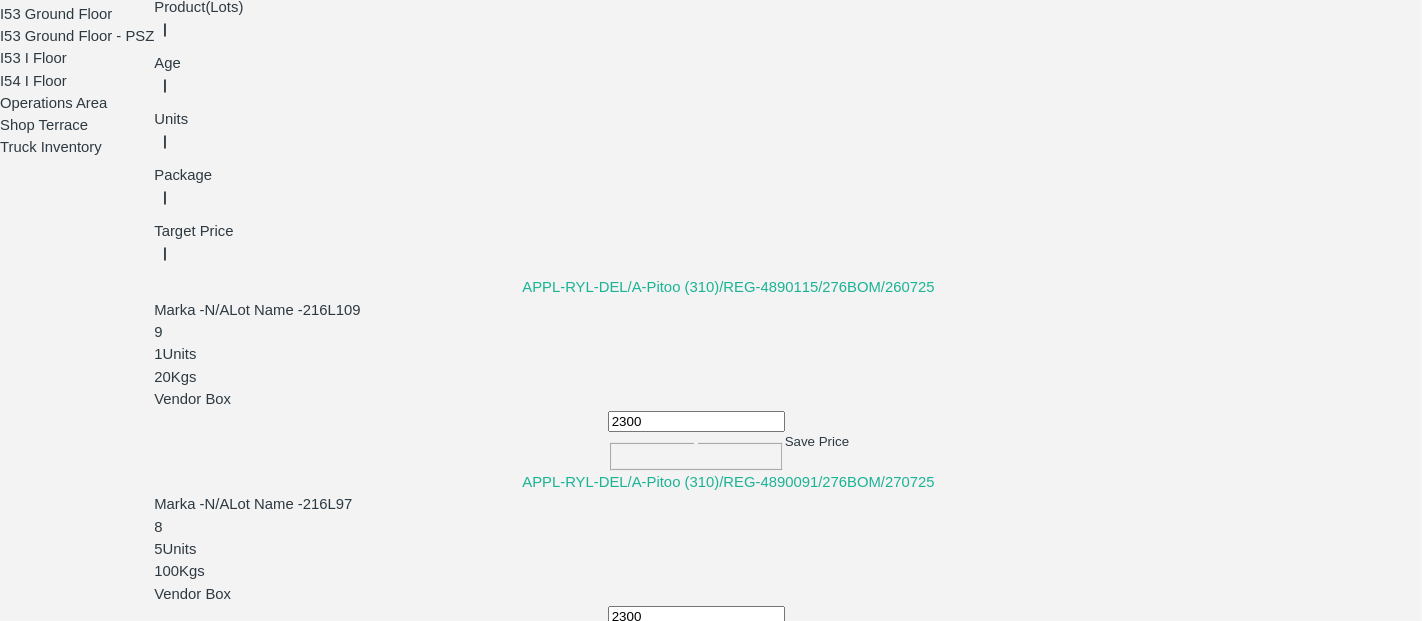 type on "2300" 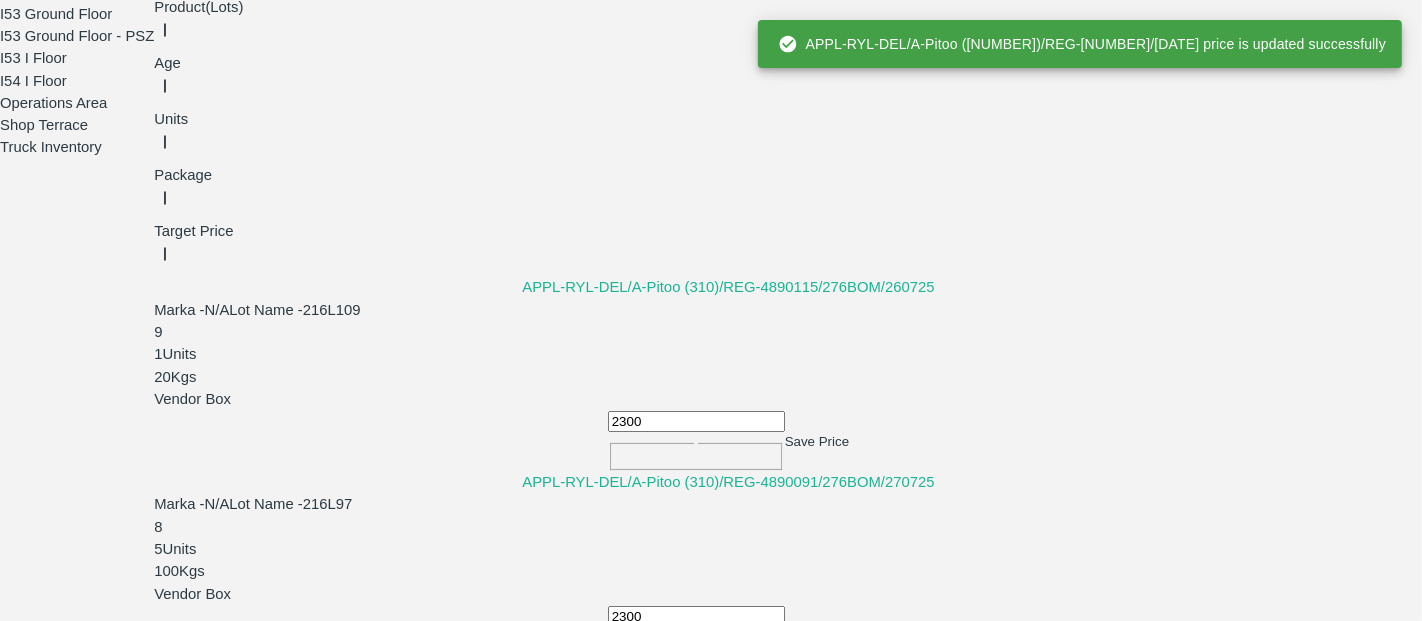 click at bounding box center (696, 811) 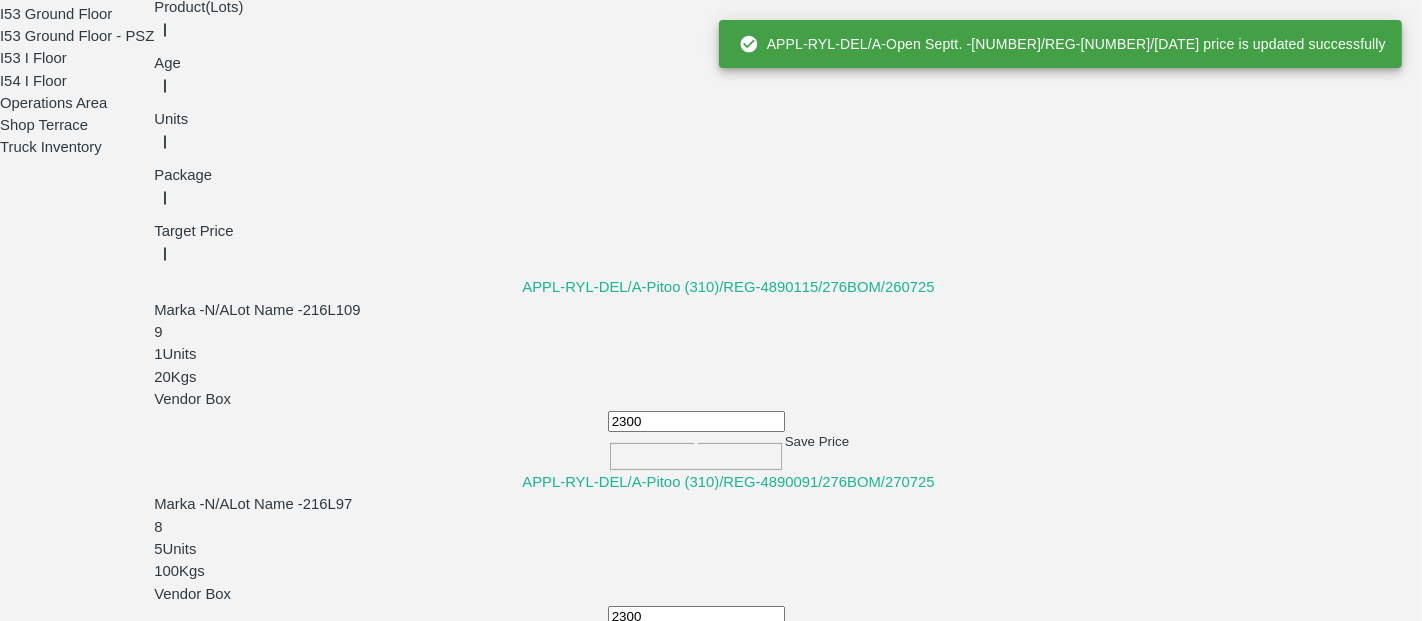 click at bounding box center [696, 1005] 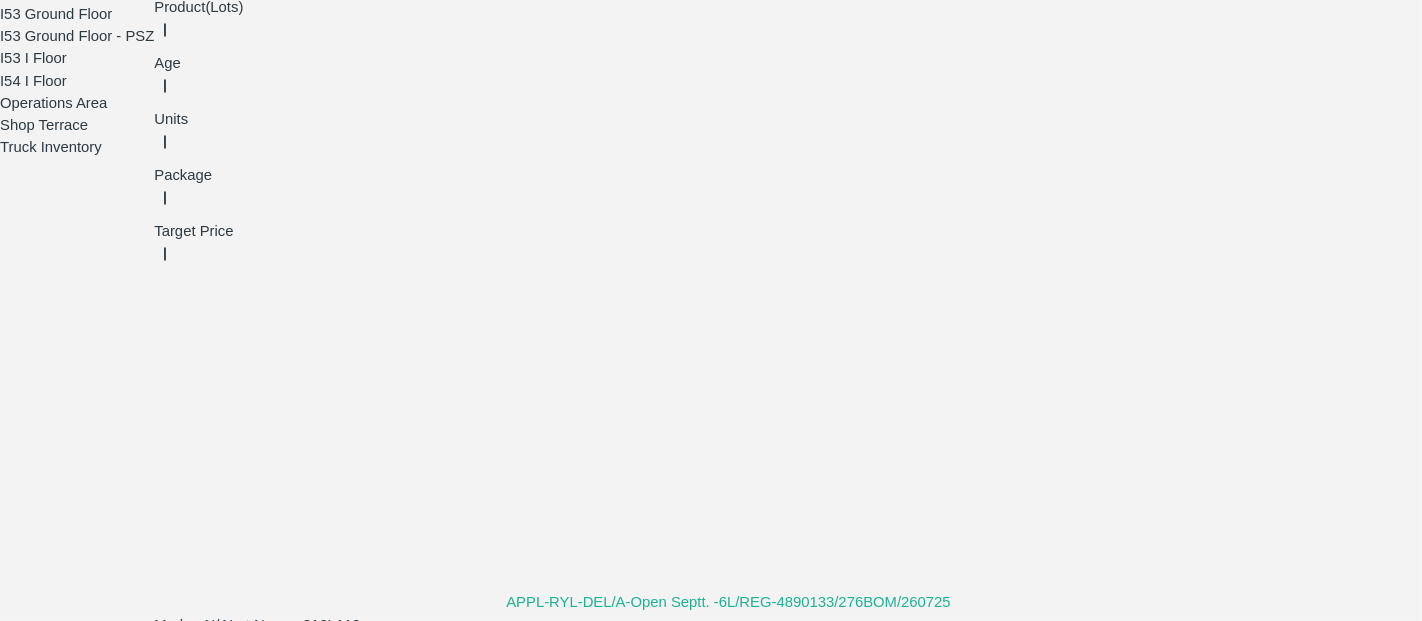 click at bounding box center [696, 1321] 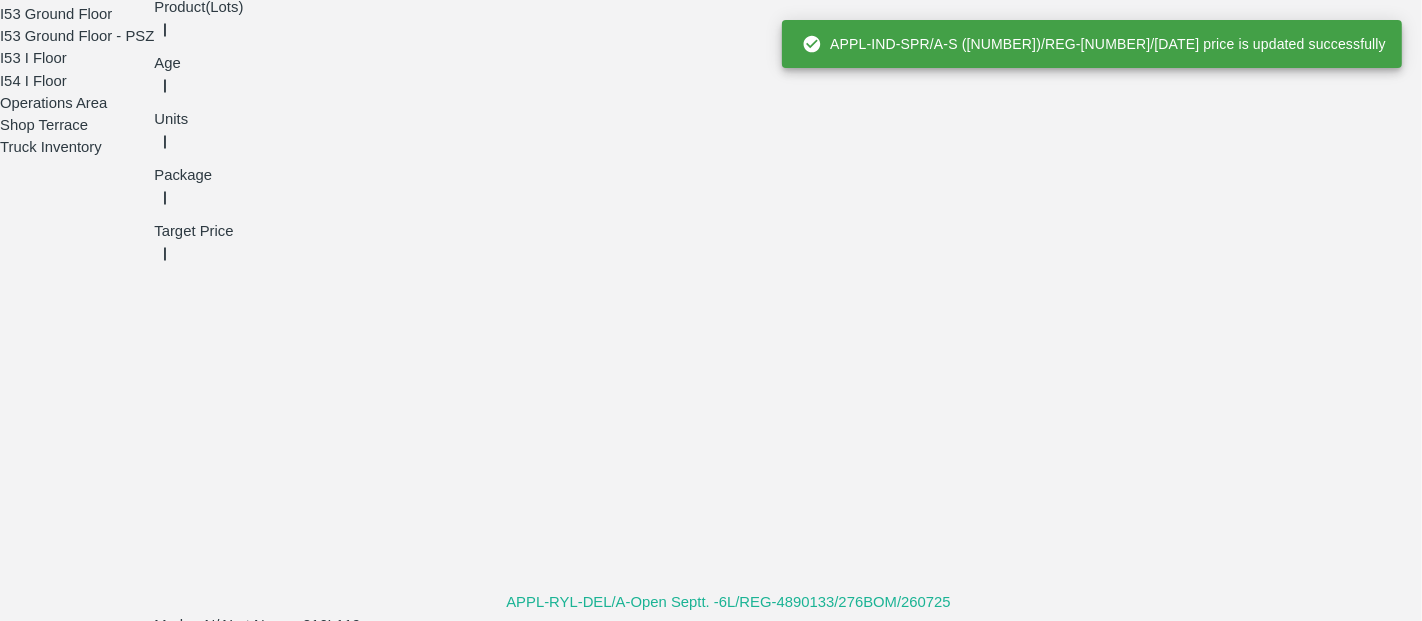 click at bounding box center [696, 1515] 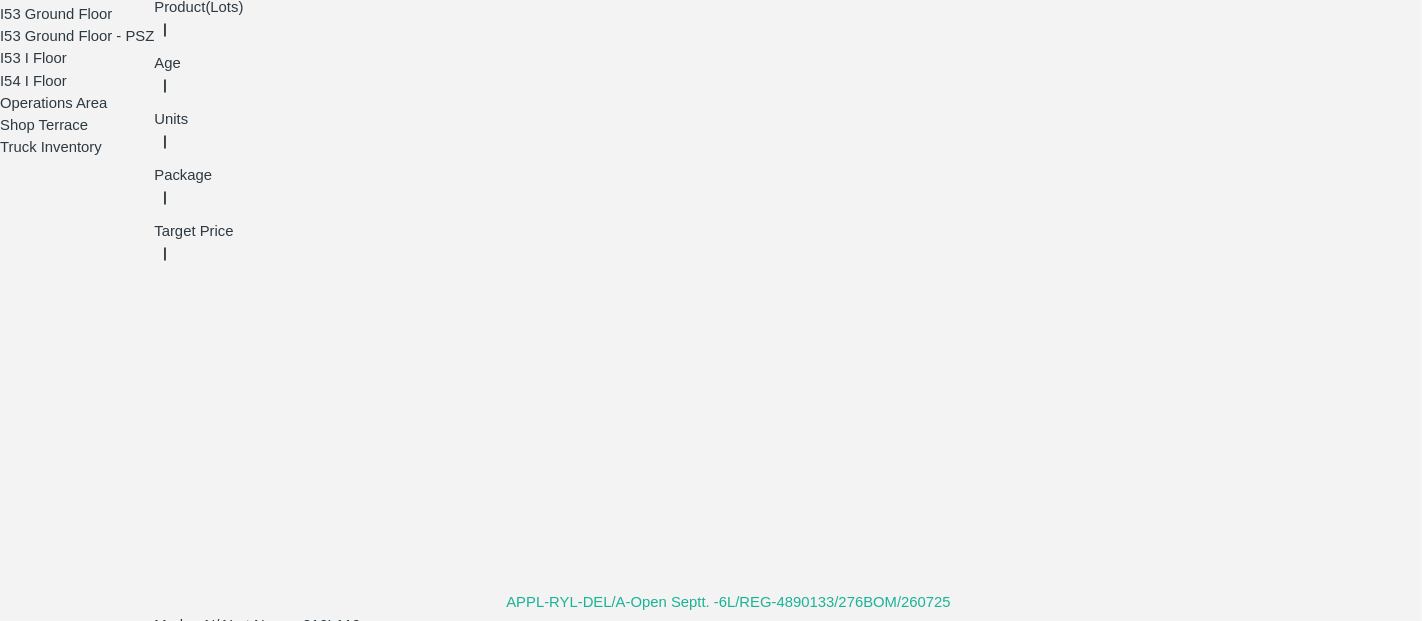 type on "2300" 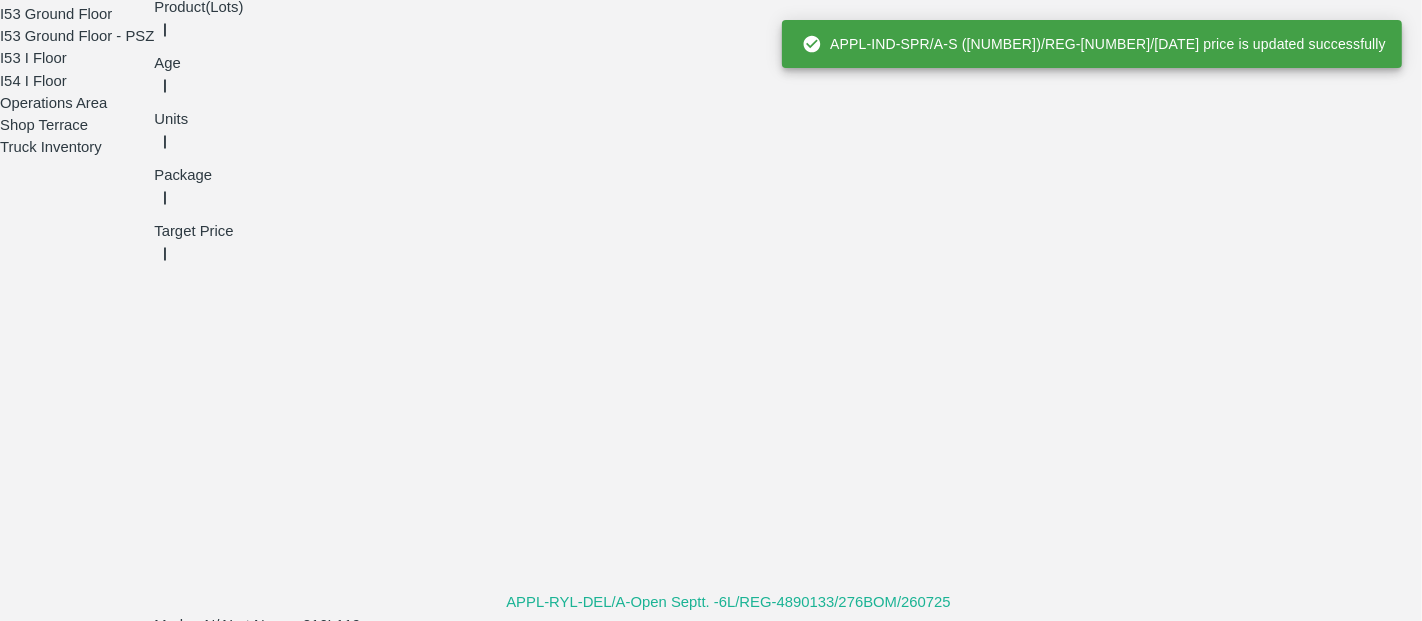 click at bounding box center [696, 1710] 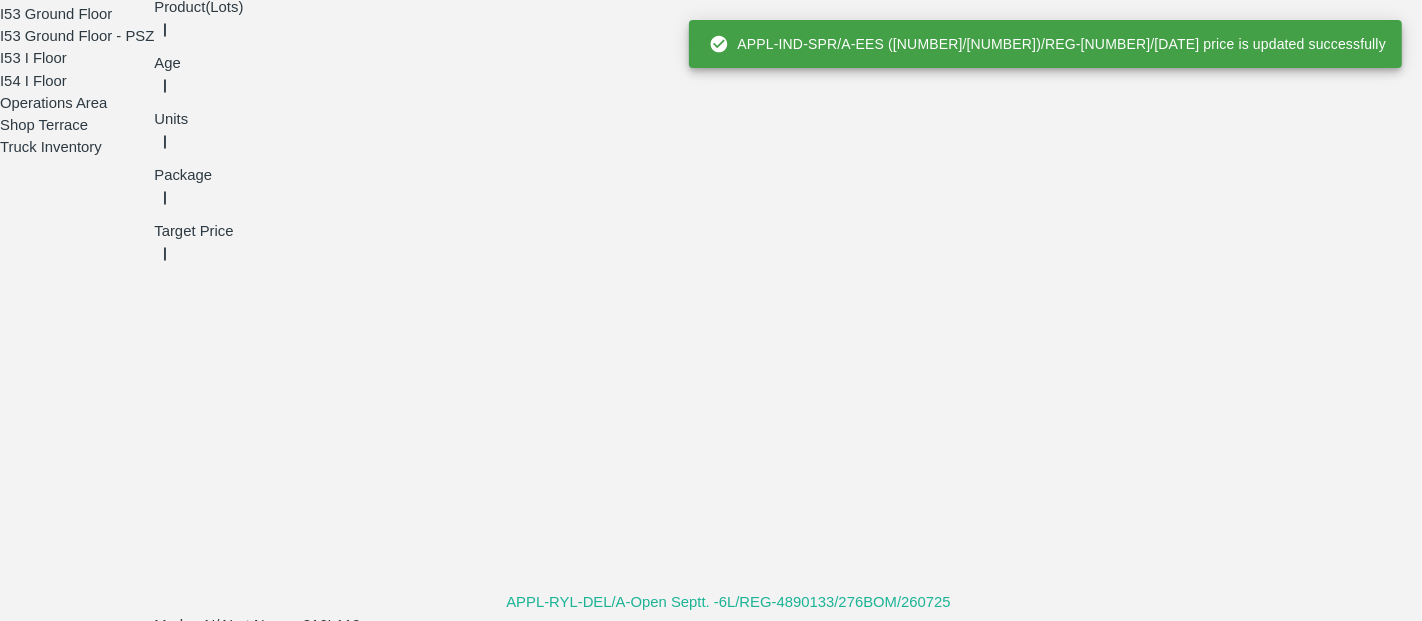 click at bounding box center [696, 2100] 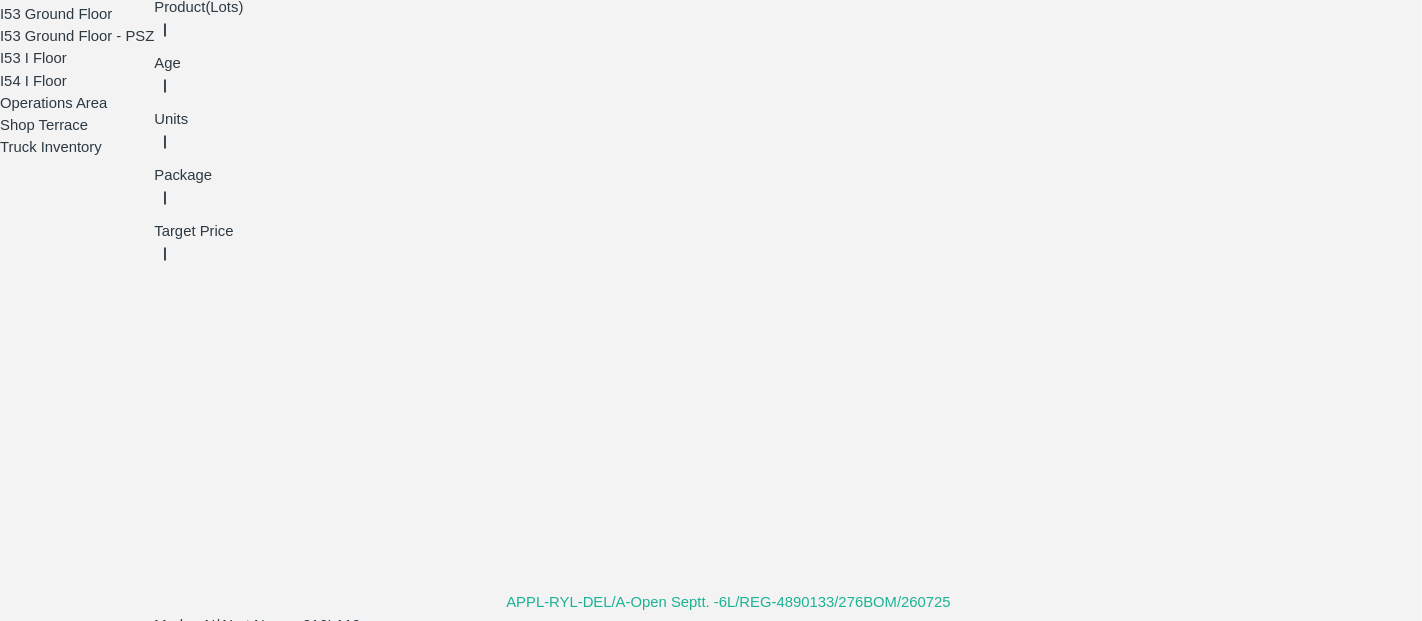 type on "2900" 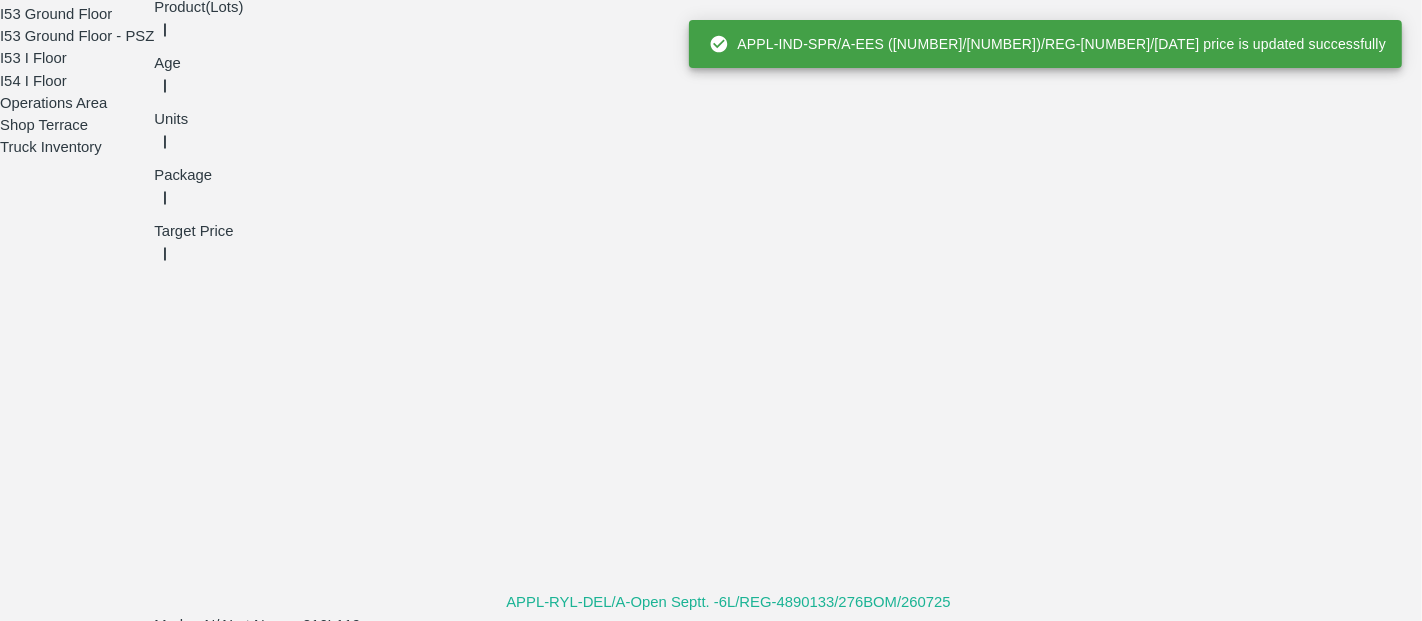 drag, startPoint x: 1023, startPoint y: 366, endPoint x: 1068, endPoint y: 358, distance: 45.705578 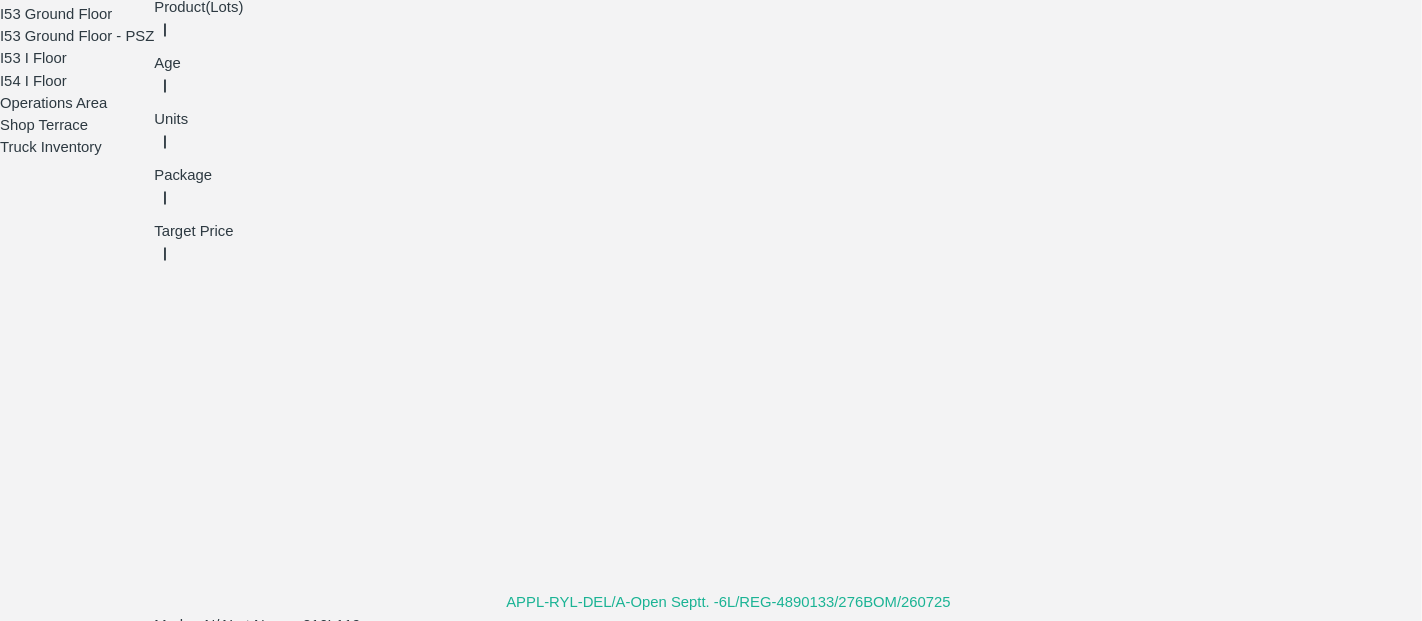 click on "2900" at bounding box center (696, 2100) 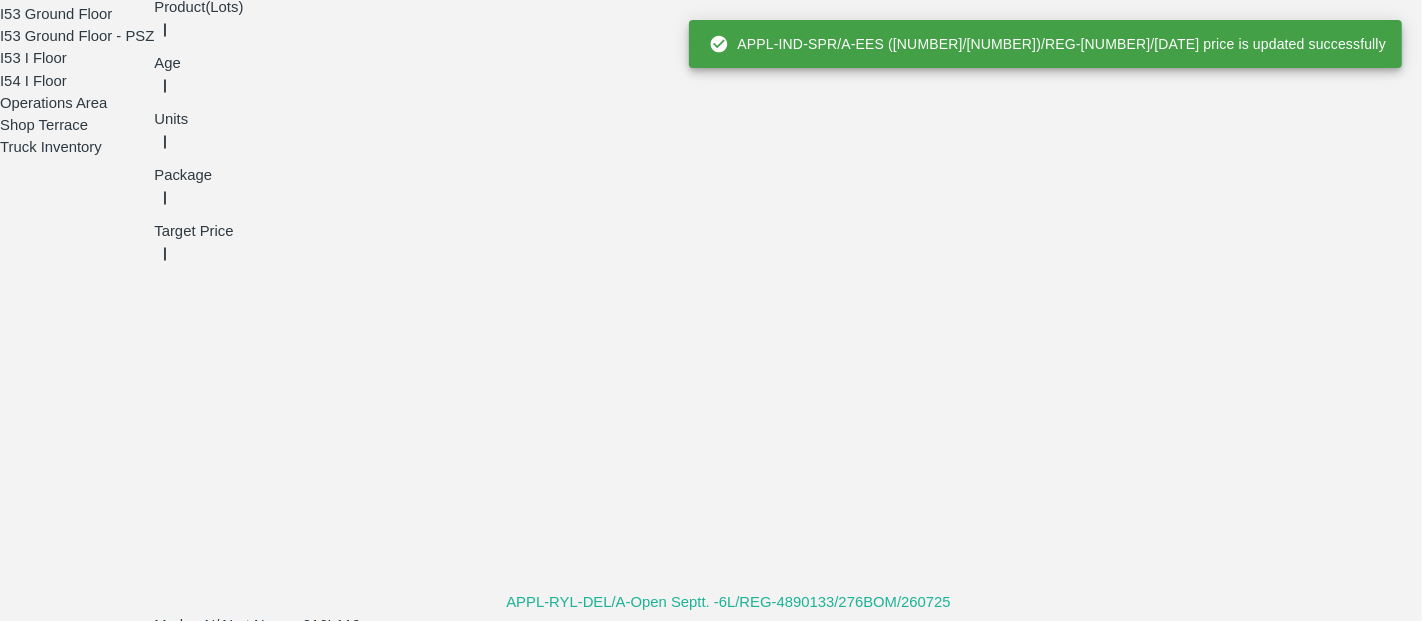 click at bounding box center (696, 2489) 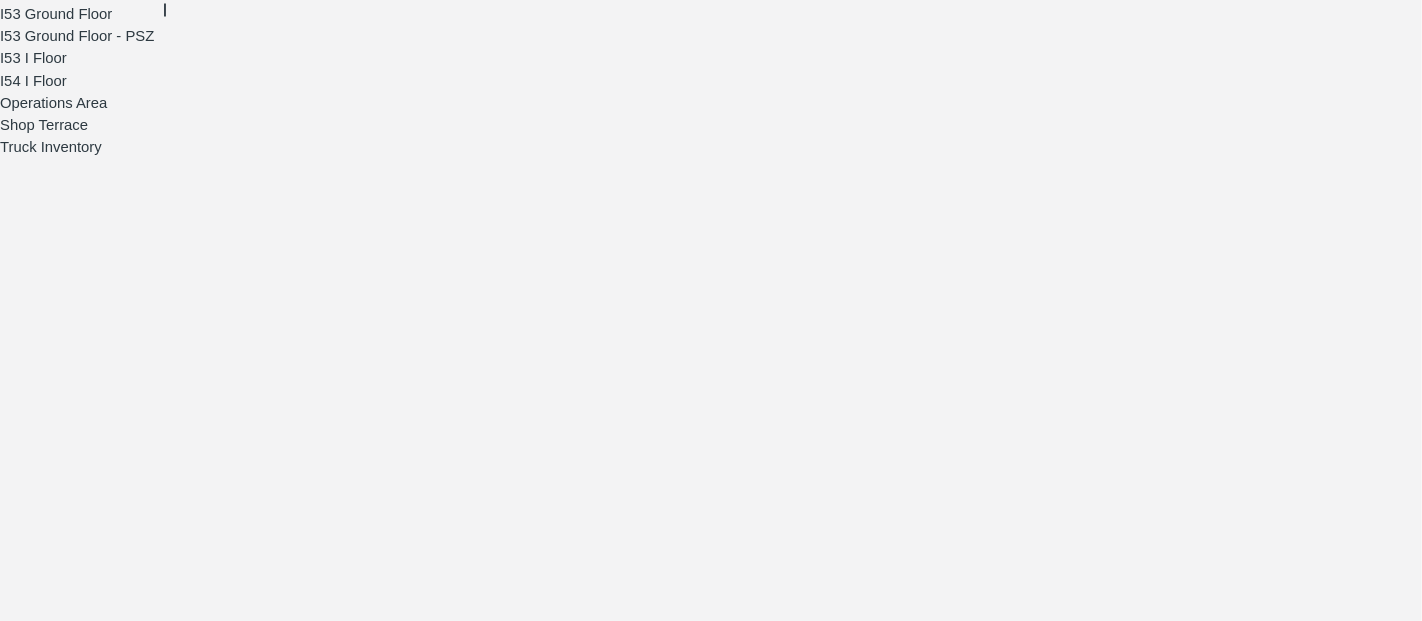 click at bounding box center [696, 1745] 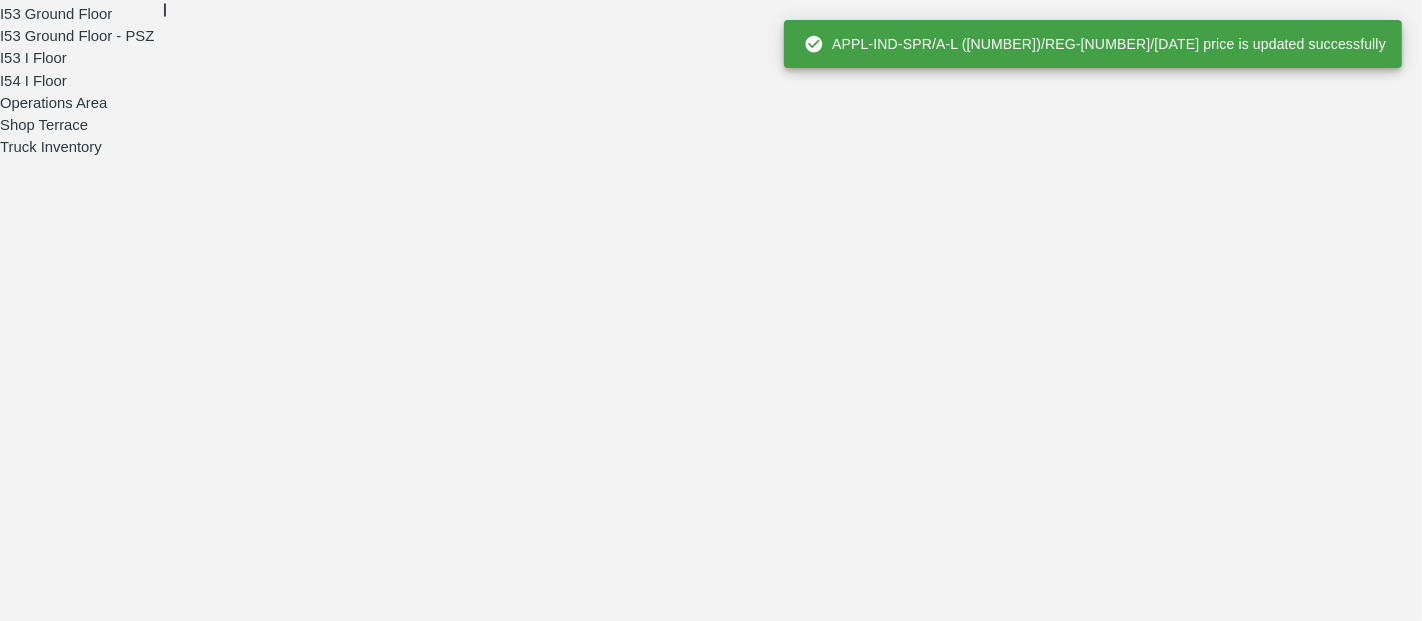 click at bounding box center [696, 1939] 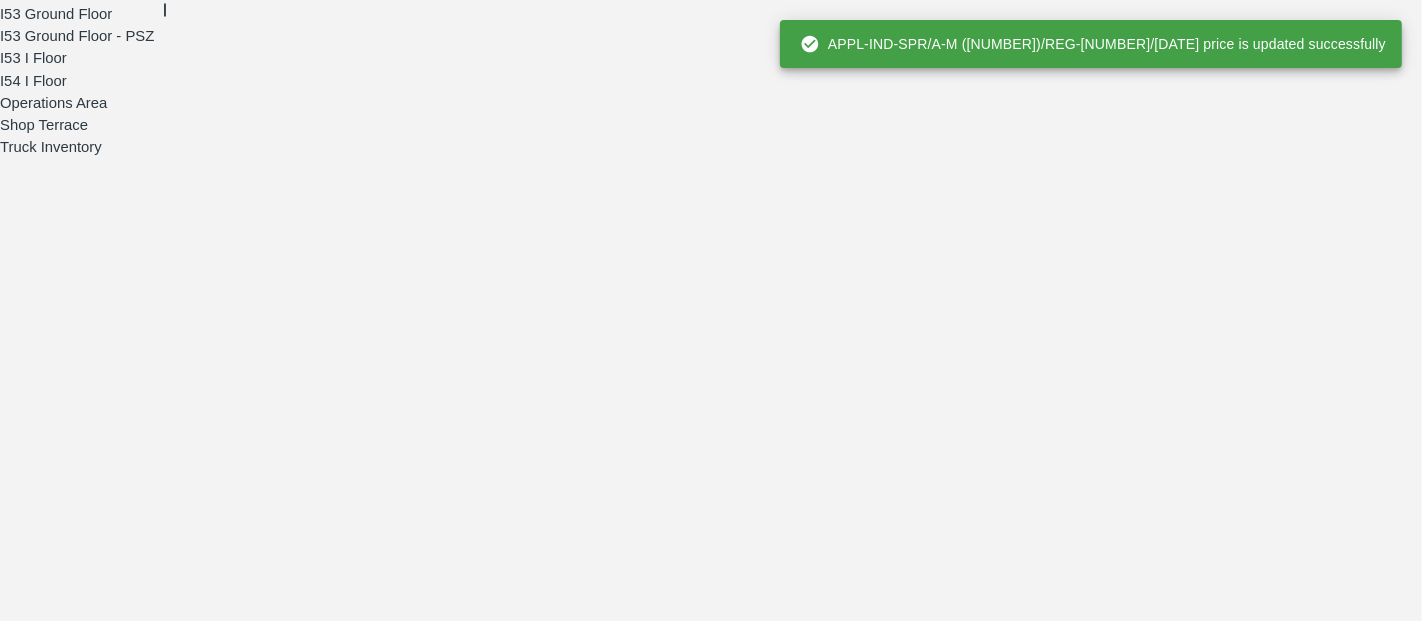 click at bounding box center [696, 2134] 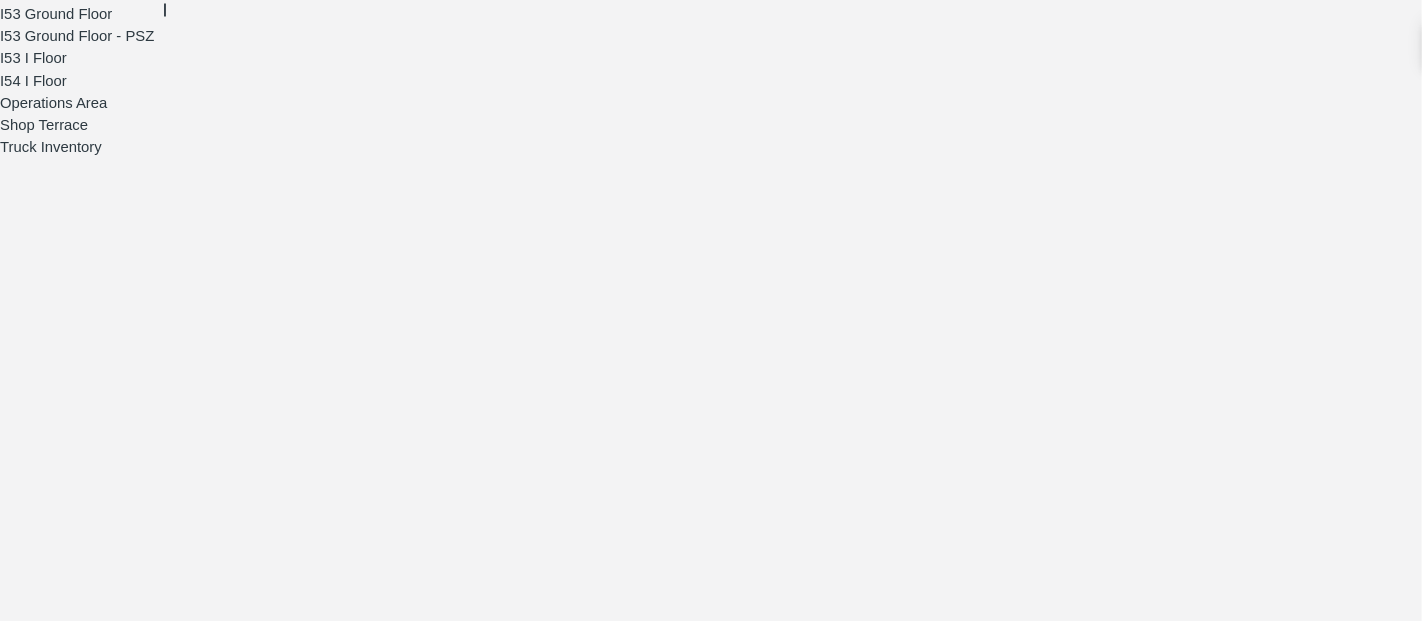 click on "Save Price" at bounding box center [817, 2349] 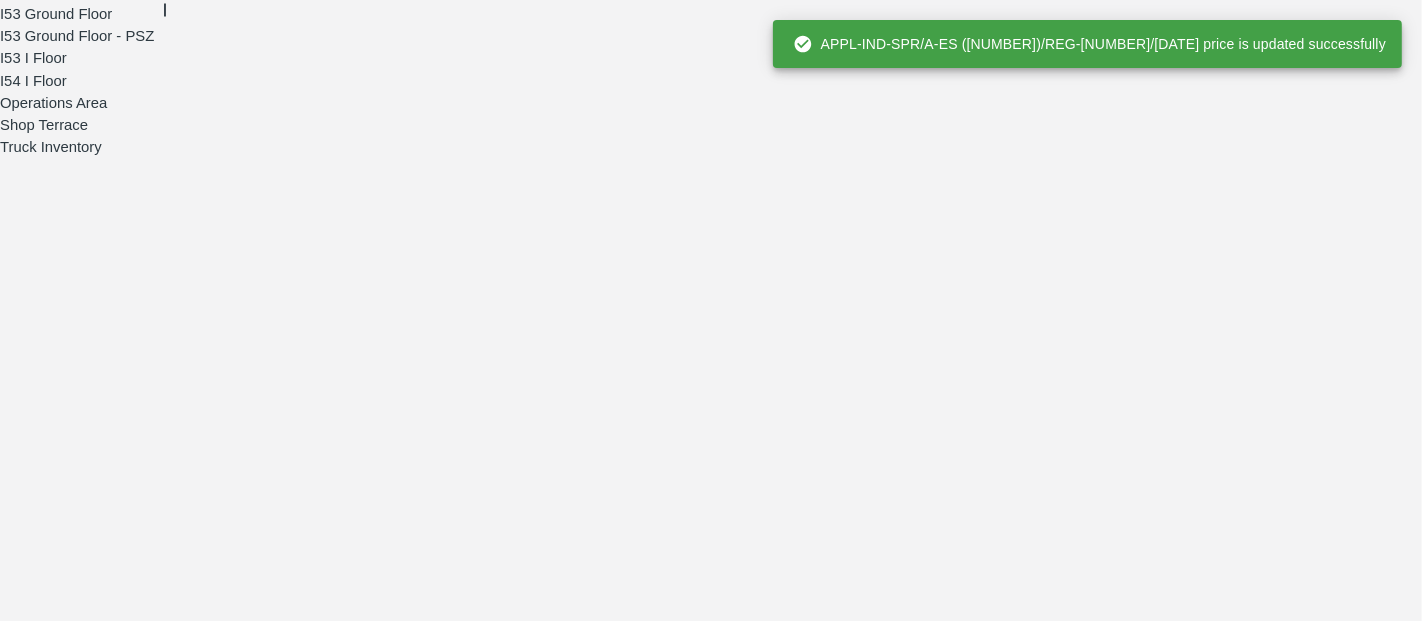 click at bounding box center (696, 2524) 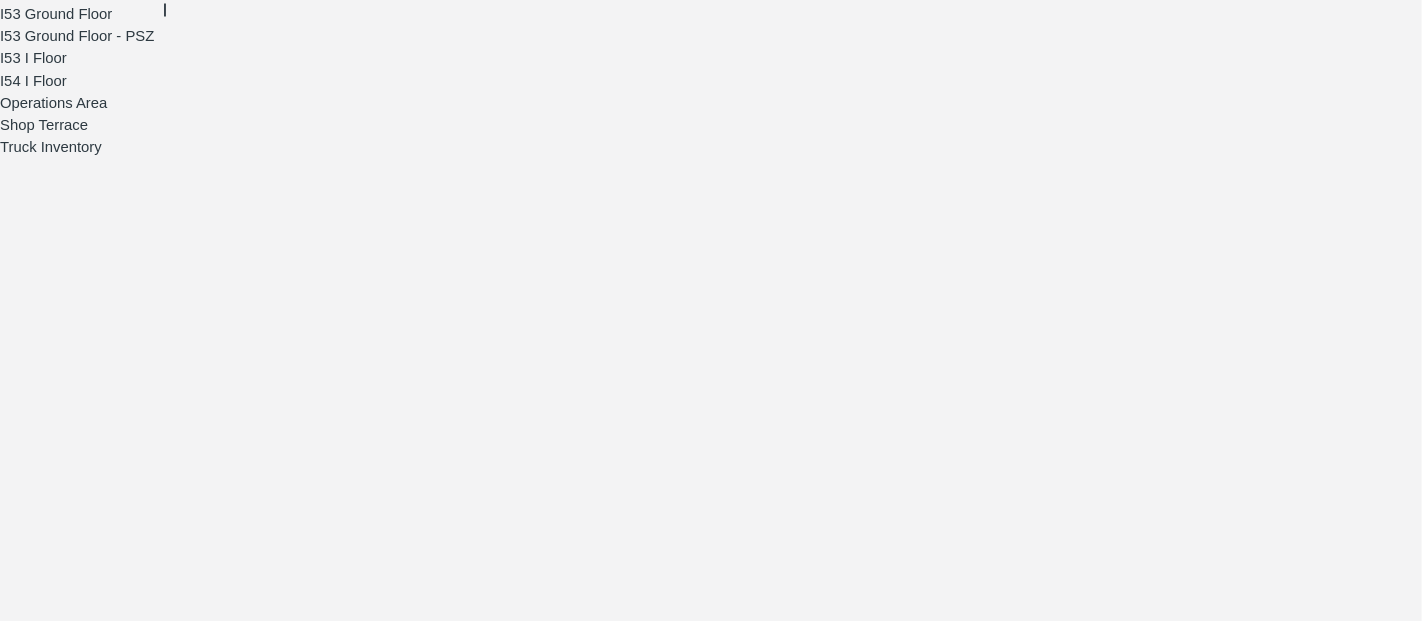 click on "Save Price" at bounding box center (817, 2738) 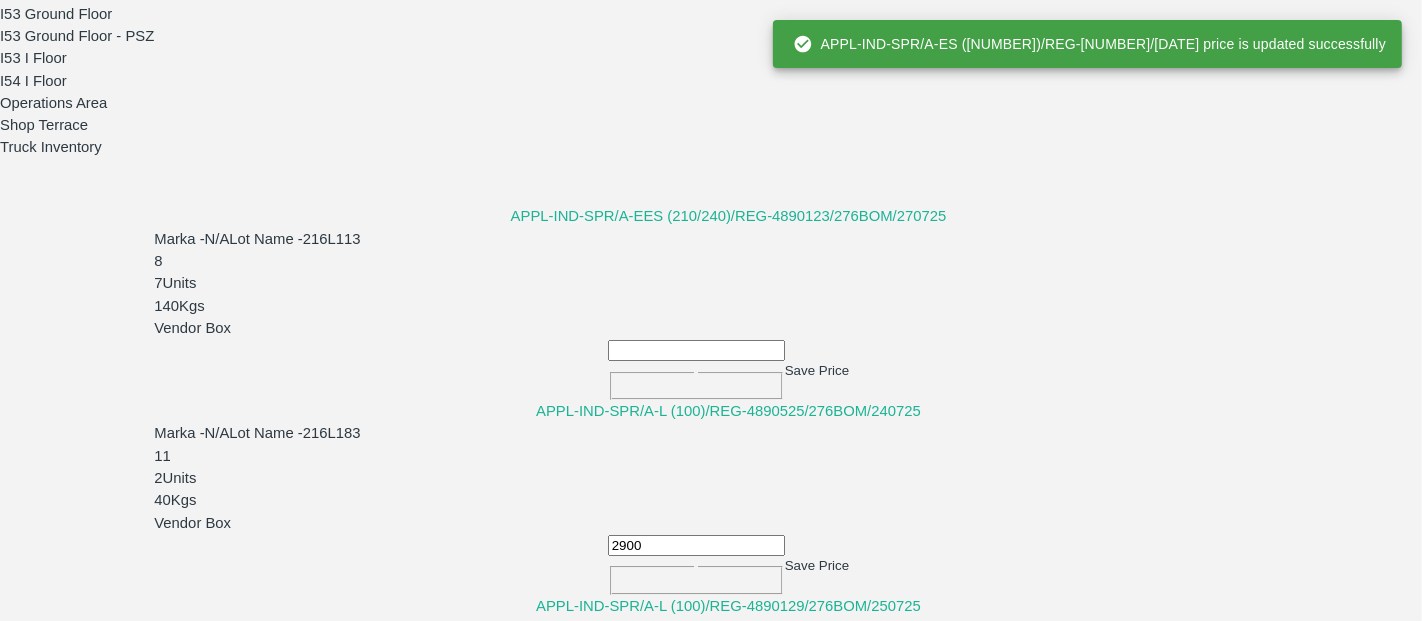 scroll, scrollTop: 1144, scrollLeft: 0, axis: vertical 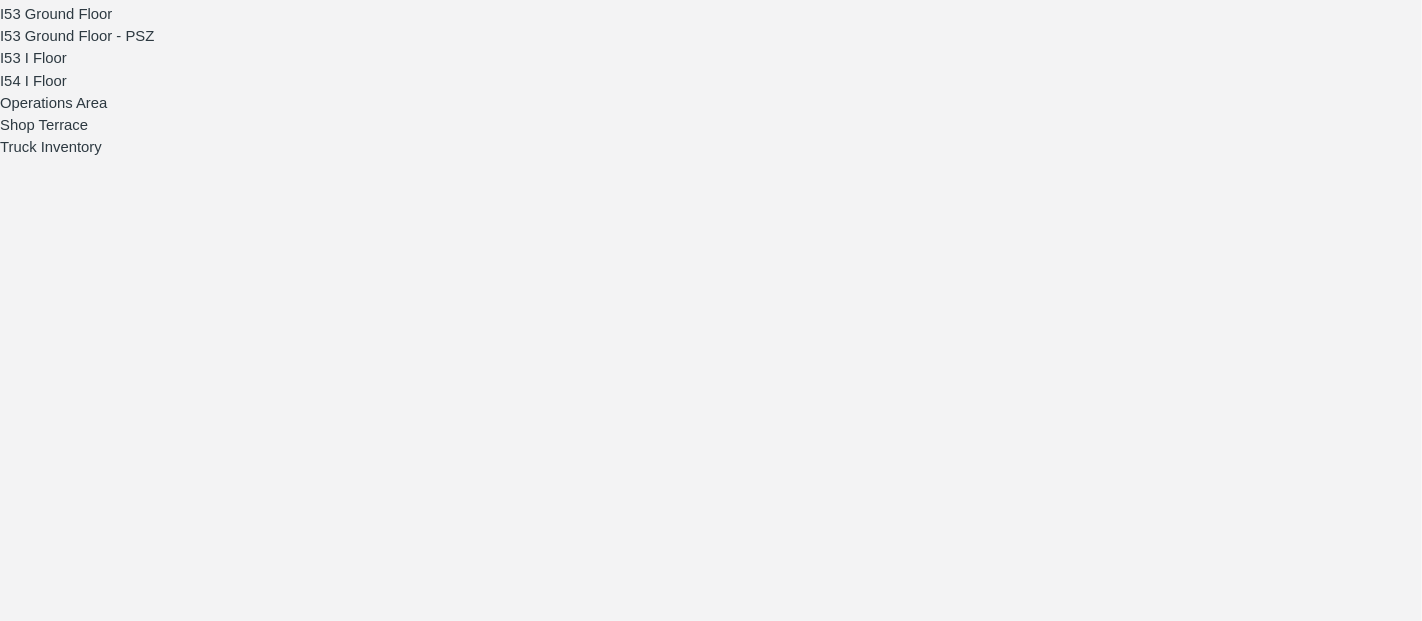 click at bounding box center (696, 1550) 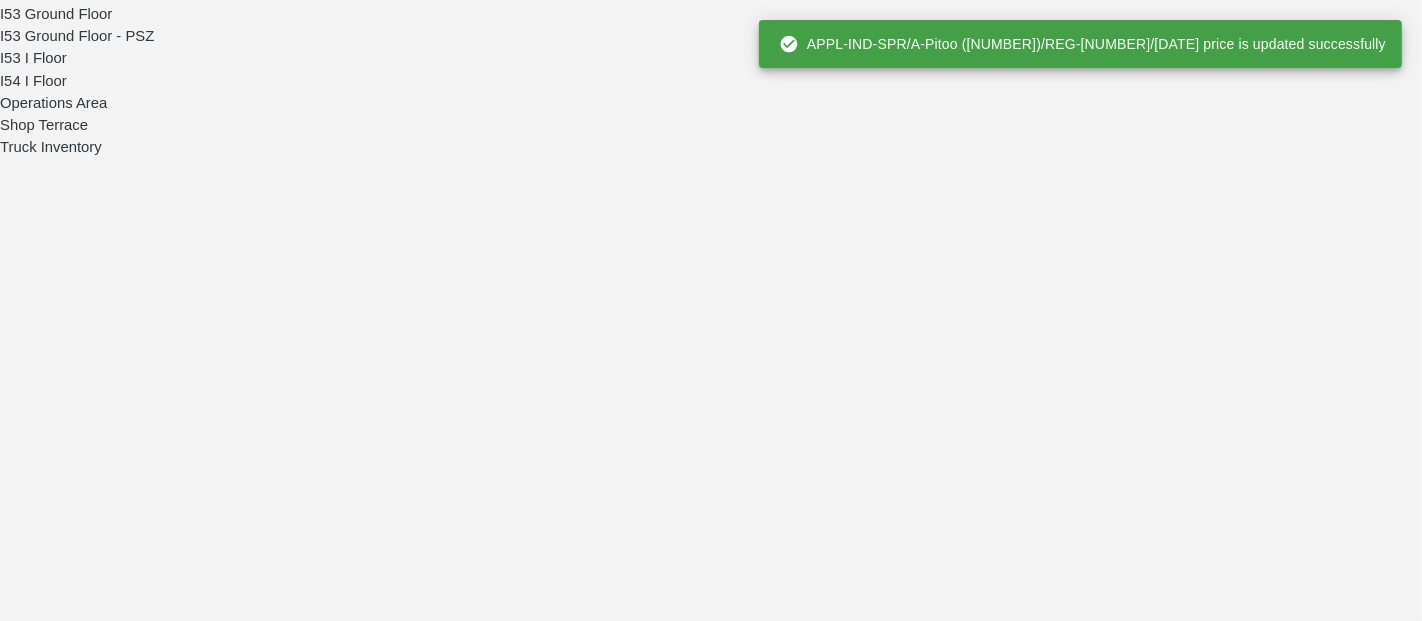 click at bounding box center [696, 1939] 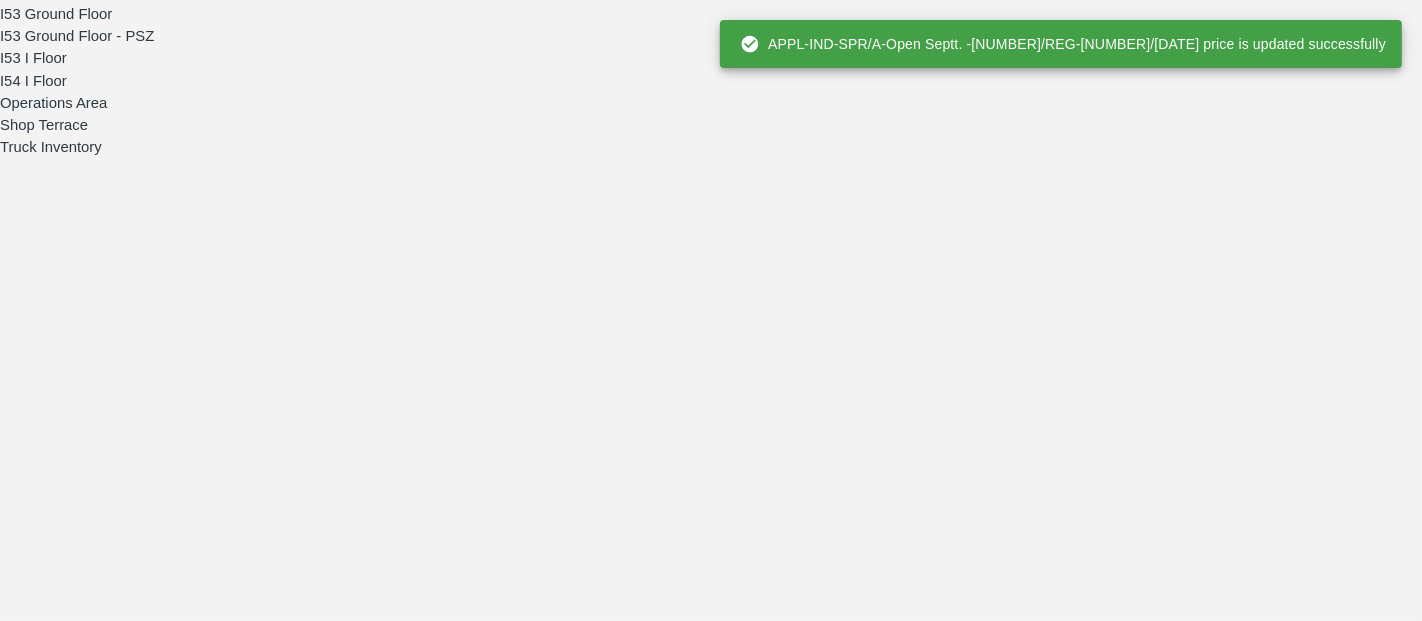click at bounding box center (696, 2329) 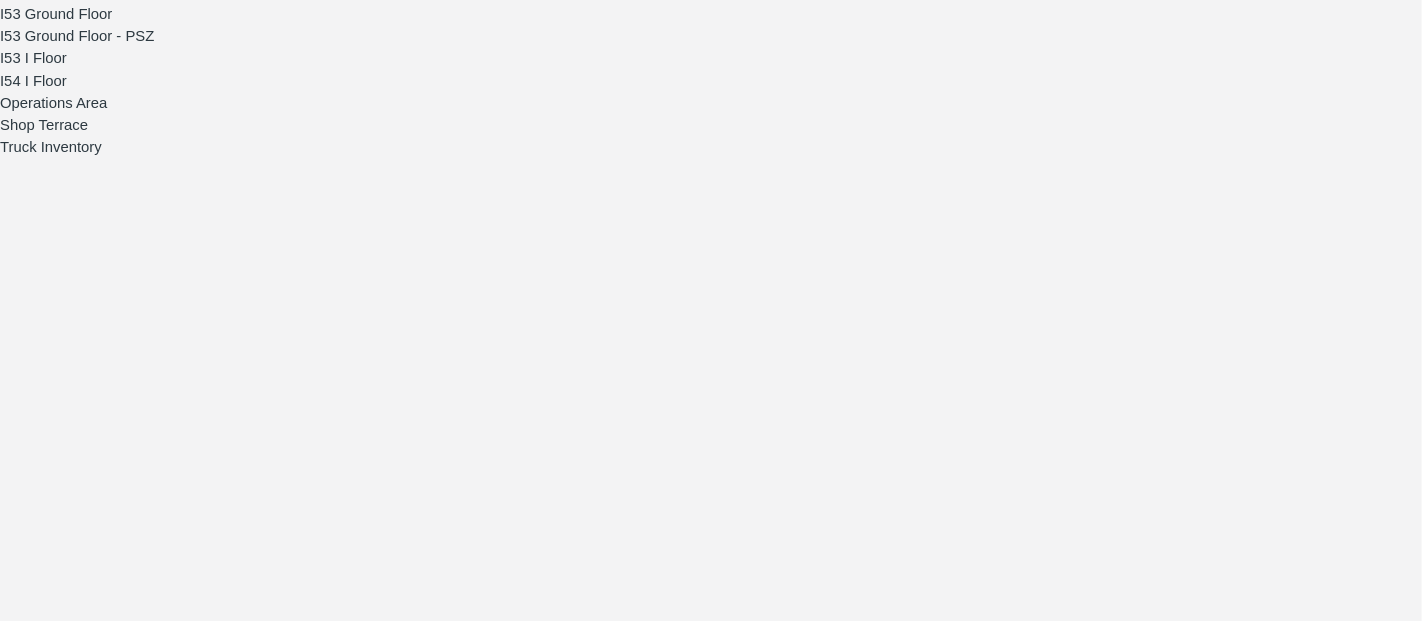type on "2300" 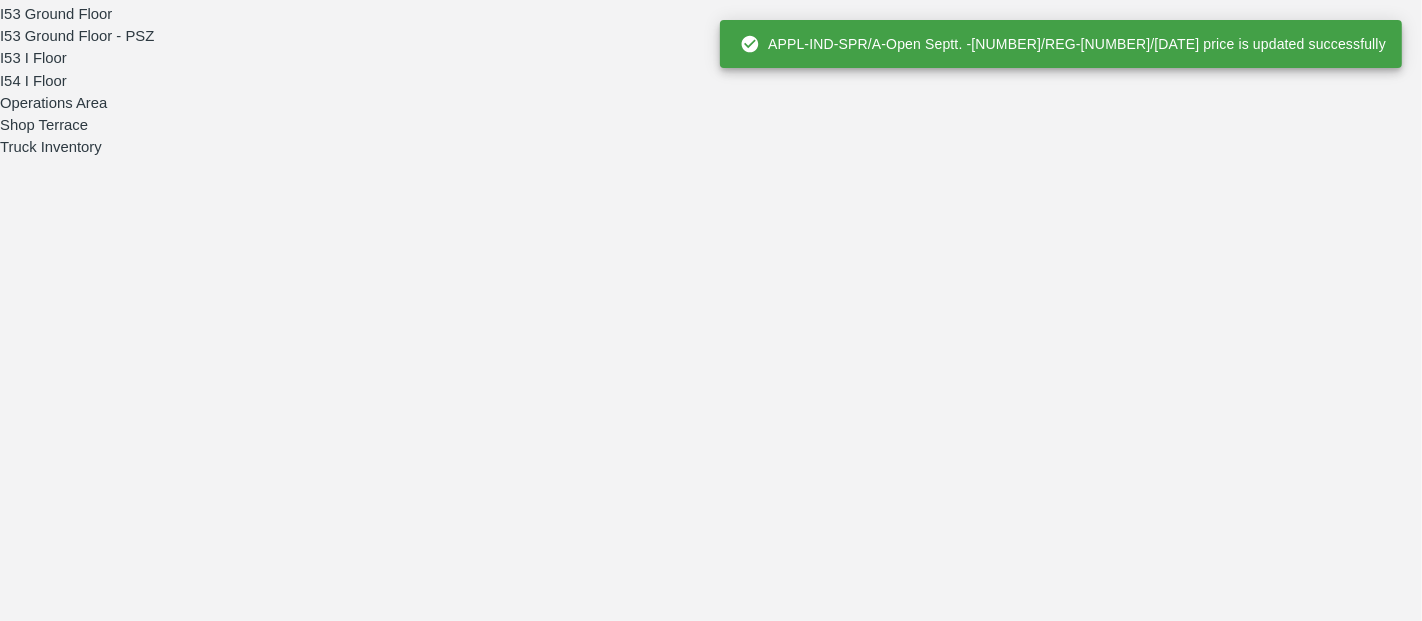 click at bounding box center [696, 2524] 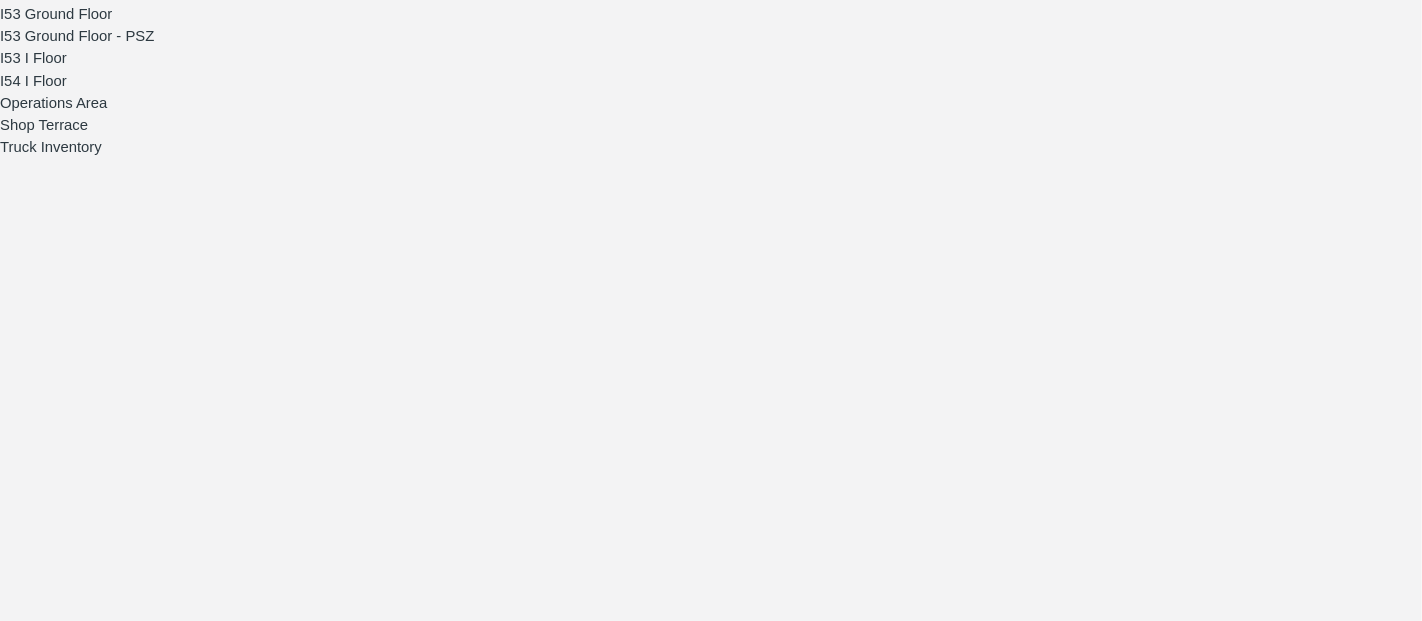click on "Save Price" at bounding box center [817, 2543] 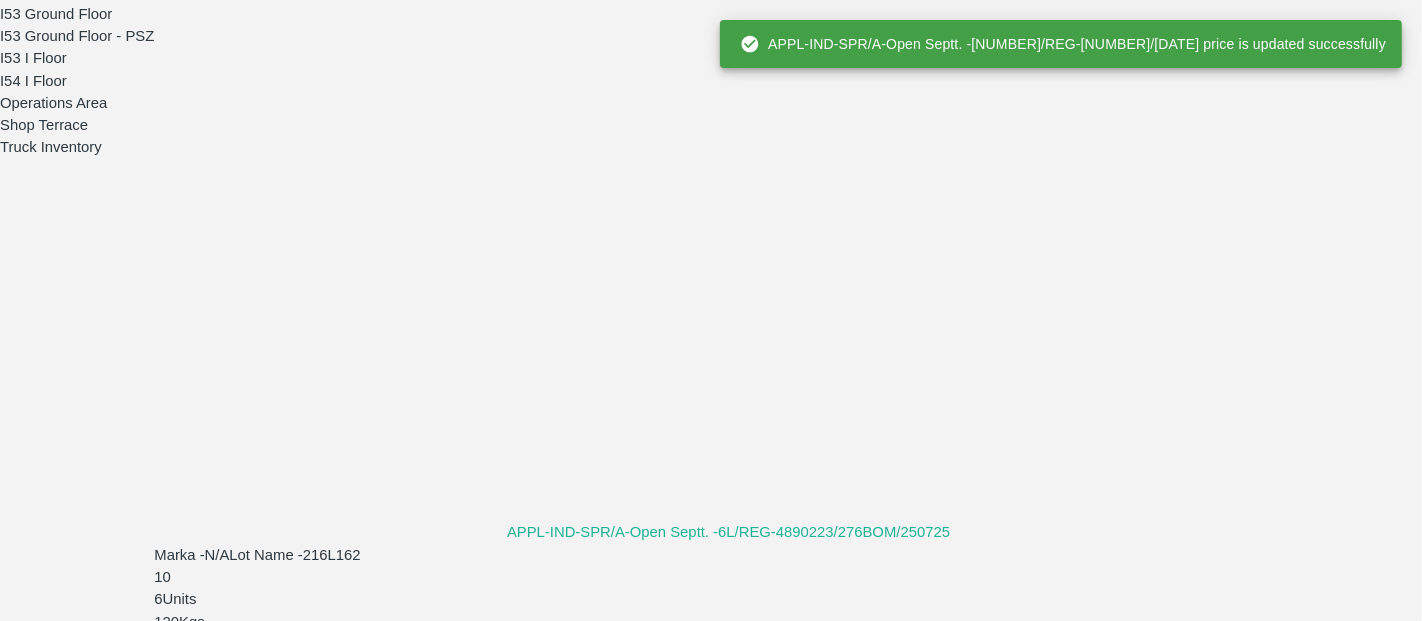 scroll, scrollTop: 1883, scrollLeft: 0, axis: vertical 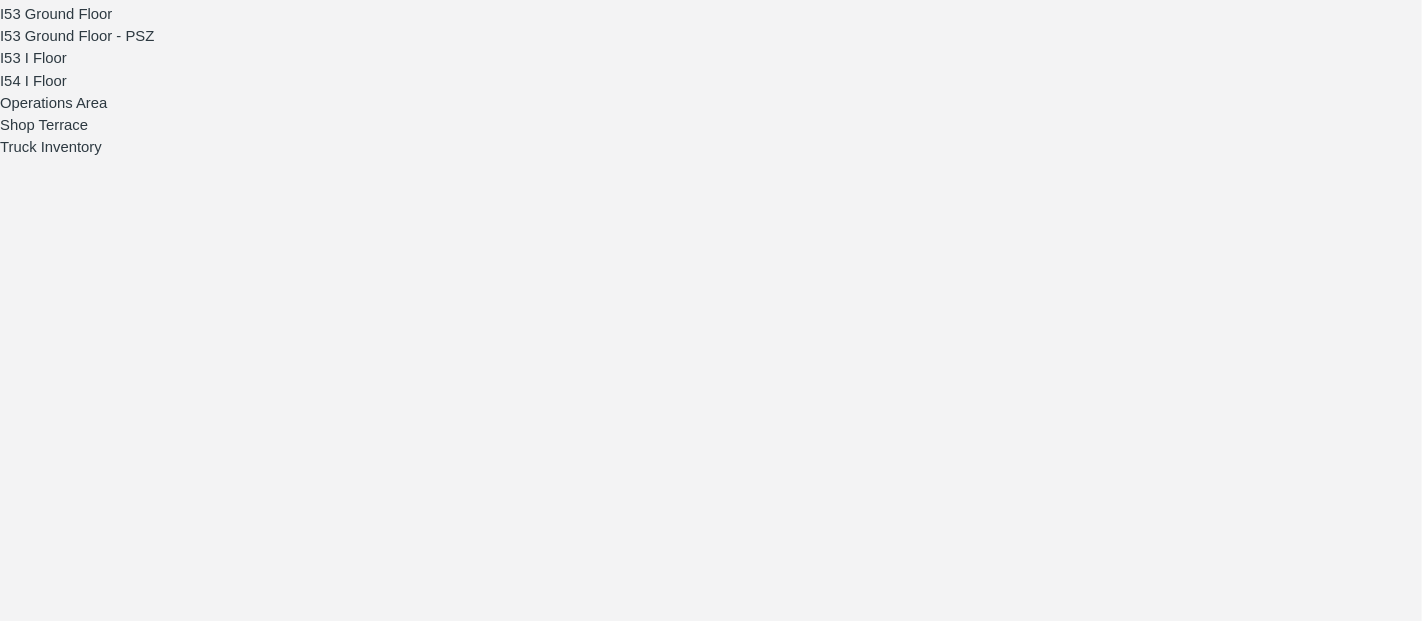click at bounding box center (696, 1939) 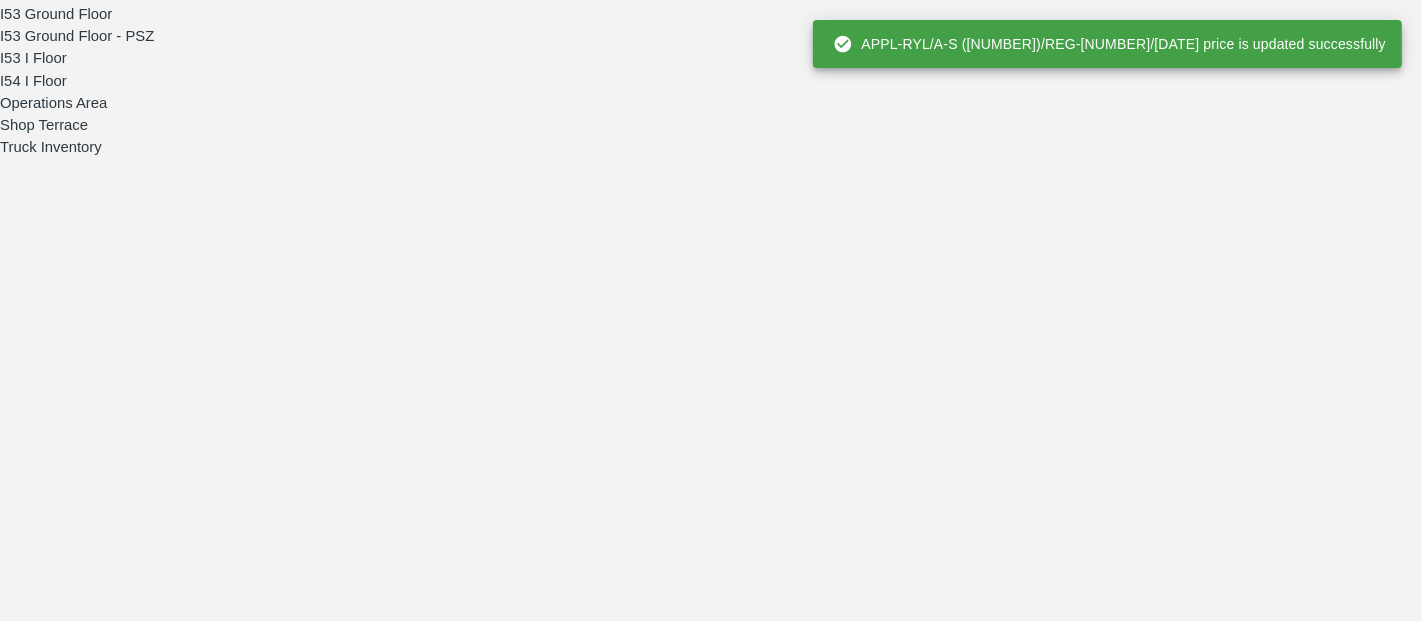 click at bounding box center [696, 2134] 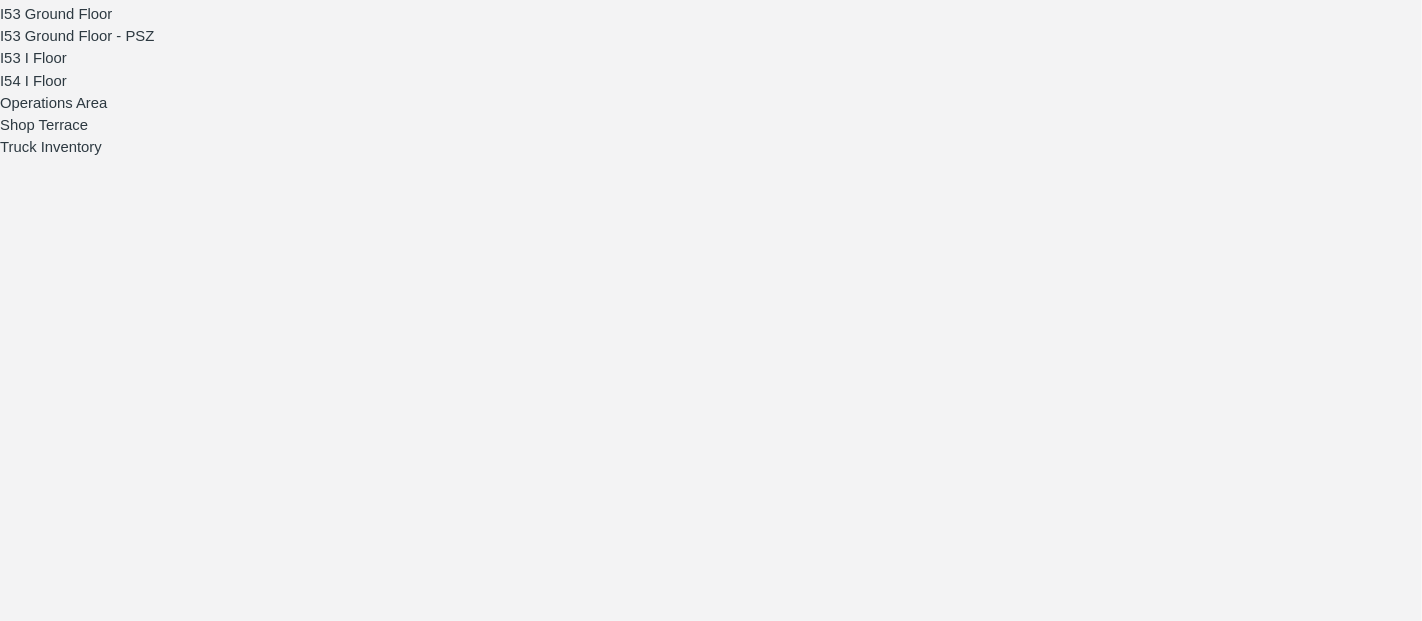 type on "2900" 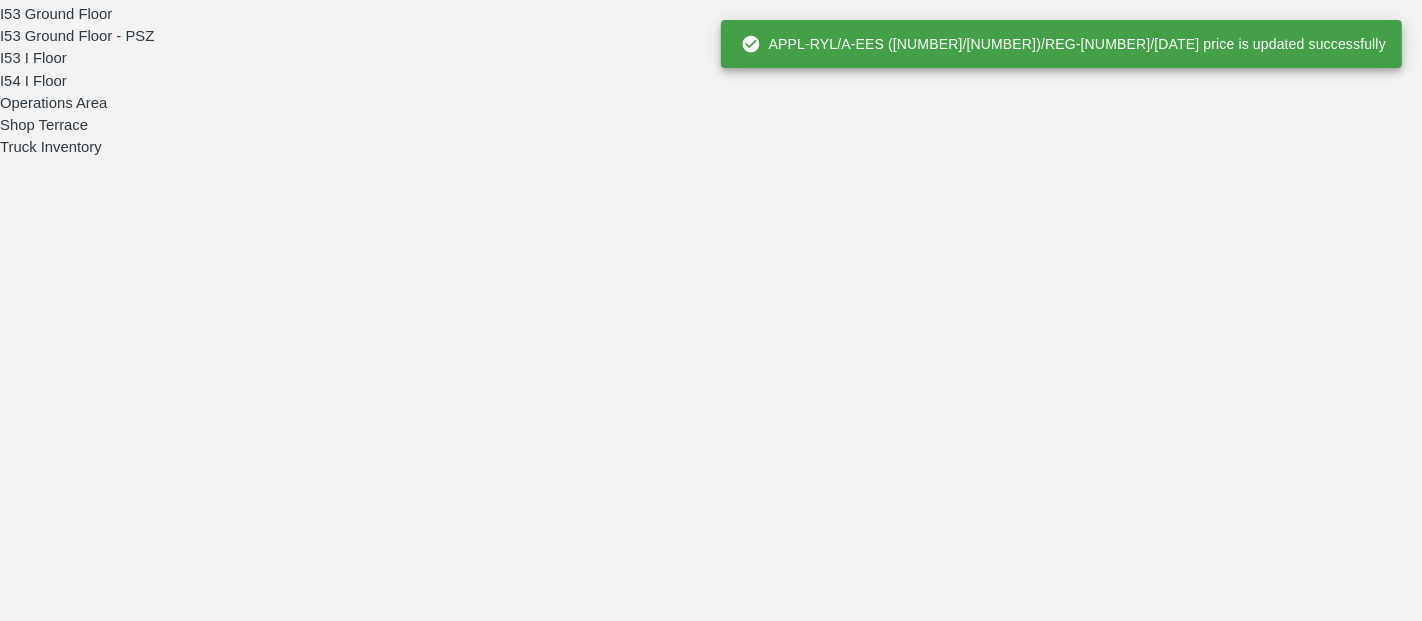 click at bounding box center (696, 1939) 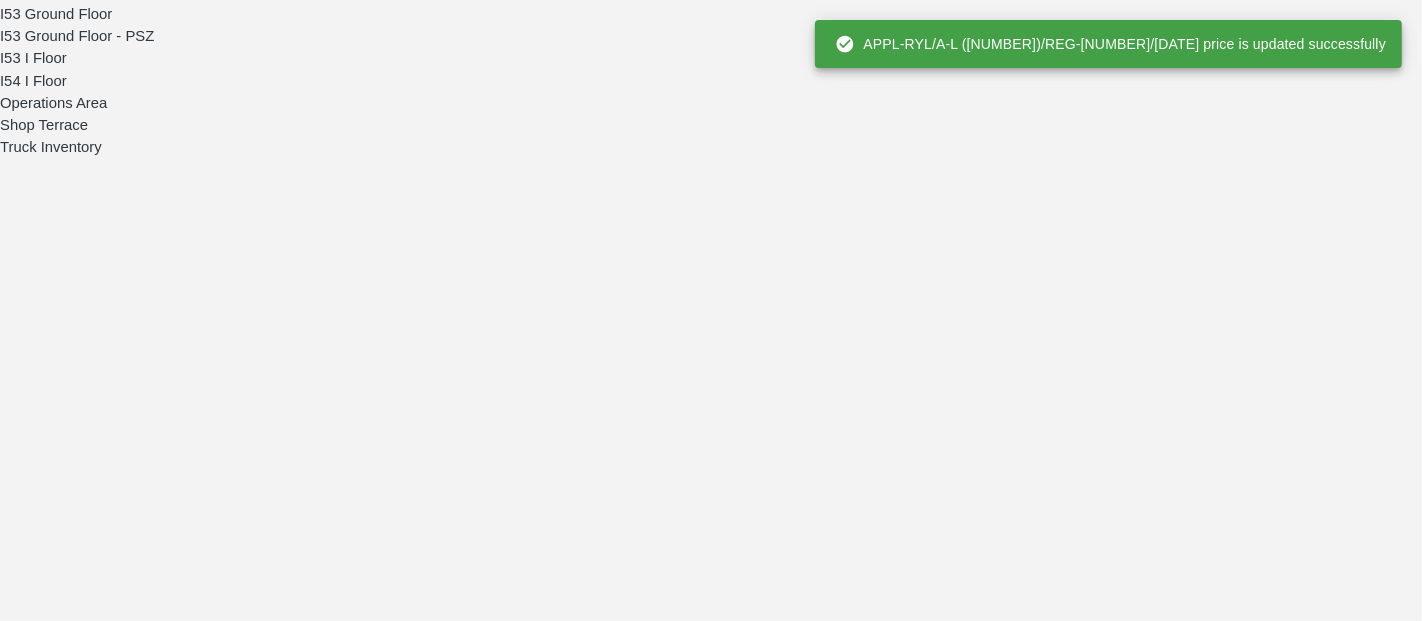 click at bounding box center [696, 2329] 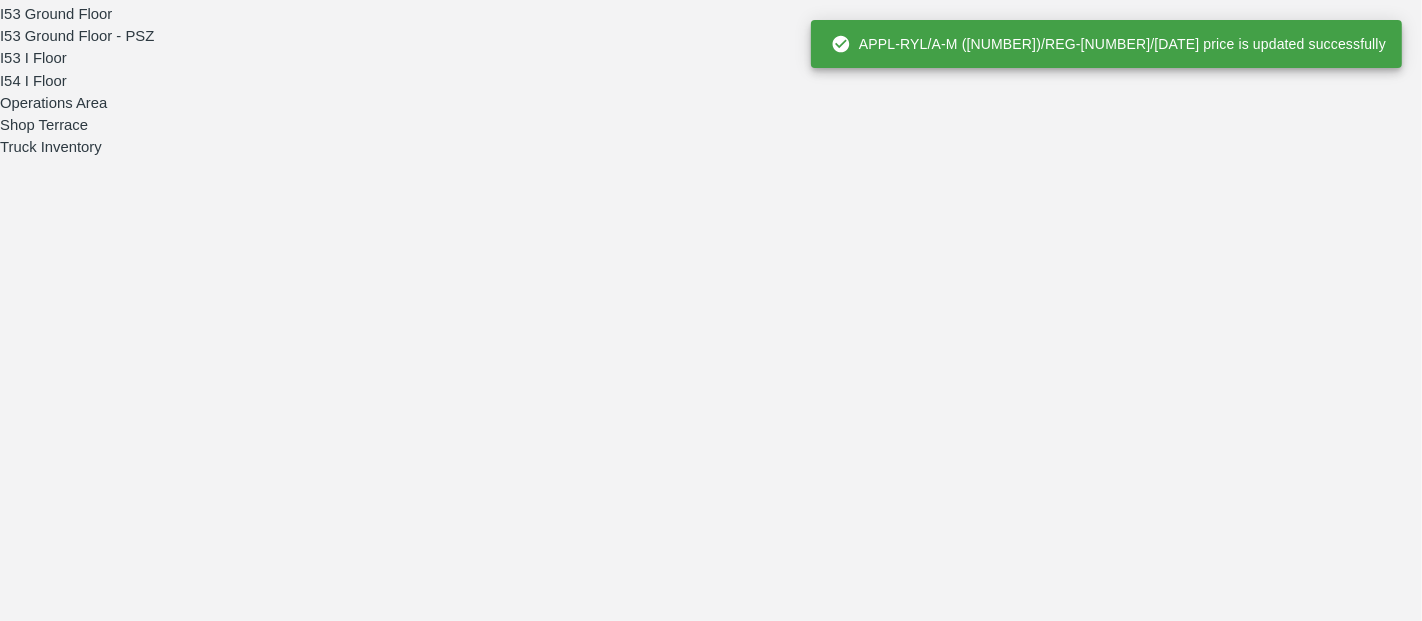 click at bounding box center [696, 2524] 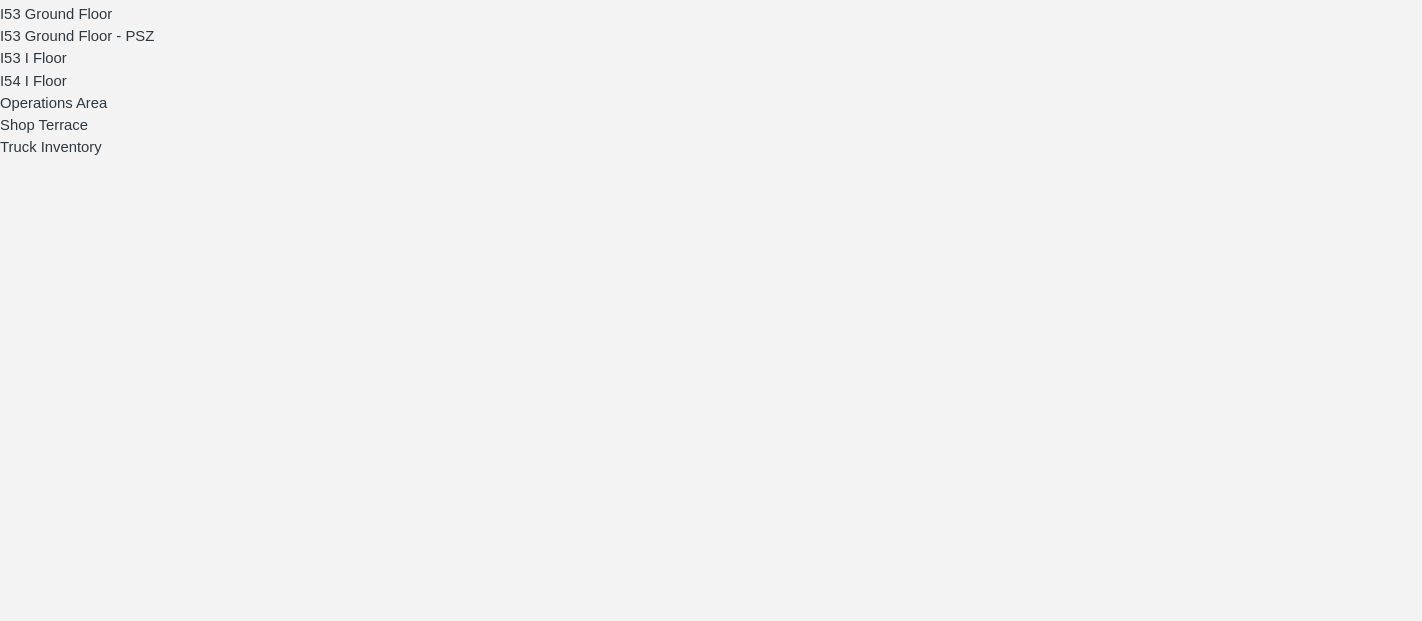 click at bounding box center [696, 2524] 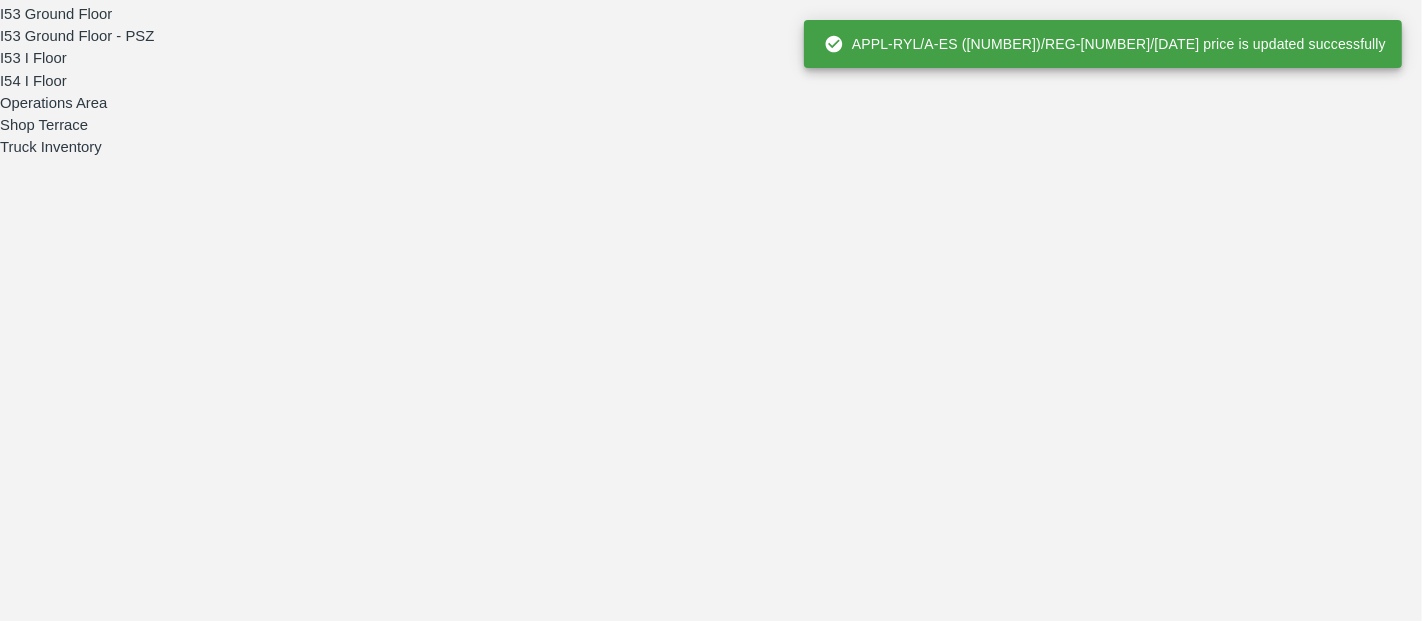 click at bounding box center (696, 2718) 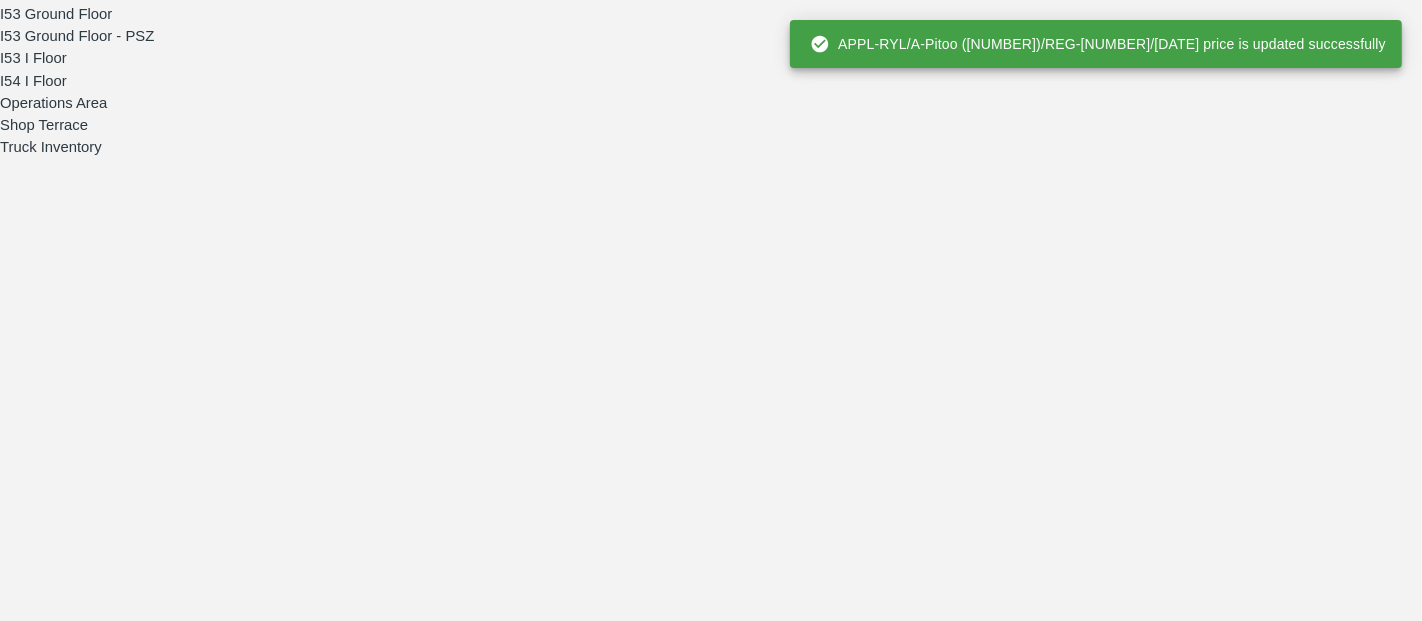 click at bounding box center [696, 2913] 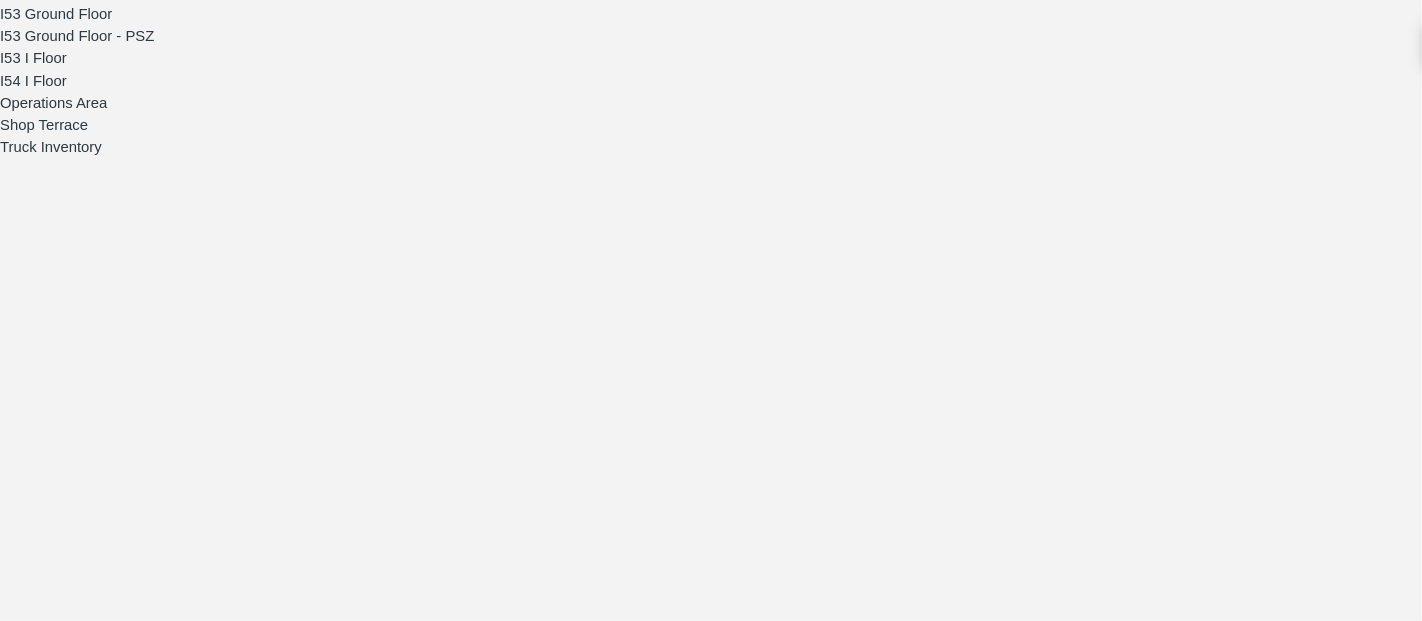 click on "Save Price" at bounding box center [817, 2933] 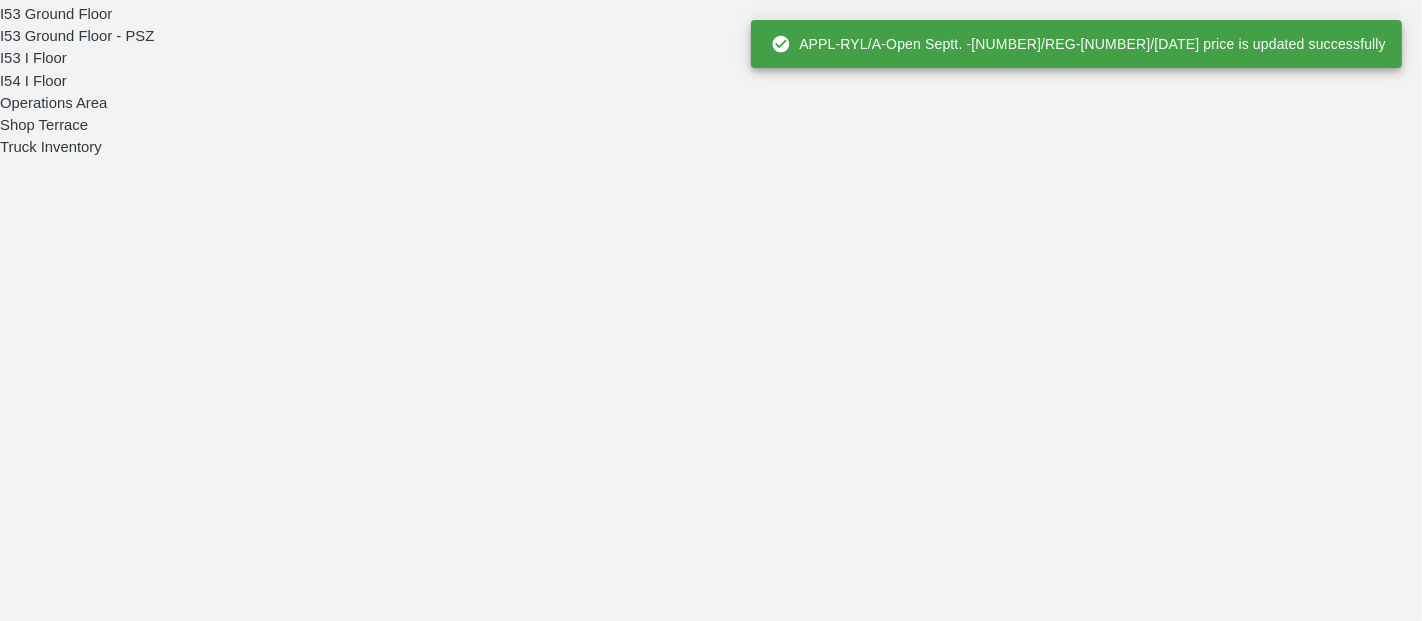 click at bounding box center (696, 3108) 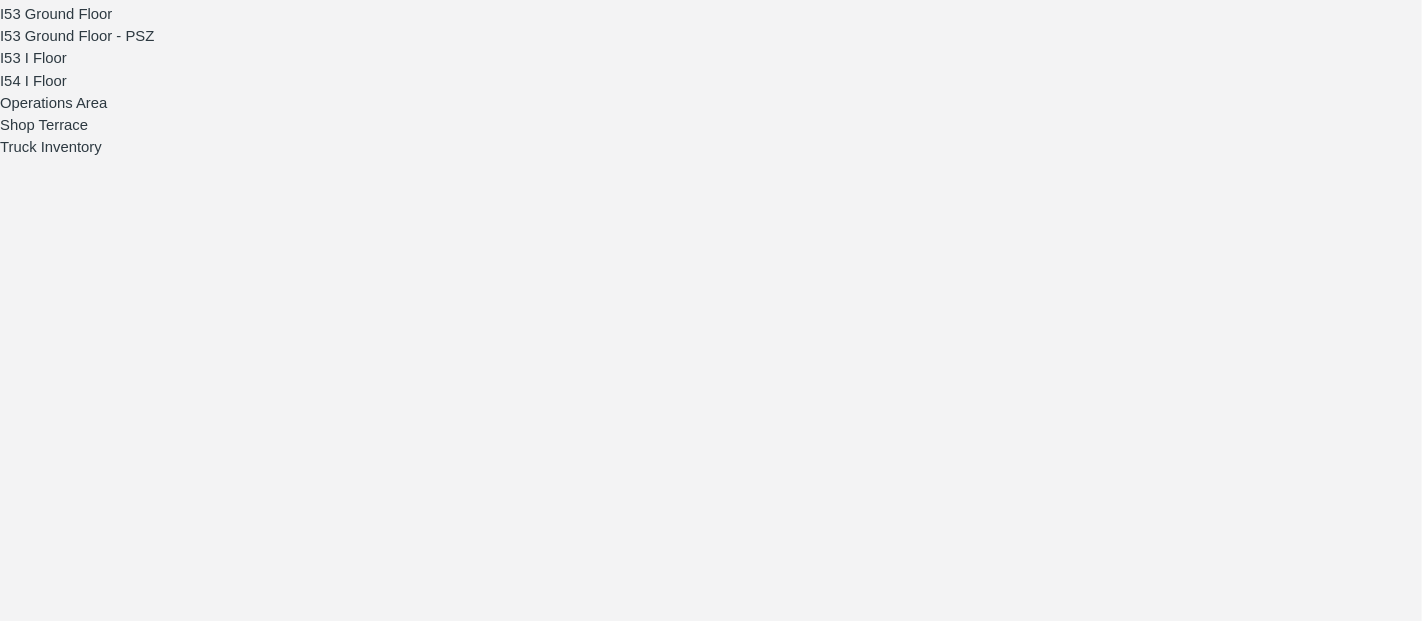type on "2300" 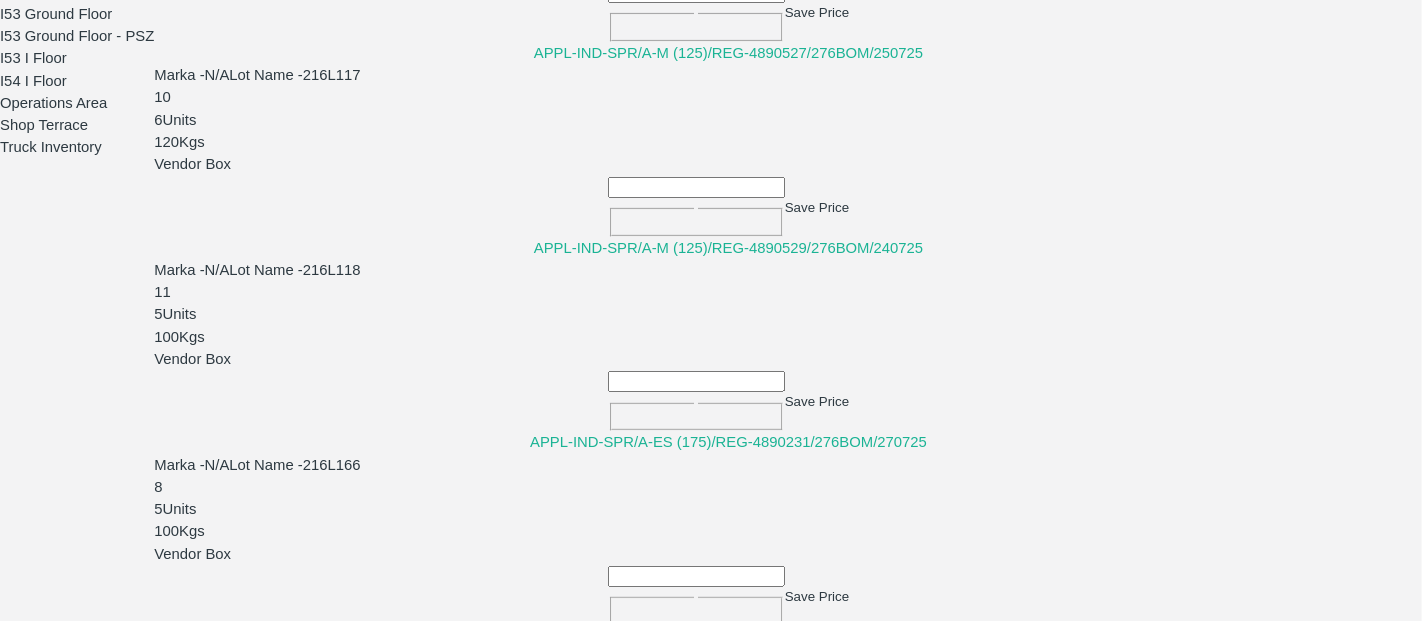 scroll, scrollTop: 1636, scrollLeft: 0, axis: vertical 